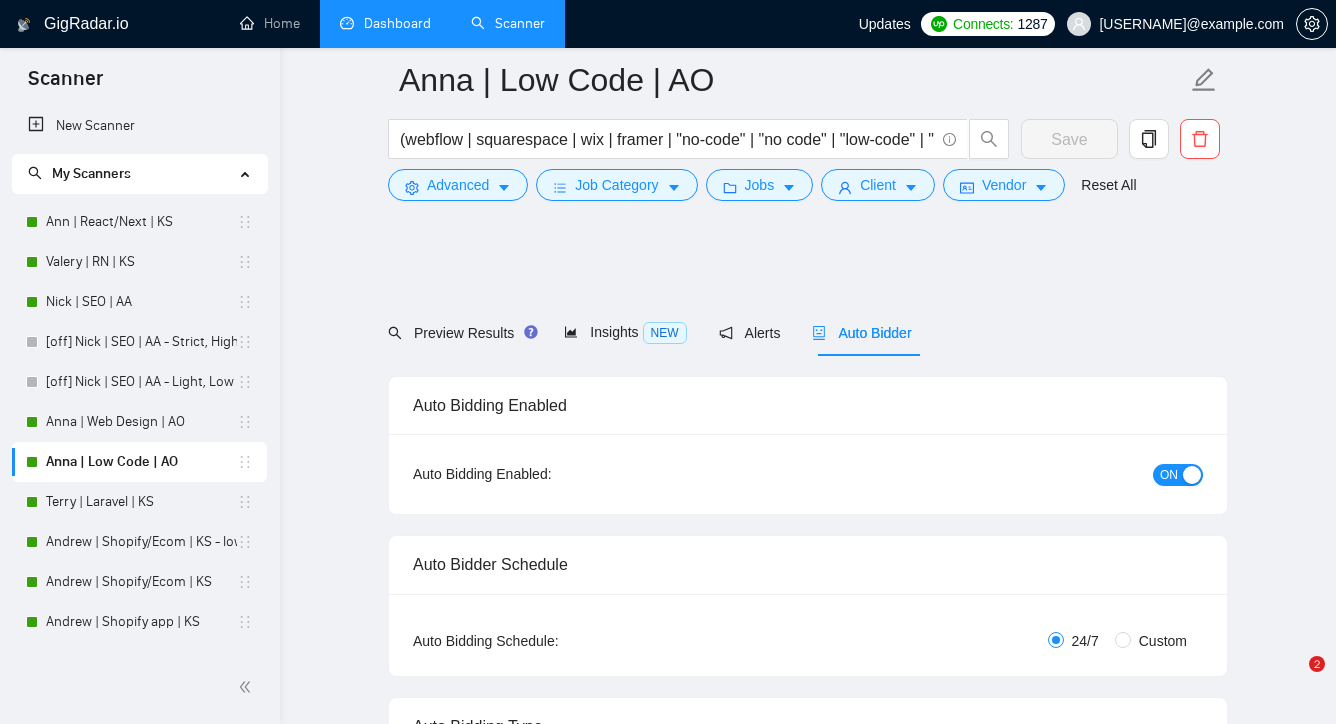 scroll, scrollTop: 3211, scrollLeft: 0, axis: vertical 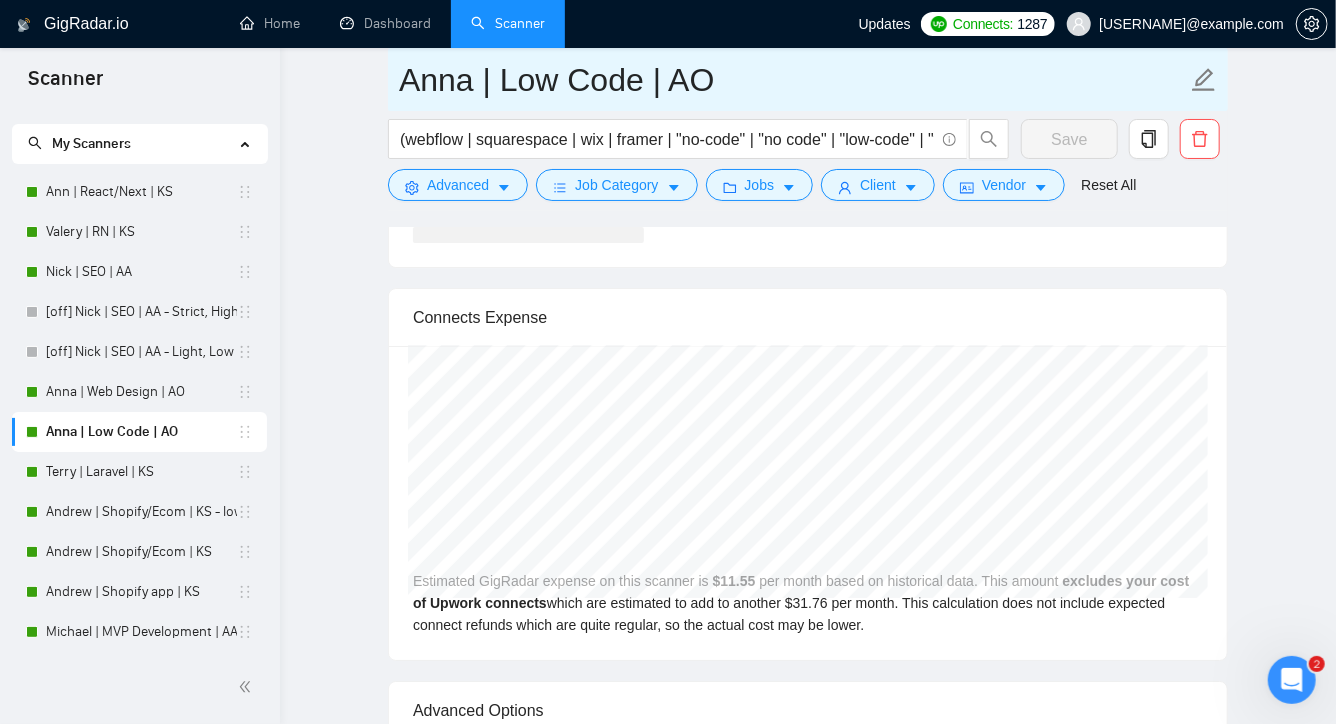 click on "Anna | Low Code | AO" at bounding box center (793, 80) 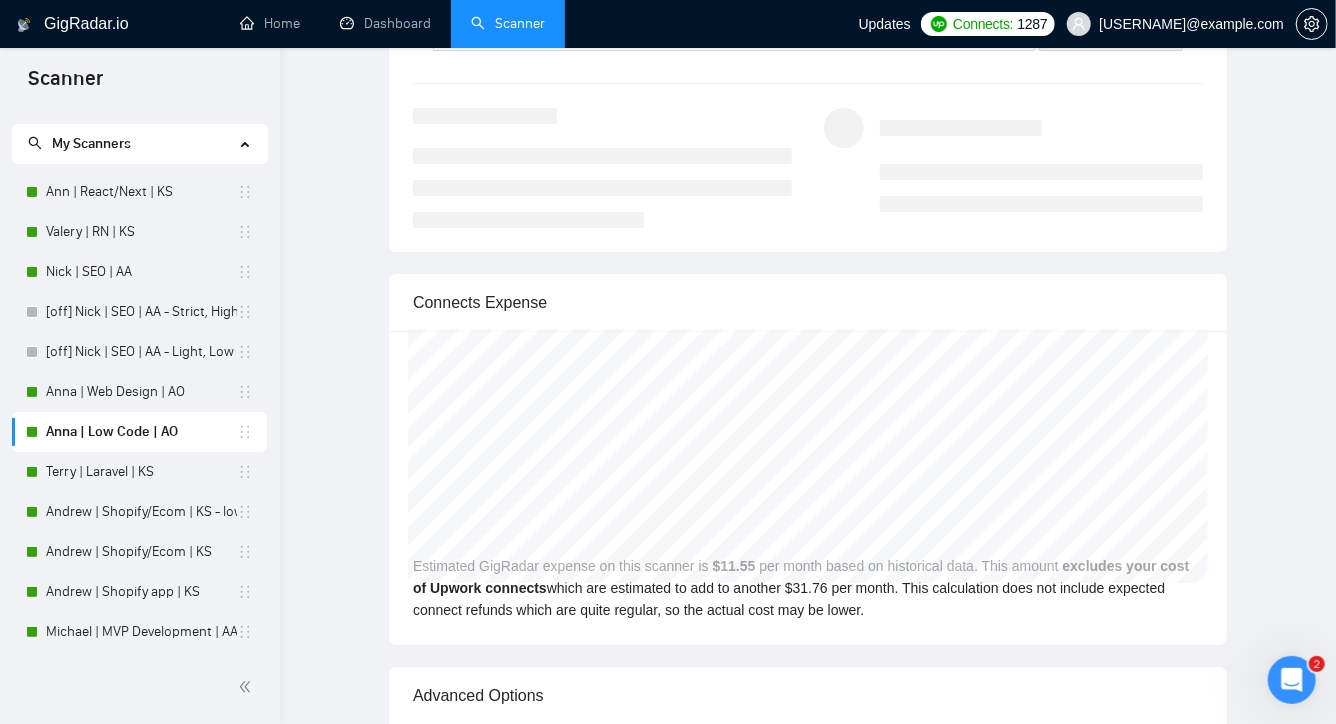 scroll, scrollTop: 0, scrollLeft: 0, axis: both 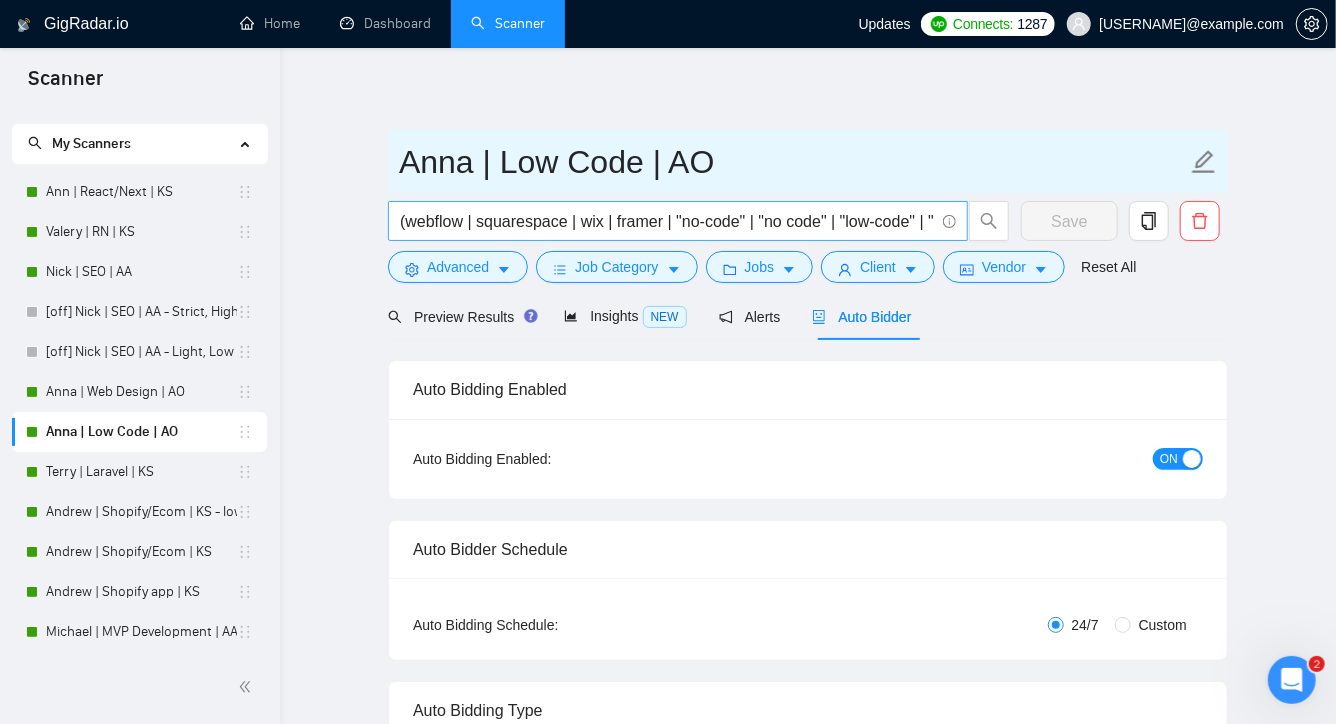 type on "в" 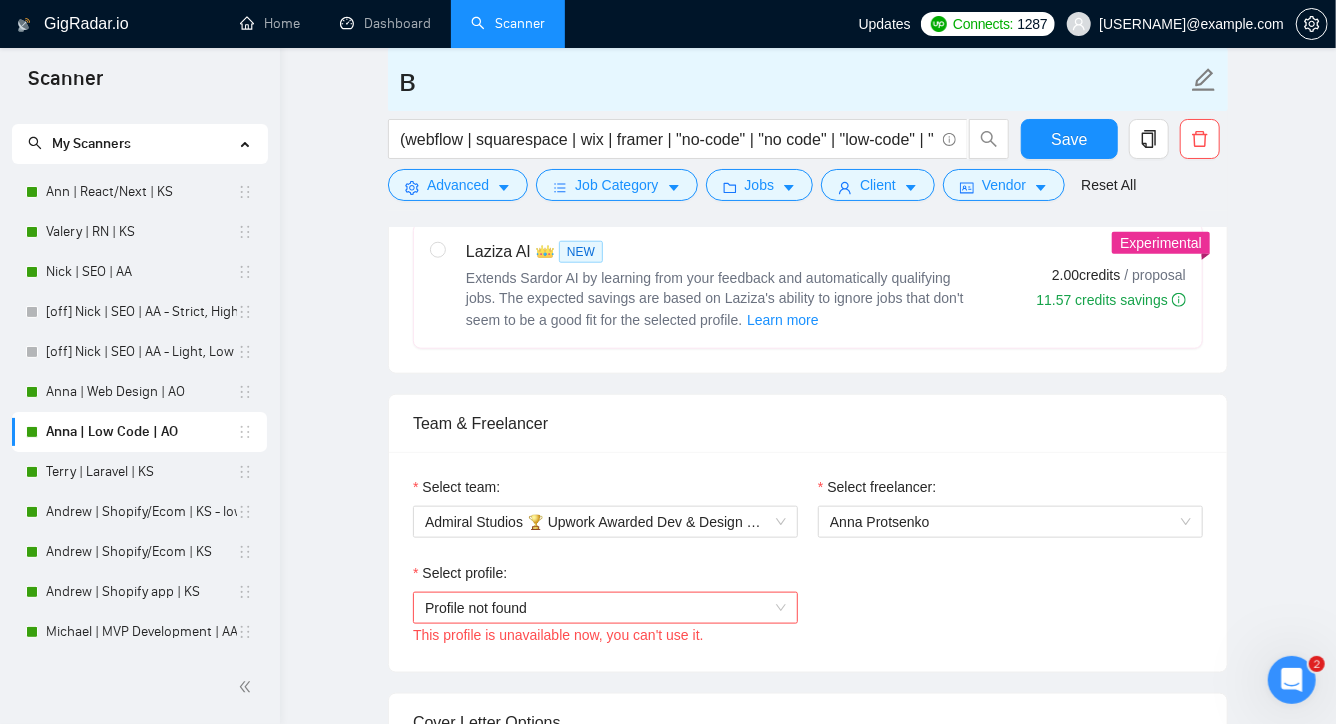 scroll, scrollTop: 880, scrollLeft: 0, axis: vertical 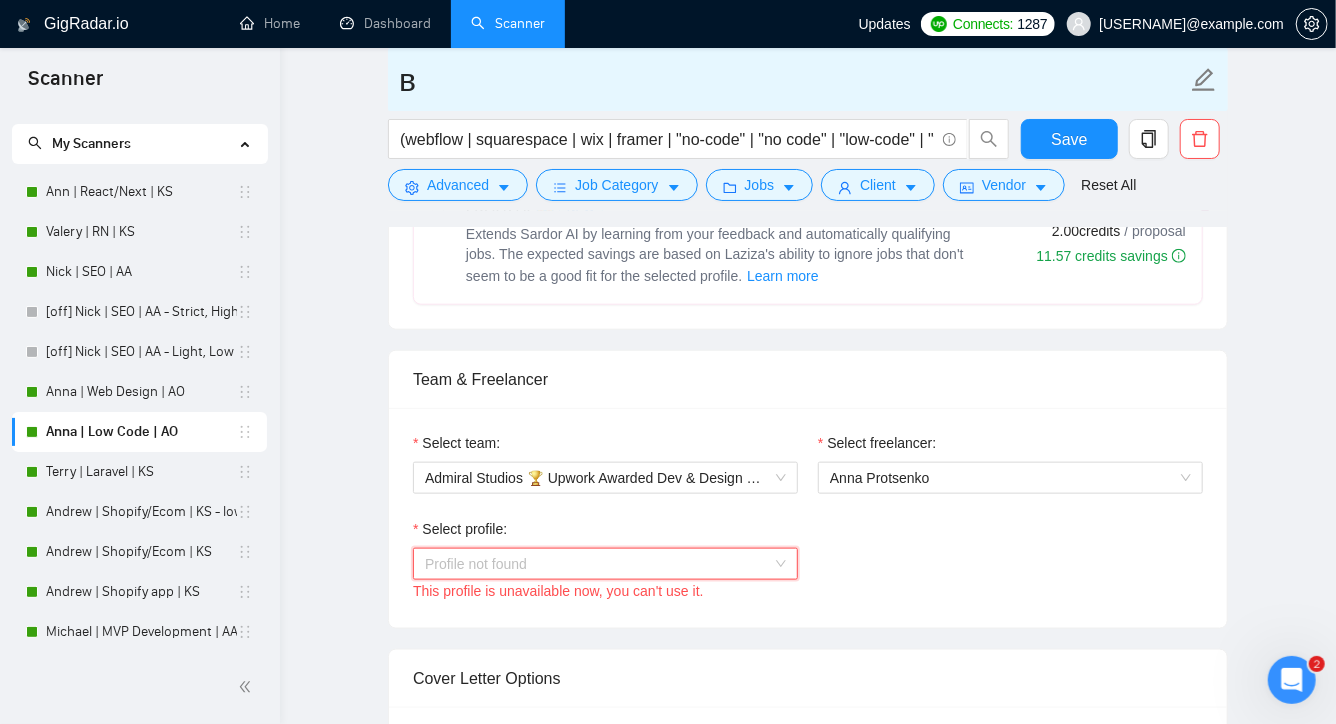 click on "Profile not found" at bounding box center (605, 564) 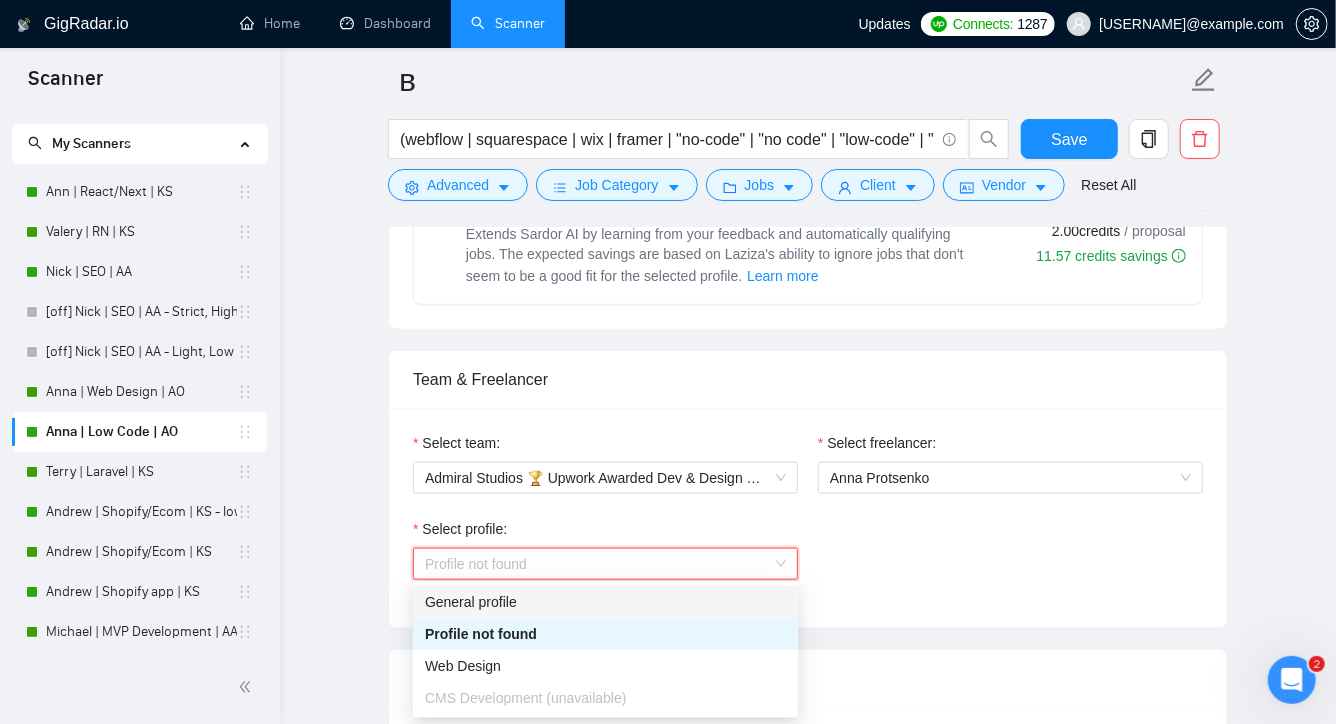 click on "Team & Freelancer" at bounding box center (808, 379) 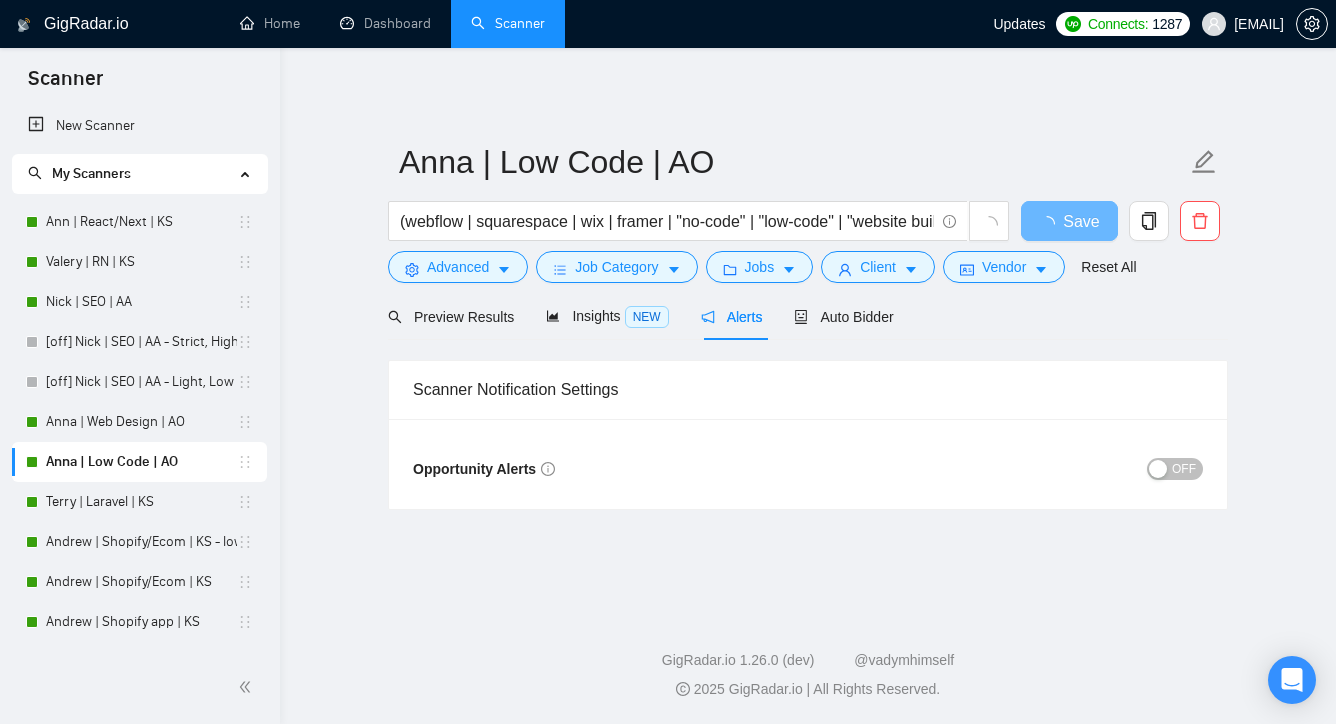 scroll, scrollTop: 0, scrollLeft: 0, axis: both 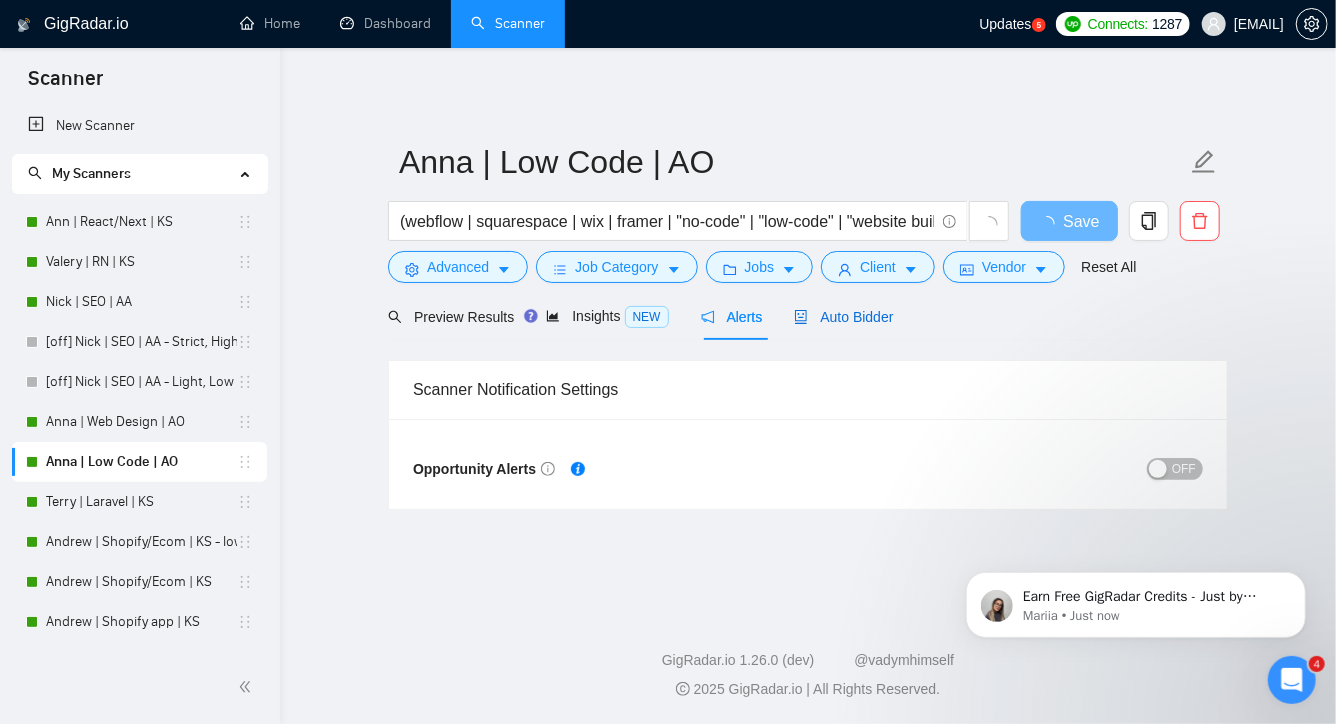 click on "Auto Bidder" at bounding box center [843, 317] 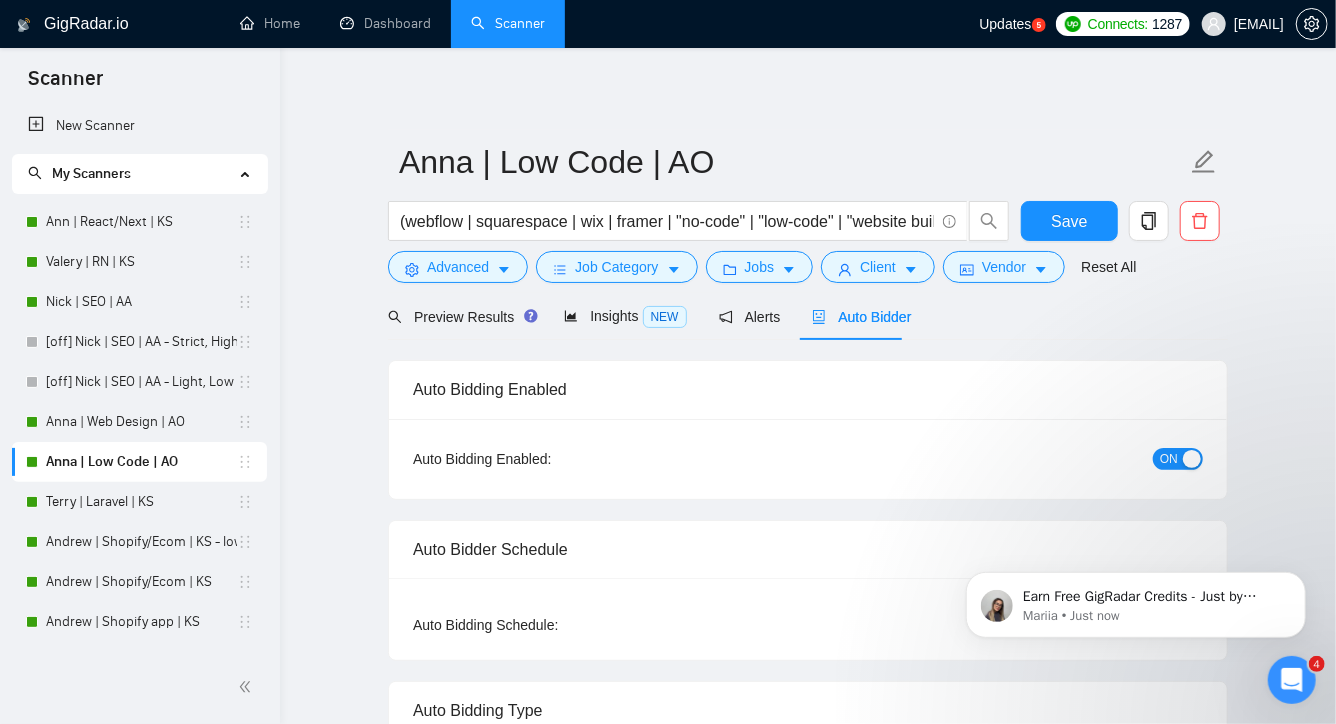 type 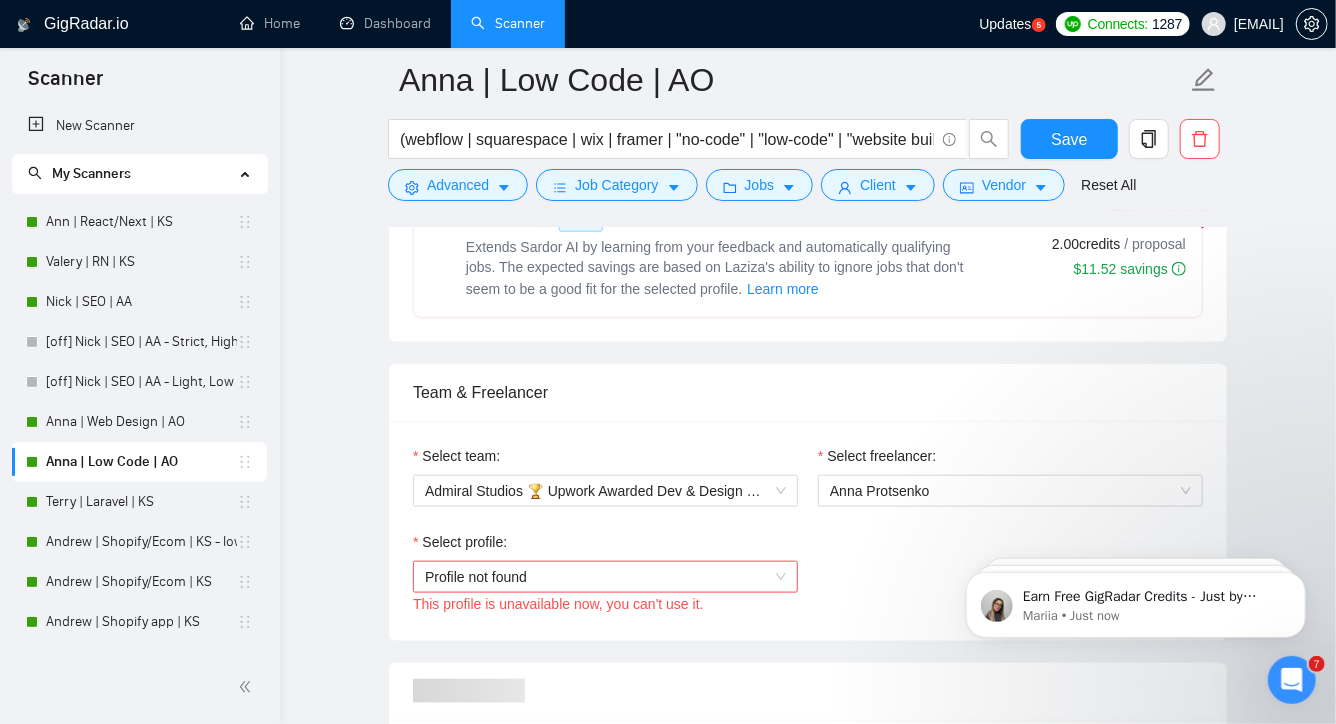 scroll, scrollTop: 876, scrollLeft: 0, axis: vertical 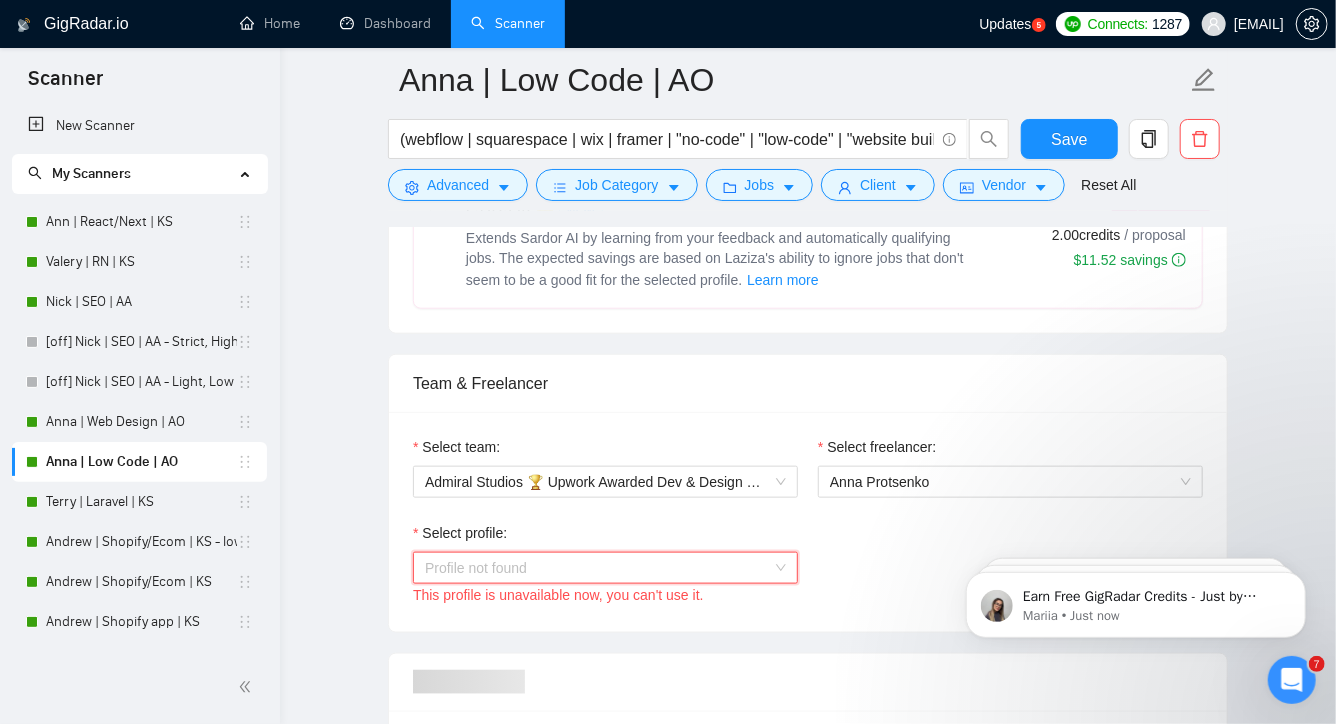 click on "Profile not found" at bounding box center [605, 568] 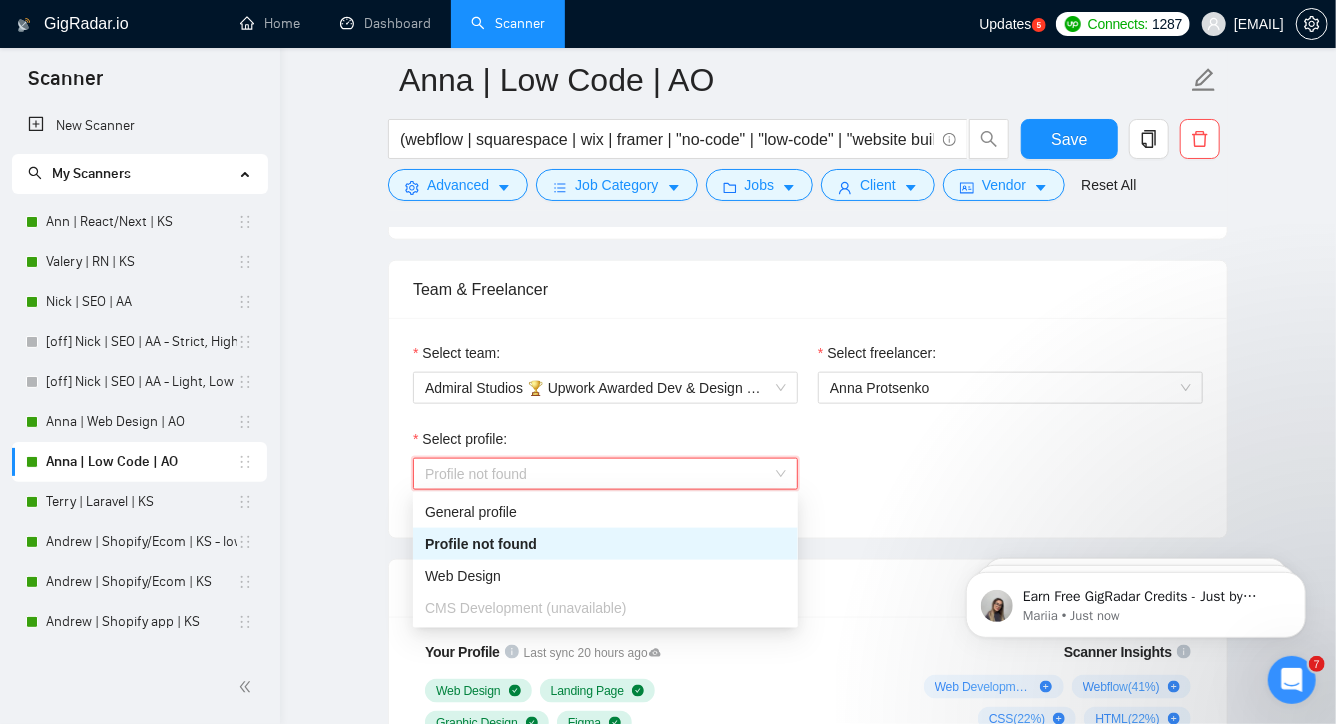 scroll, scrollTop: 996, scrollLeft: 0, axis: vertical 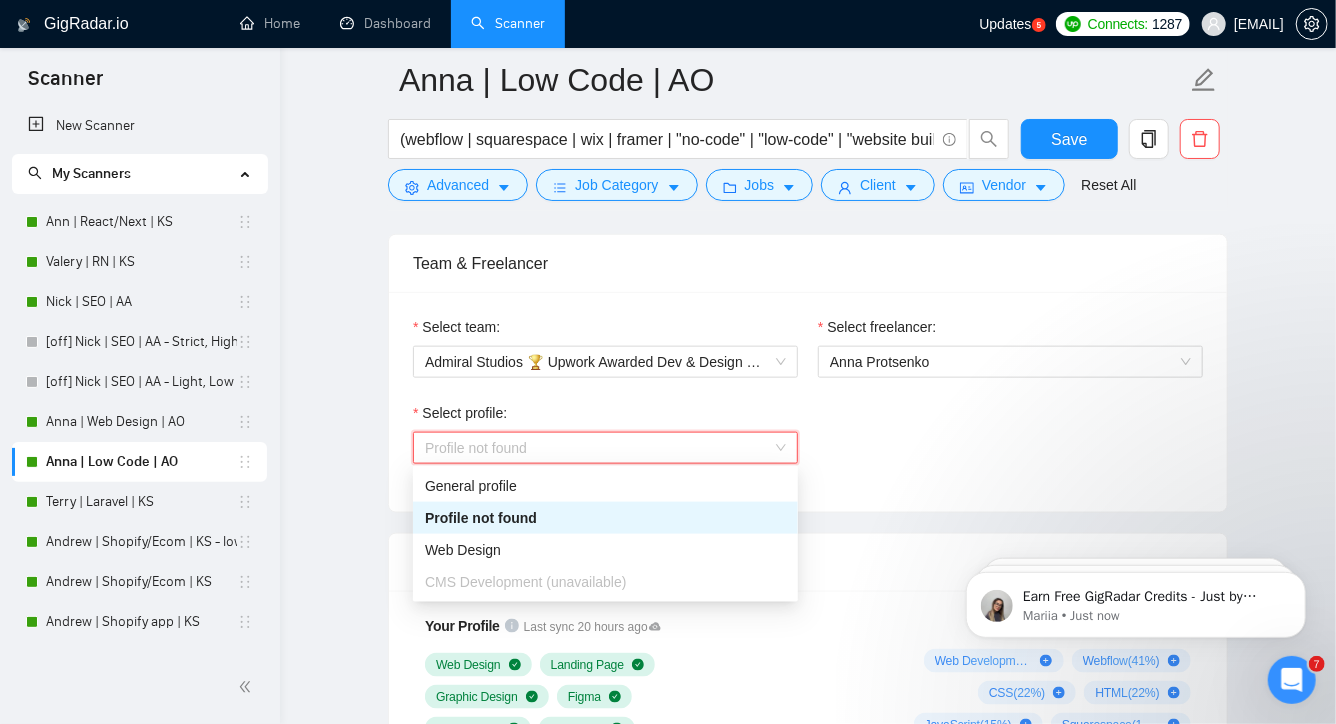 click on "CMS Development (unavailable)" at bounding box center [526, 582] 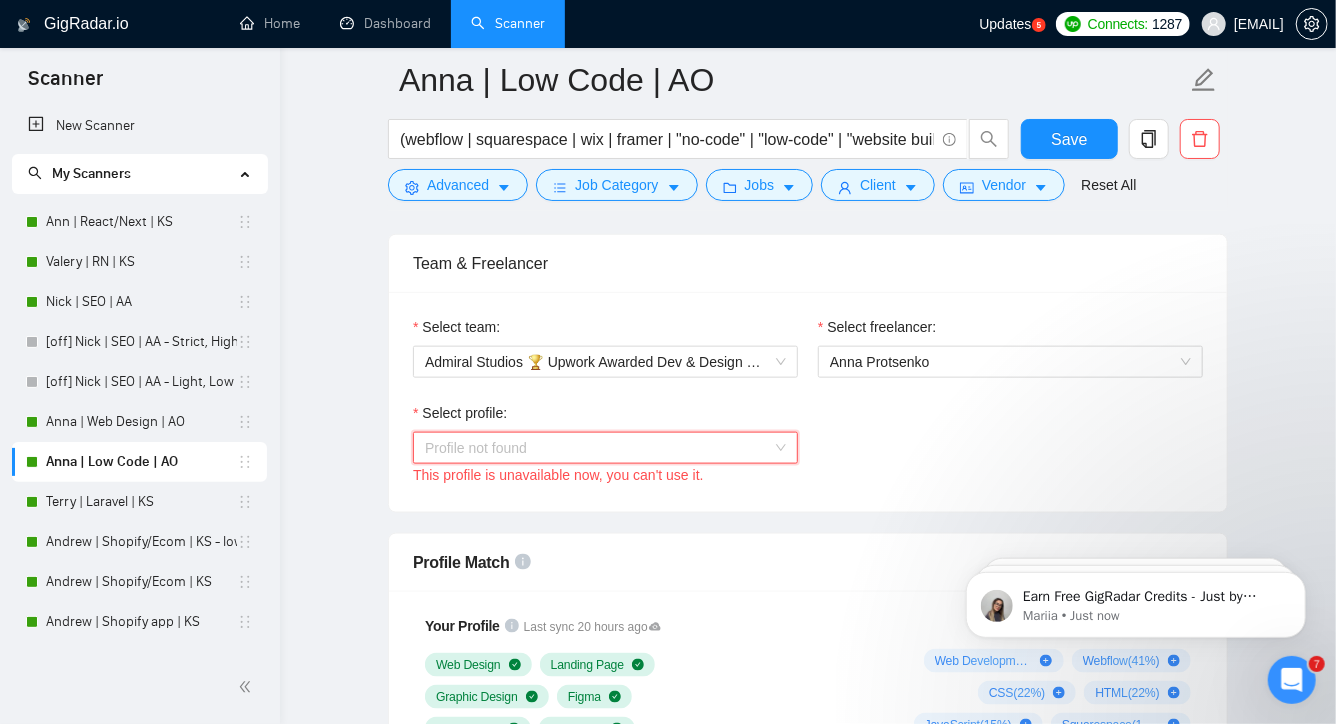 click on "Profile not found" at bounding box center [605, 448] 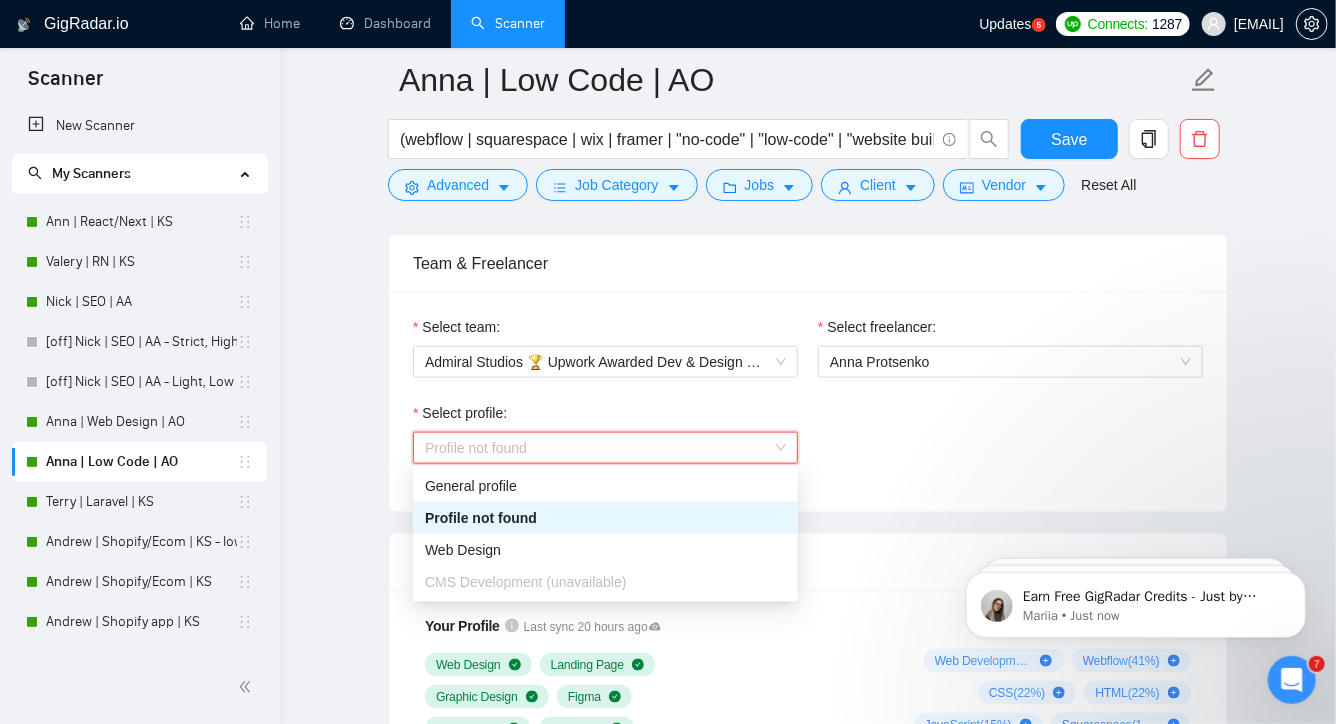 click on "Profile not found" at bounding box center [605, 518] 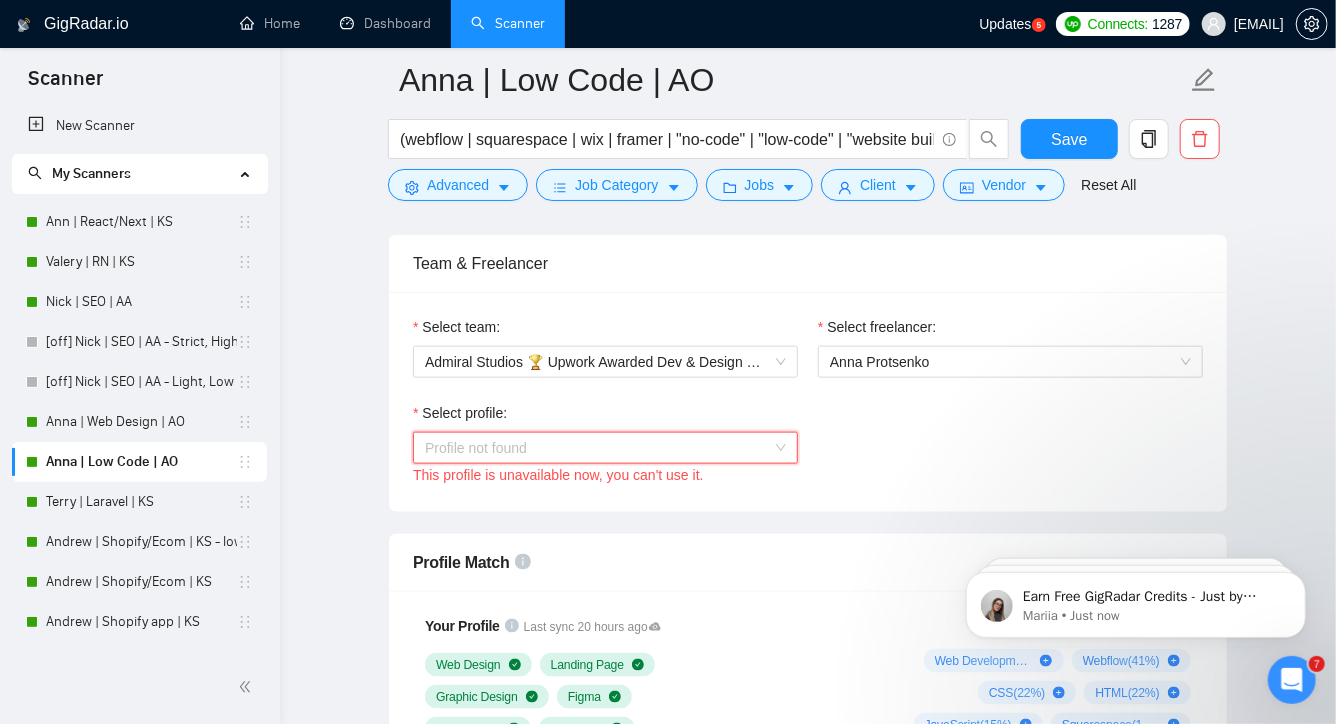 click on "Profile not found" at bounding box center (605, 448) 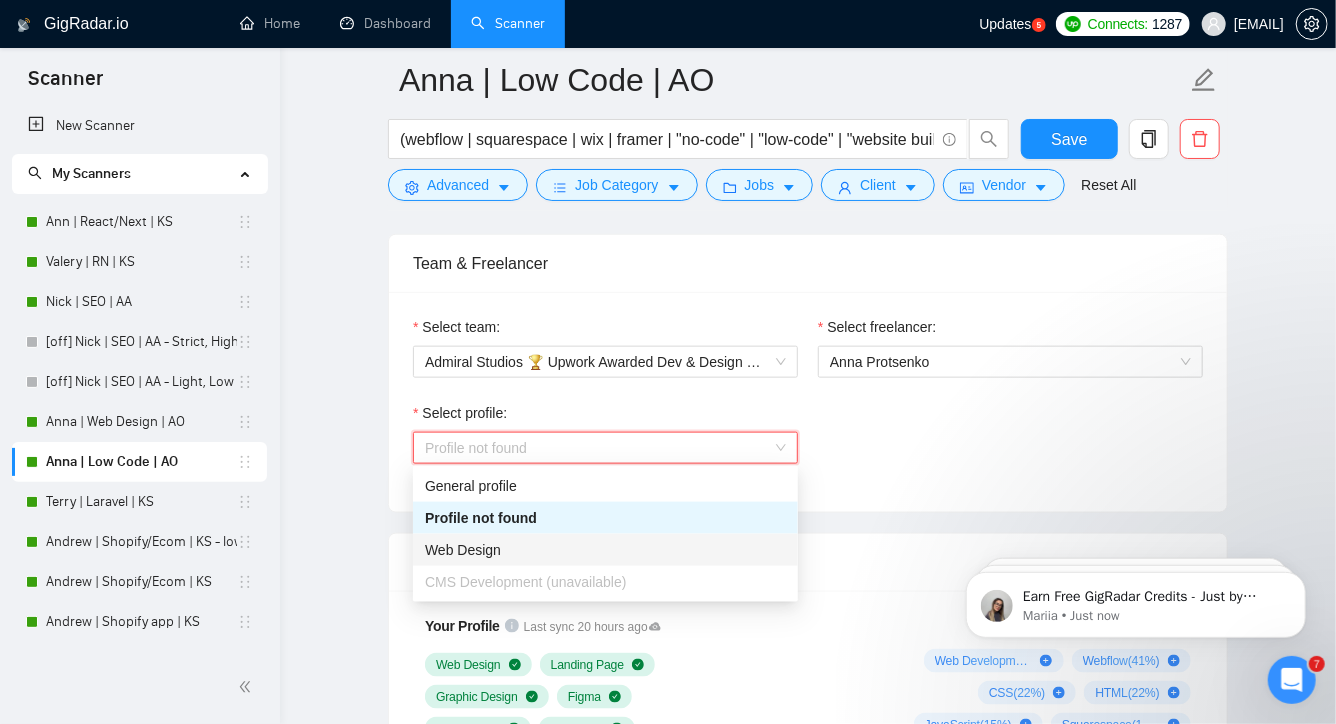 click on "Web Design" at bounding box center (605, 550) 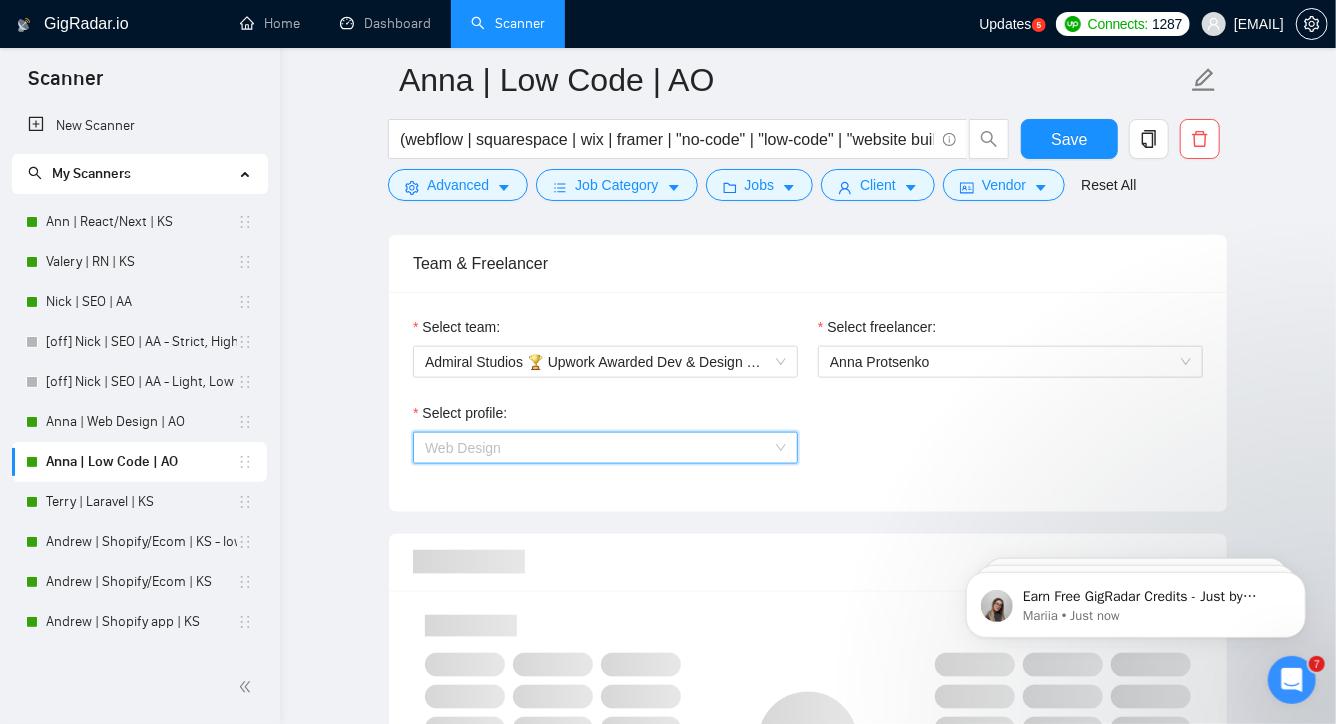 click on "Web Design" at bounding box center [605, 448] 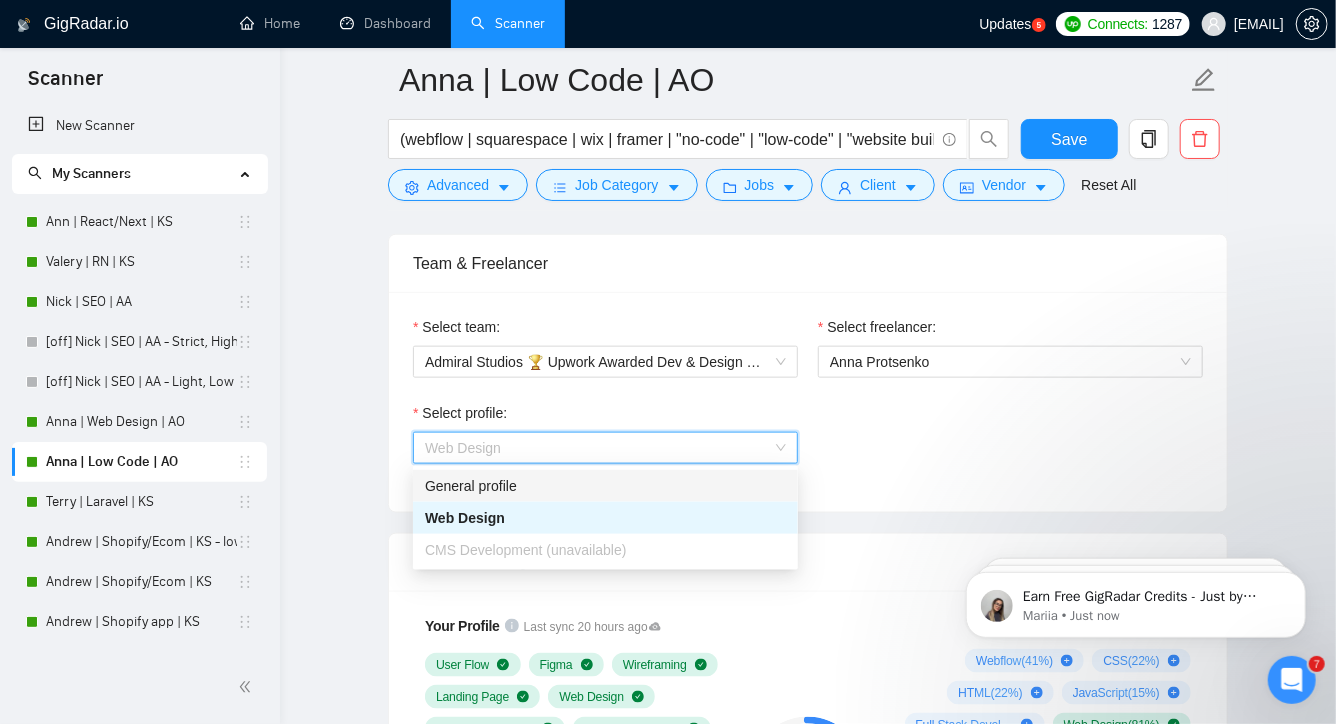 click on "General profile" at bounding box center (605, 486) 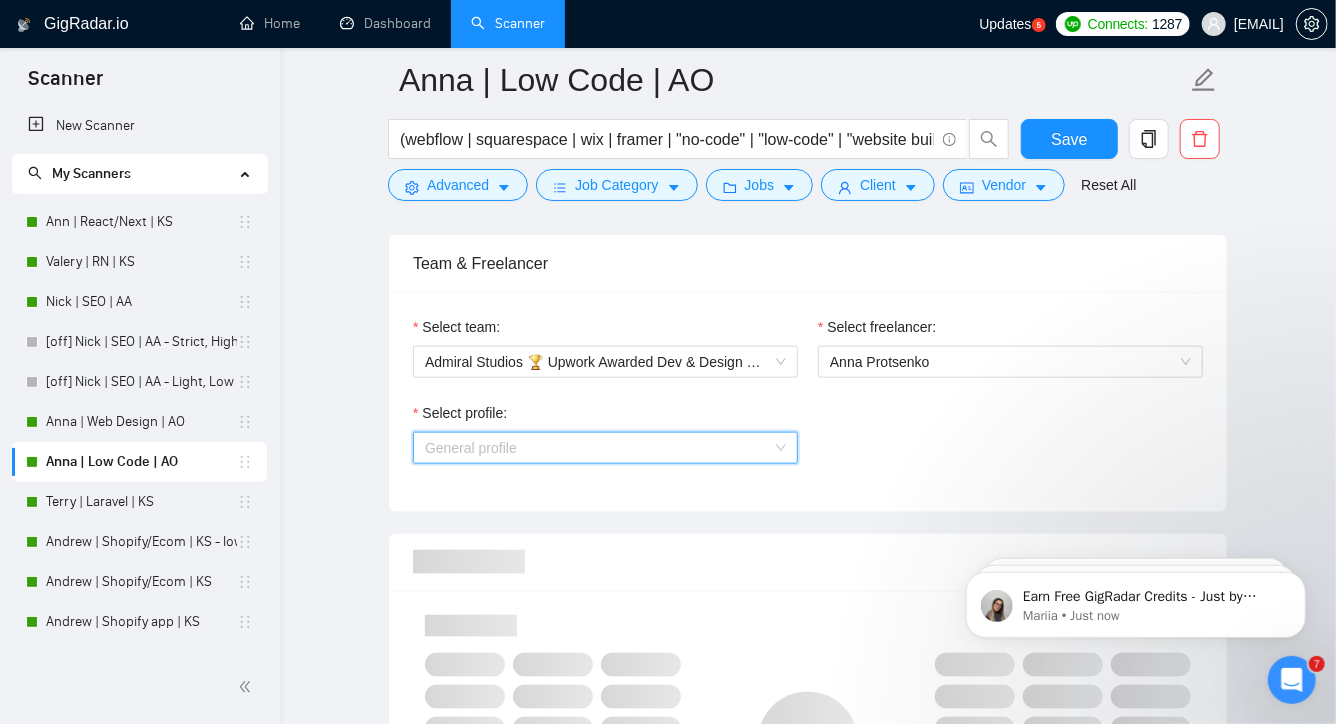 click on "General profile" at bounding box center [605, 448] 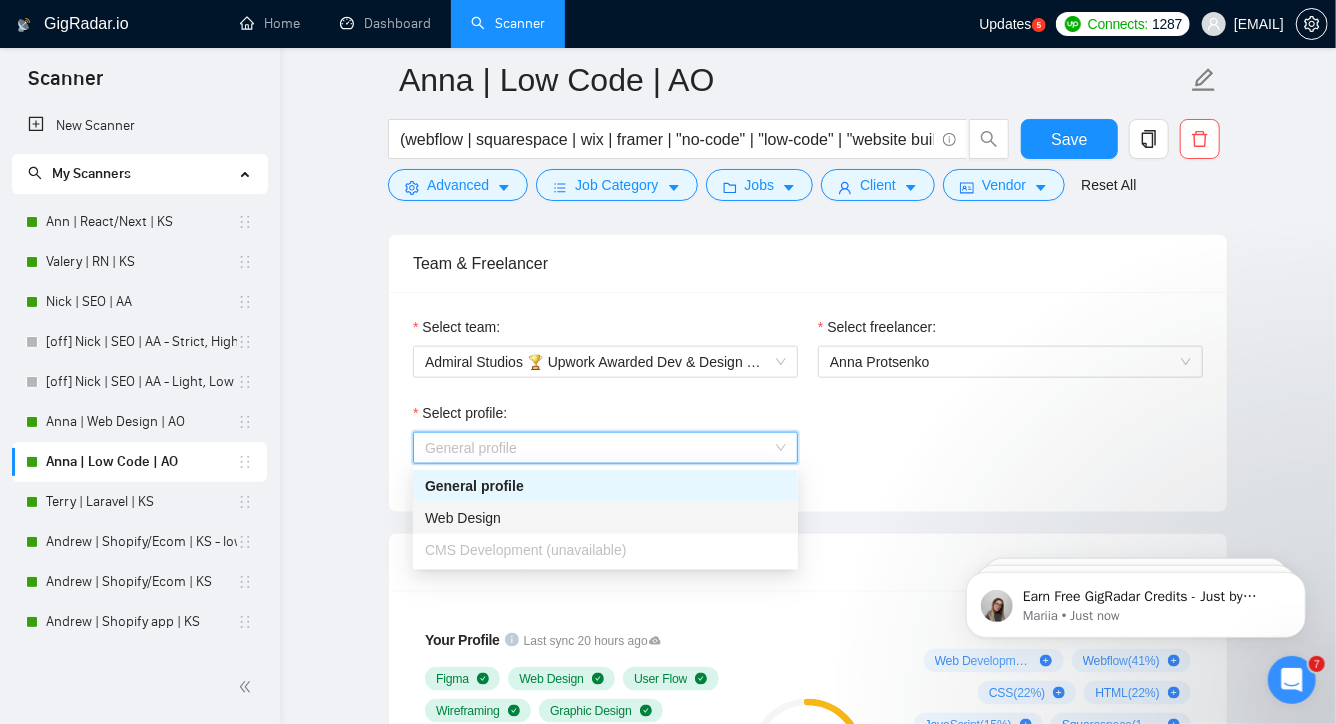 click on "CMS Development (unavailable)" at bounding box center [526, 550] 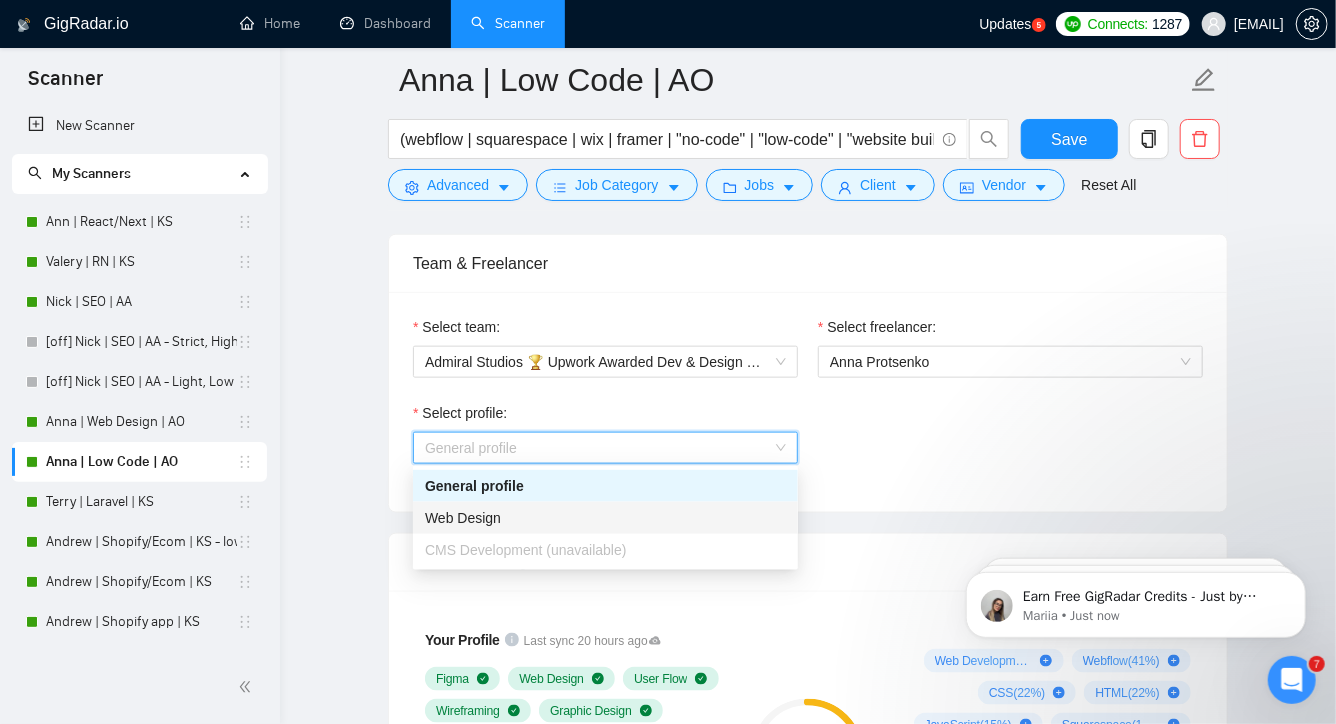 click 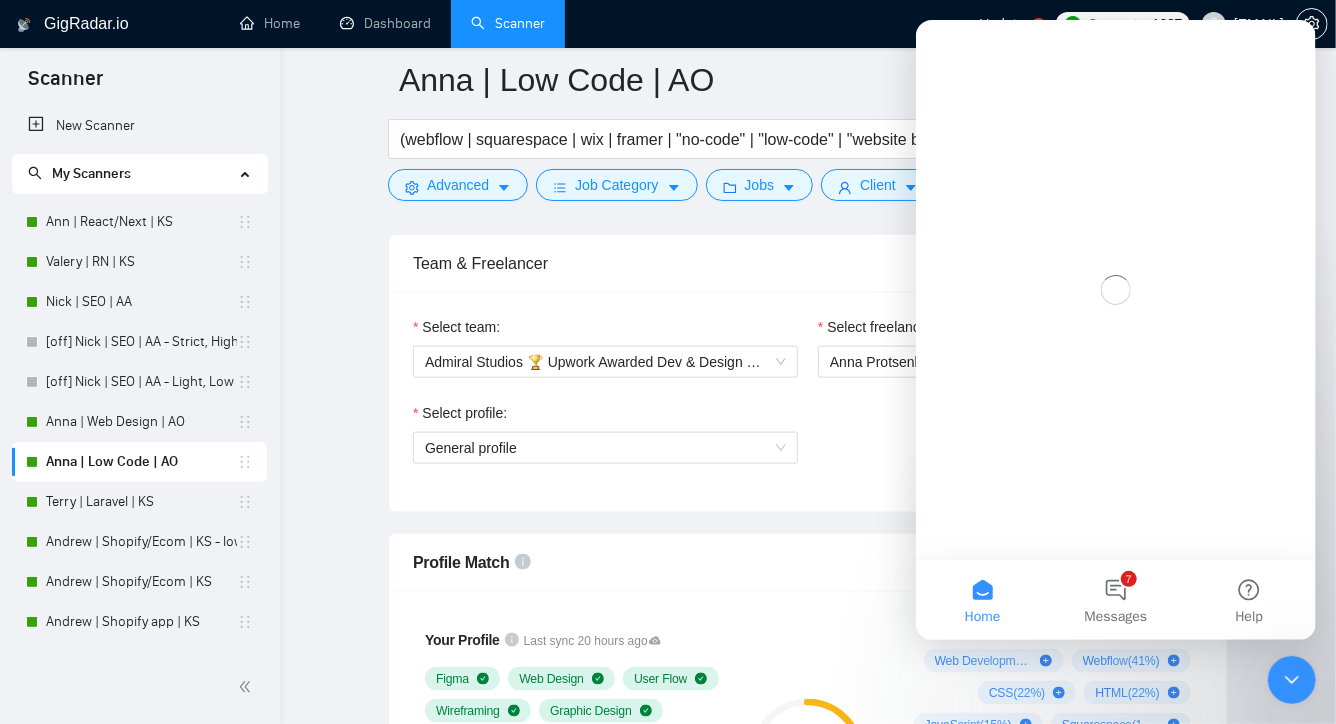 scroll, scrollTop: 0, scrollLeft: 0, axis: both 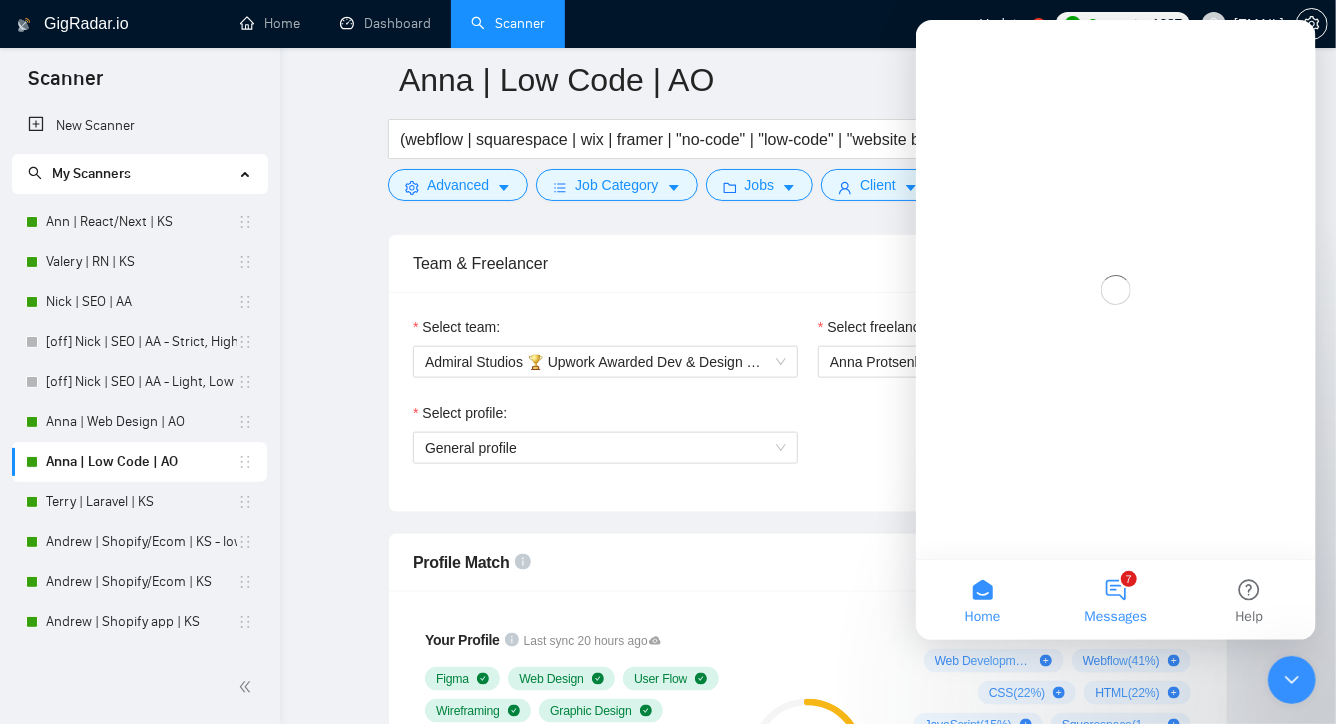 click on "7 Messages" at bounding box center (1114, 600) 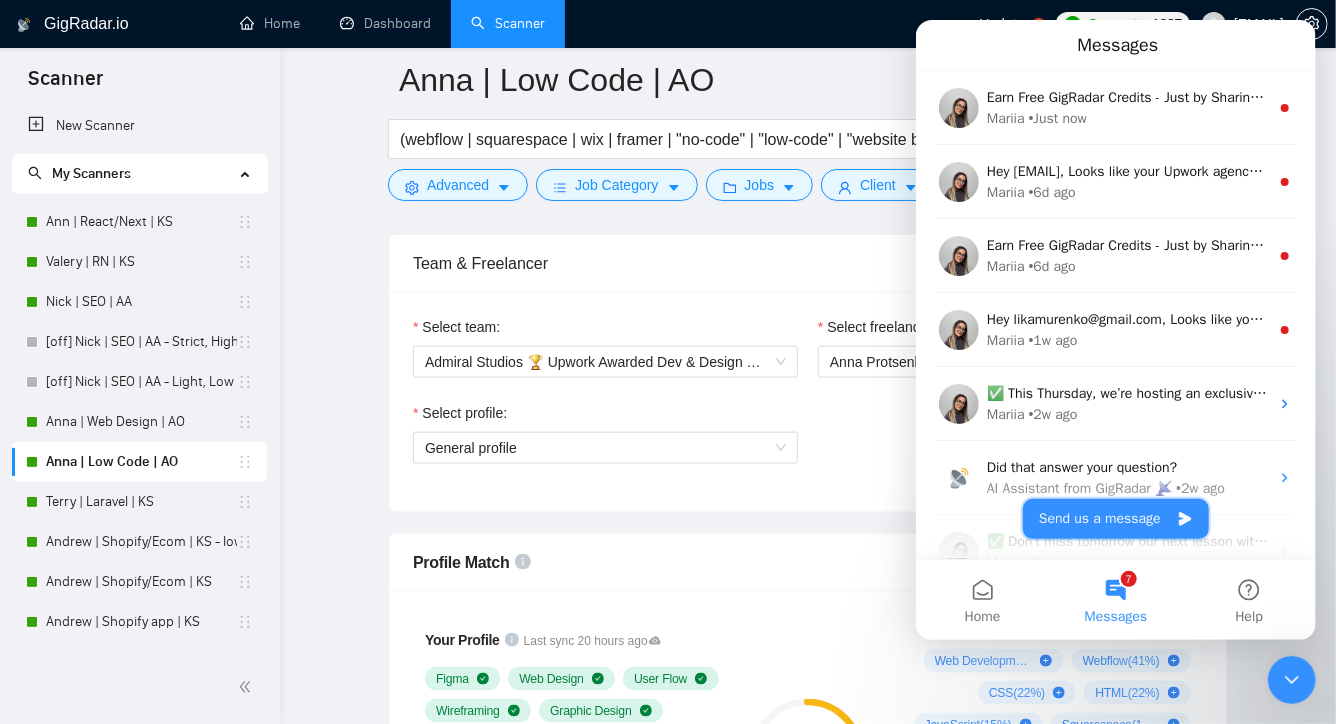 click on "Send us a message" at bounding box center (1115, 519) 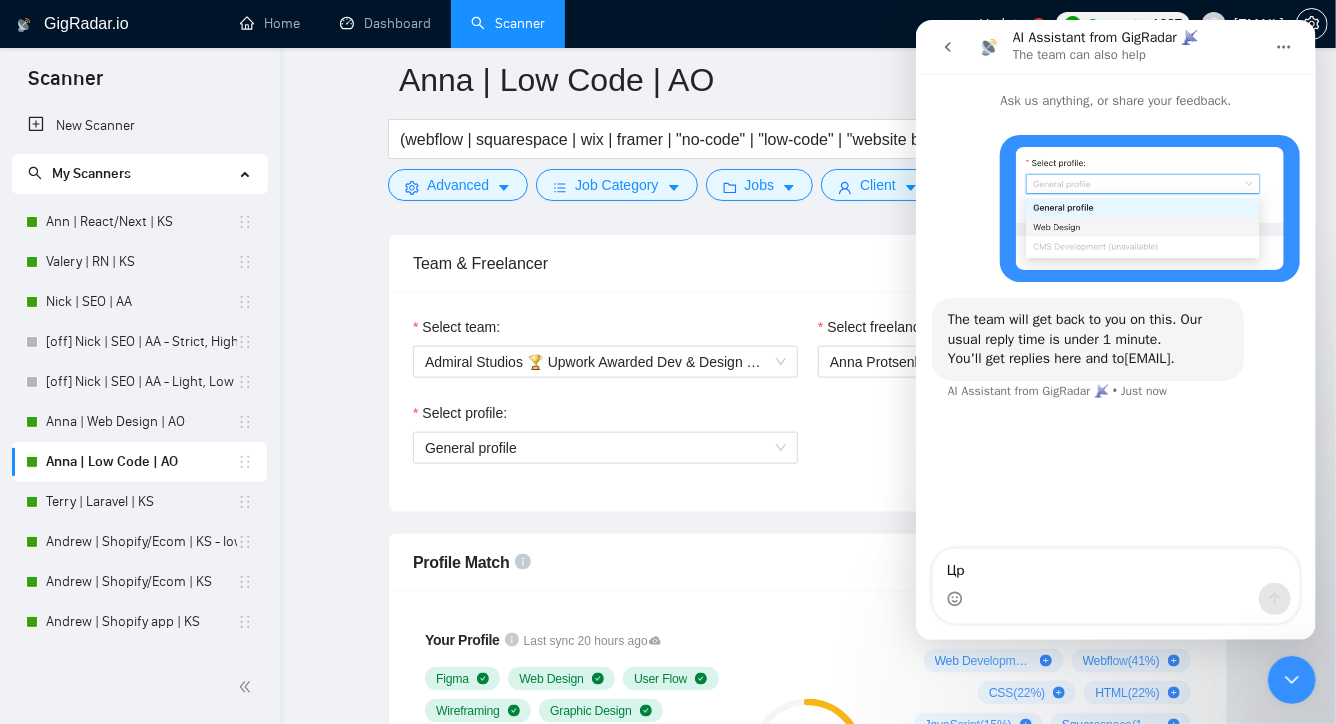 type on "Ц" 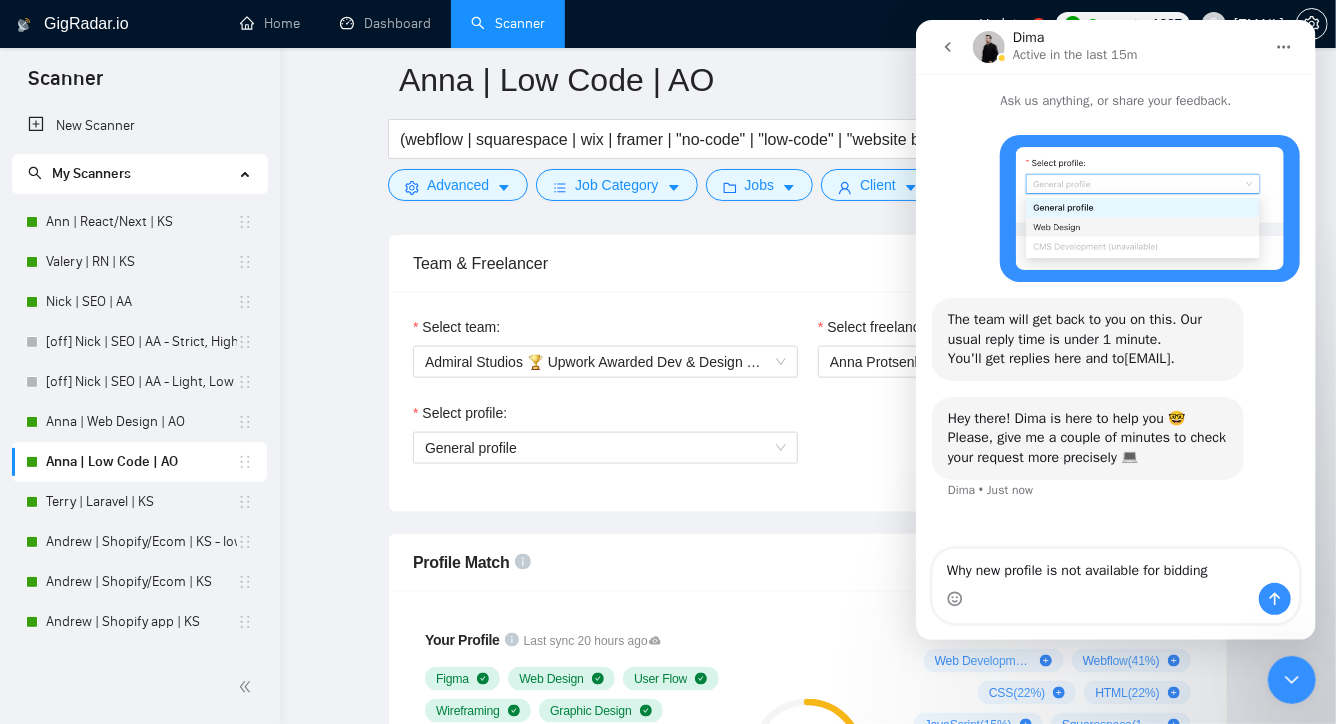 click on "Why new profile is not available for bidding" at bounding box center (1115, 566) 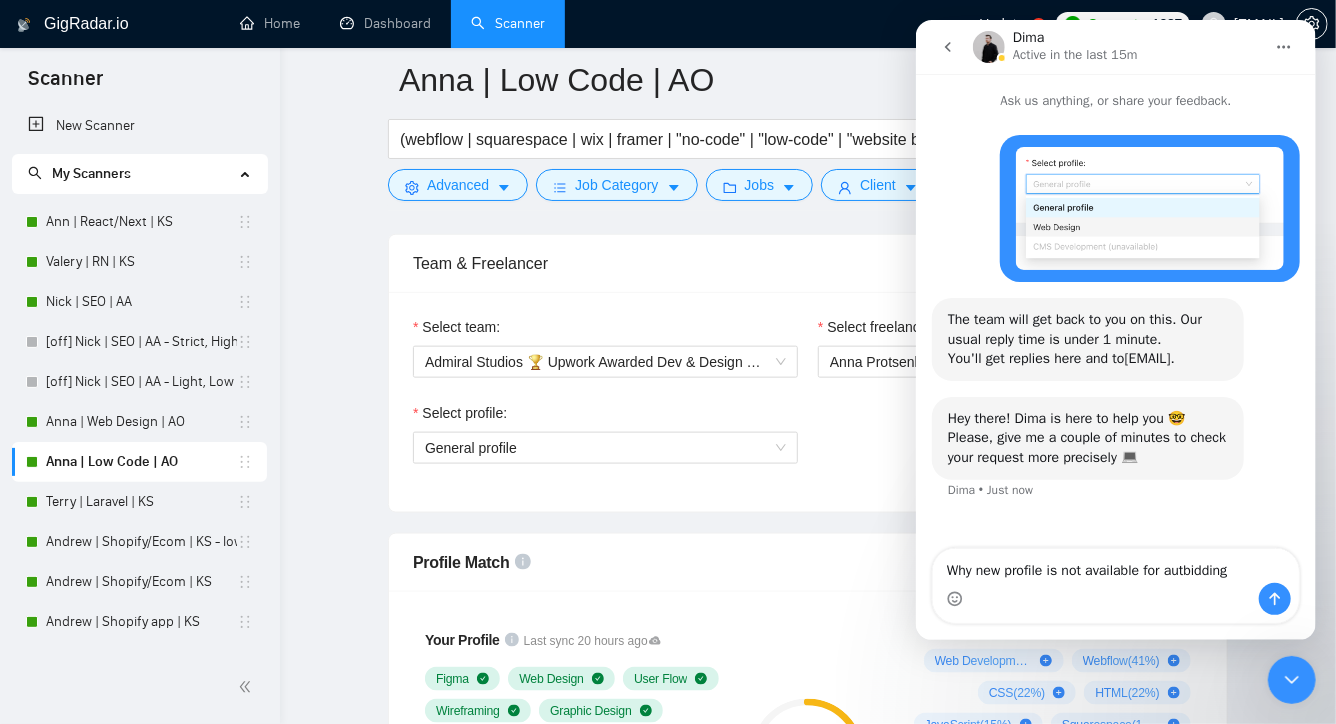 type on "Why new profile is not available for autobidding" 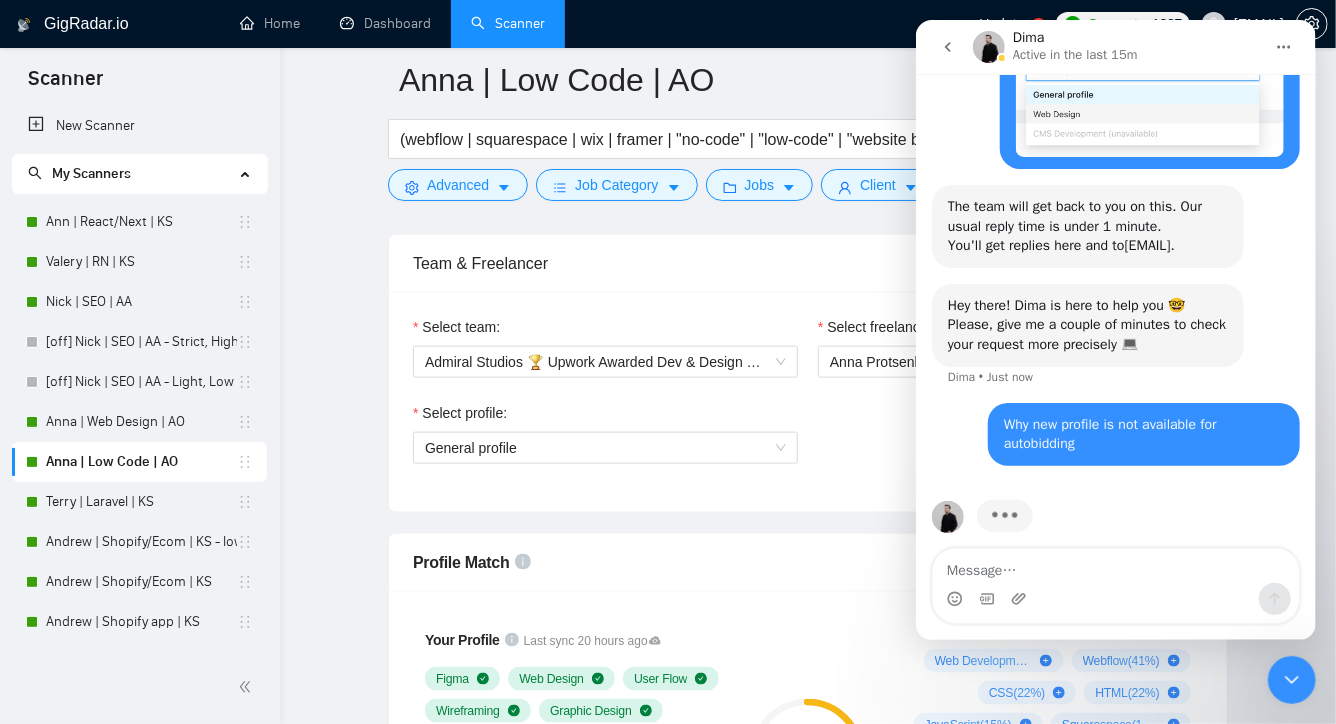 scroll, scrollTop: 147, scrollLeft: 0, axis: vertical 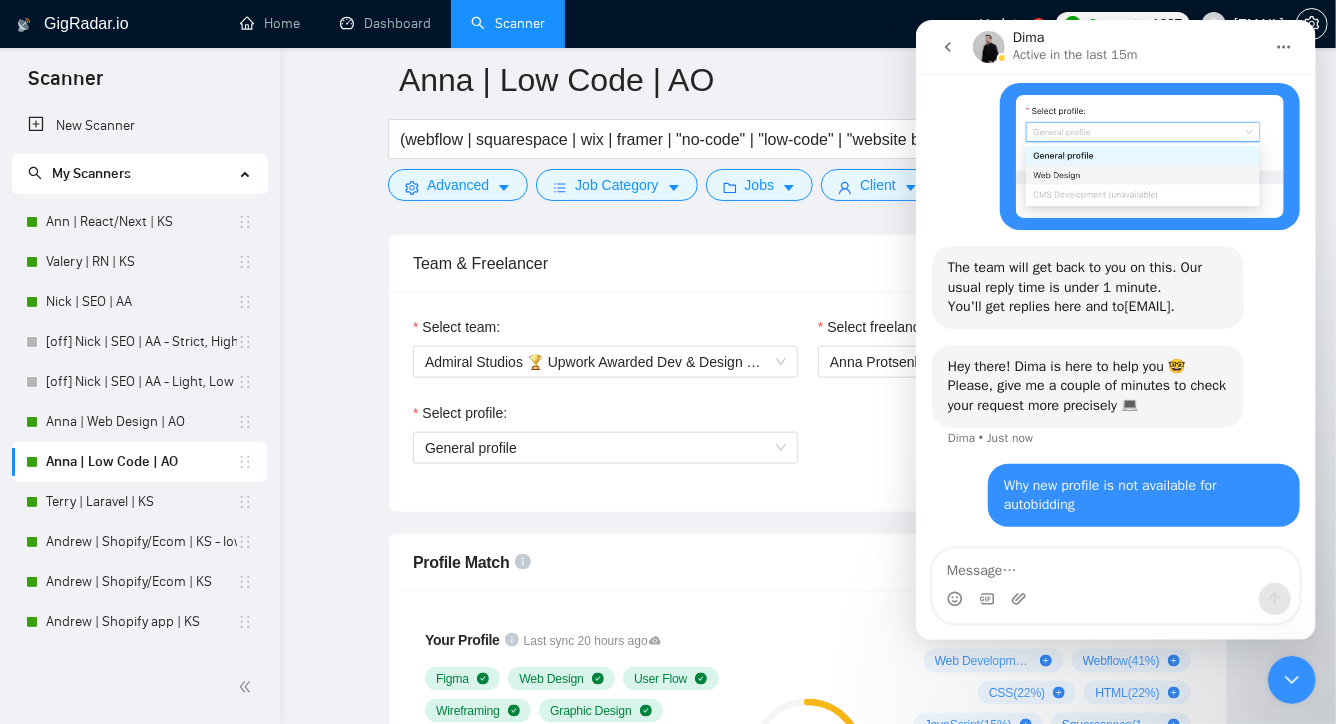 click on "Why new profile is not available for autobidding" at bounding box center [1143, 495] 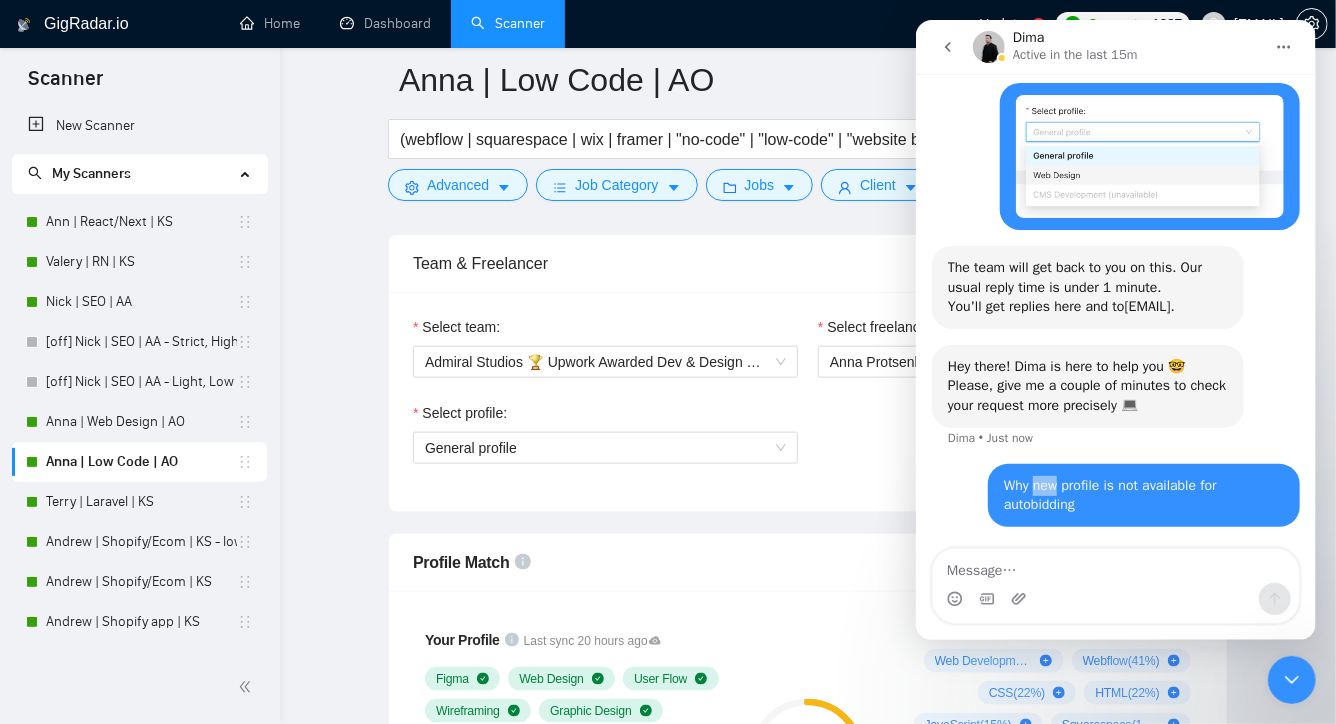 click on "Why new profile is not available for autobidding" at bounding box center [1143, 495] 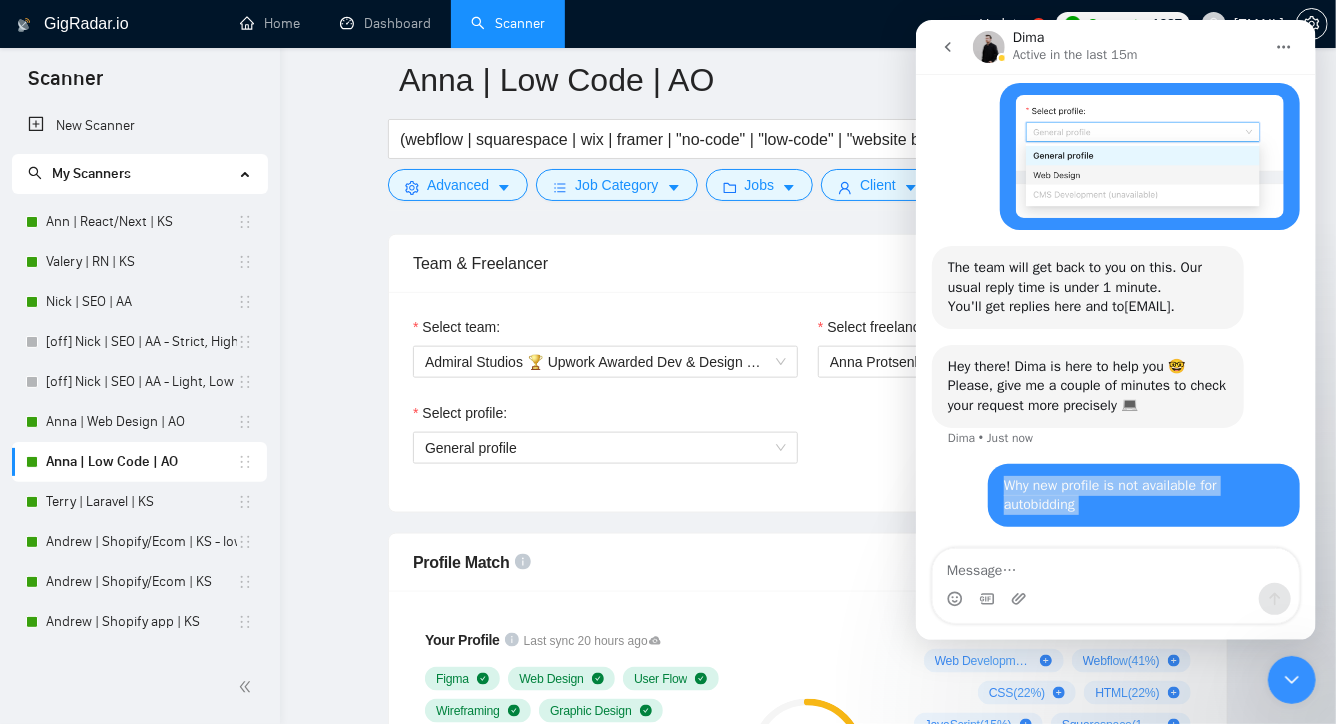 click on "Why new profile is not available for autobidding" at bounding box center [1143, 495] 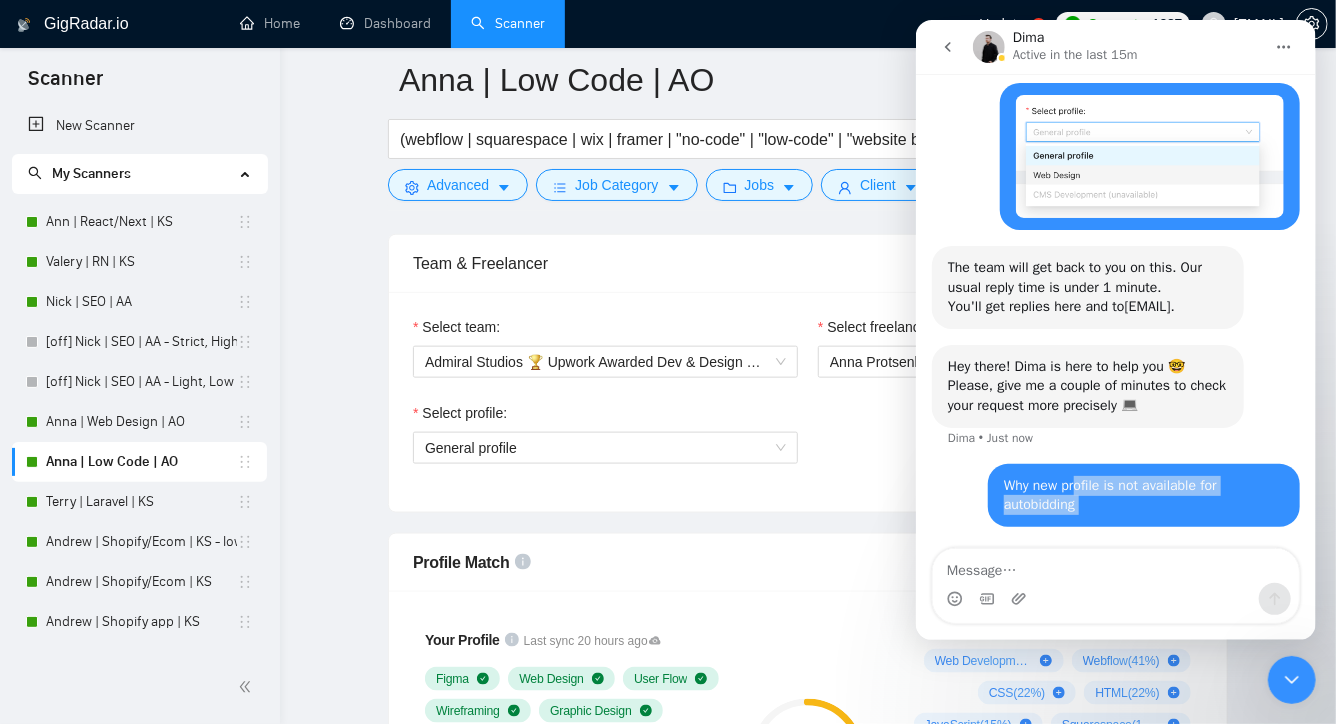 click on "Why new profile is not available for autobidding" at bounding box center (1143, 495) 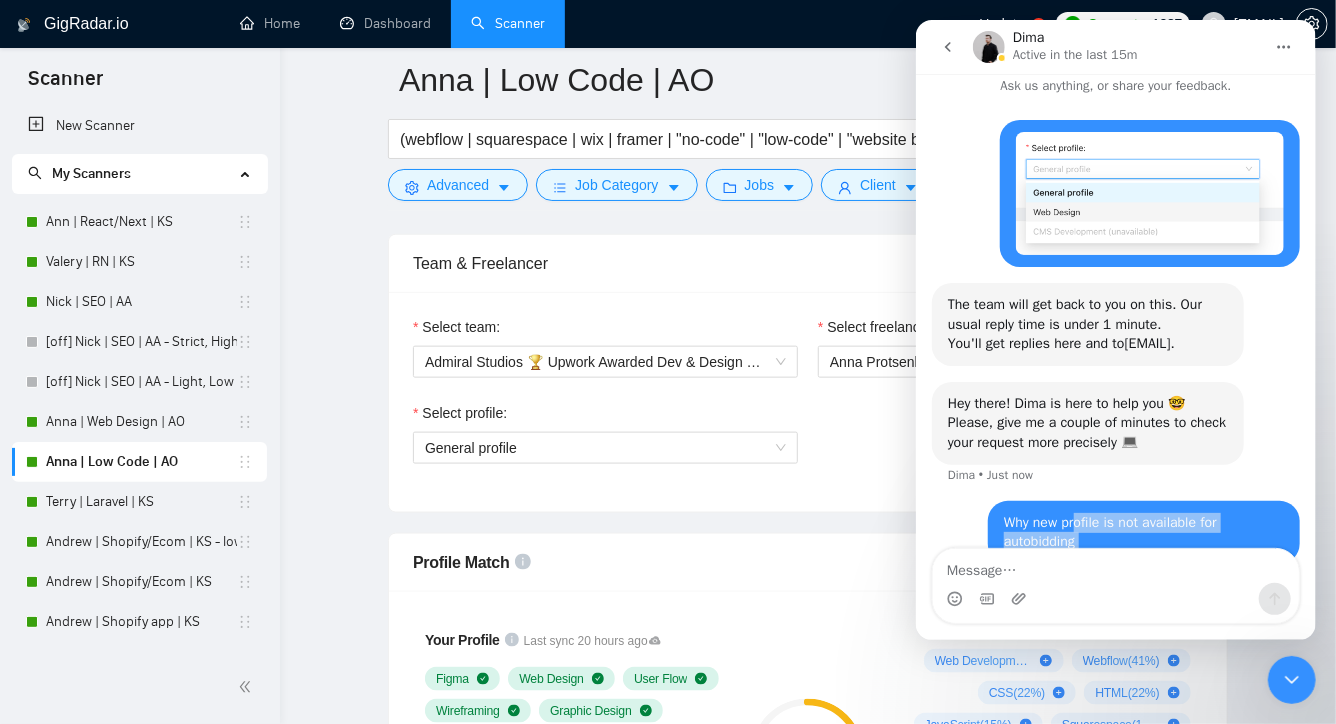 scroll, scrollTop: 11, scrollLeft: 0, axis: vertical 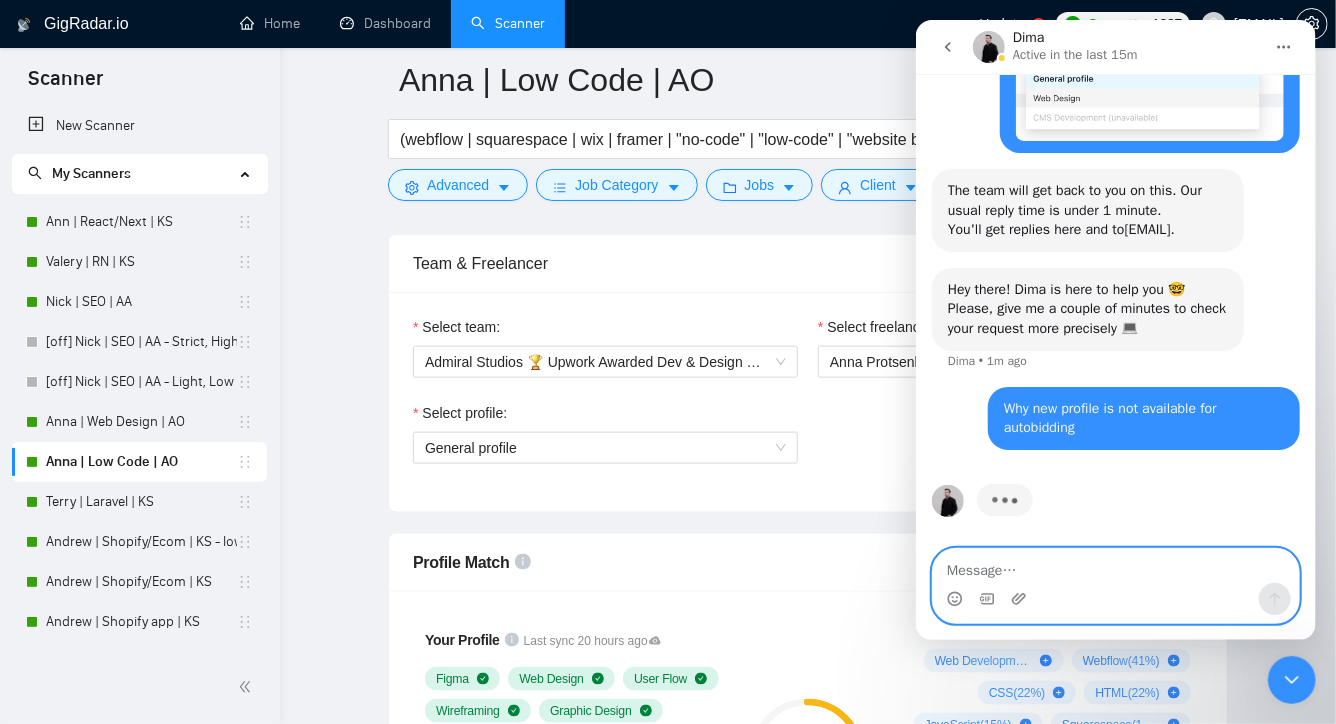 click at bounding box center (1115, 566) 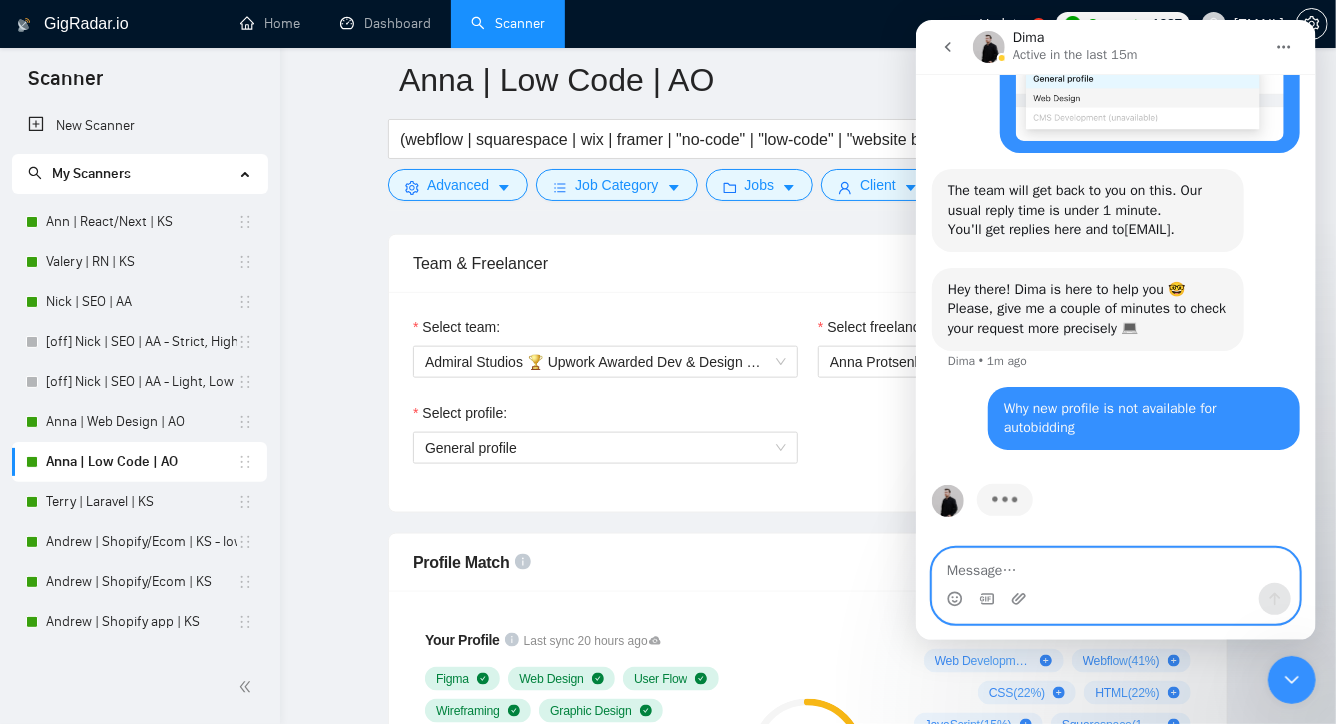 paste on "CMS Development" 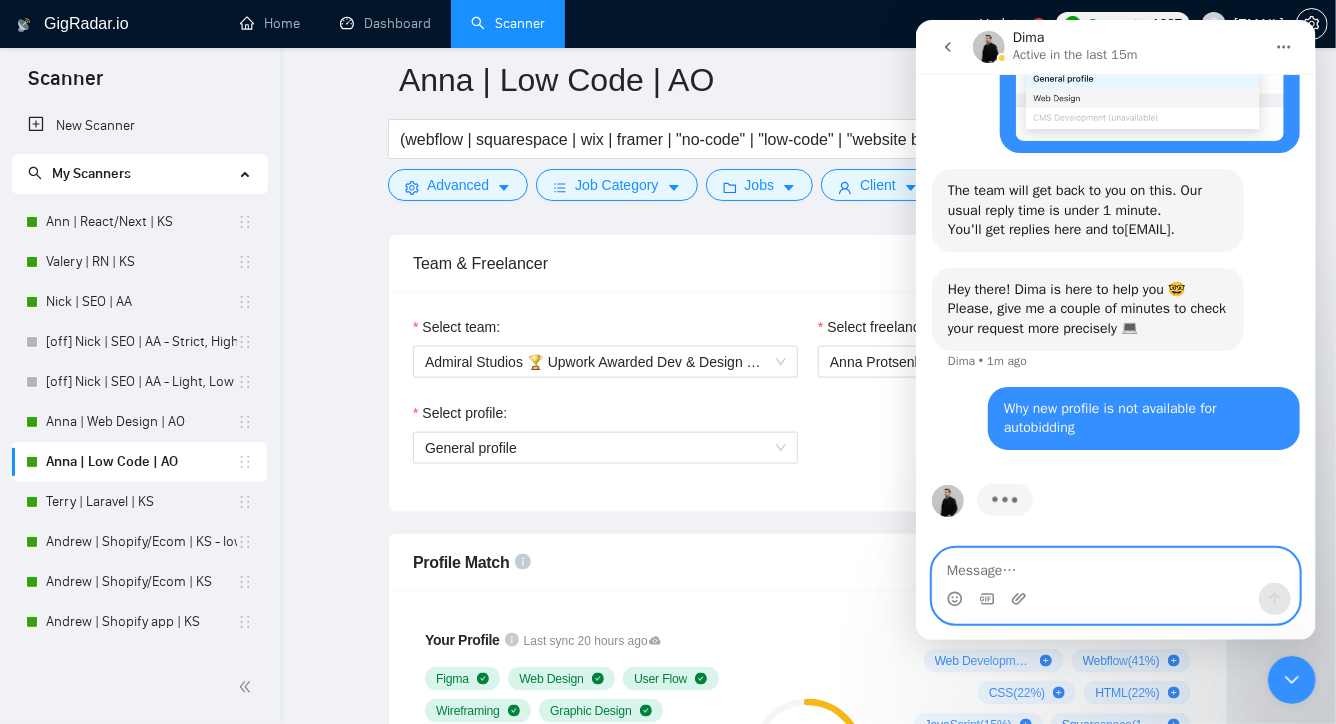type on "CMS Development" 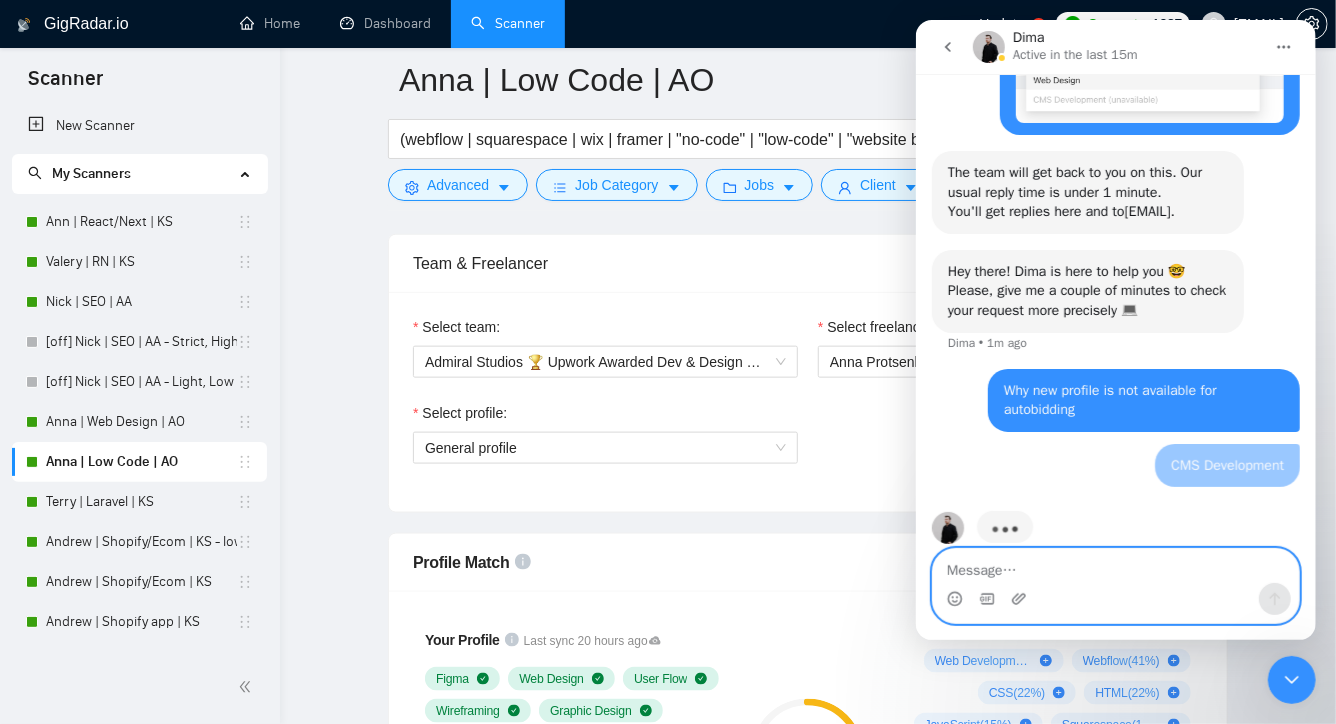 scroll, scrollTop: 193, scrollLeft: 0, axis: vertical 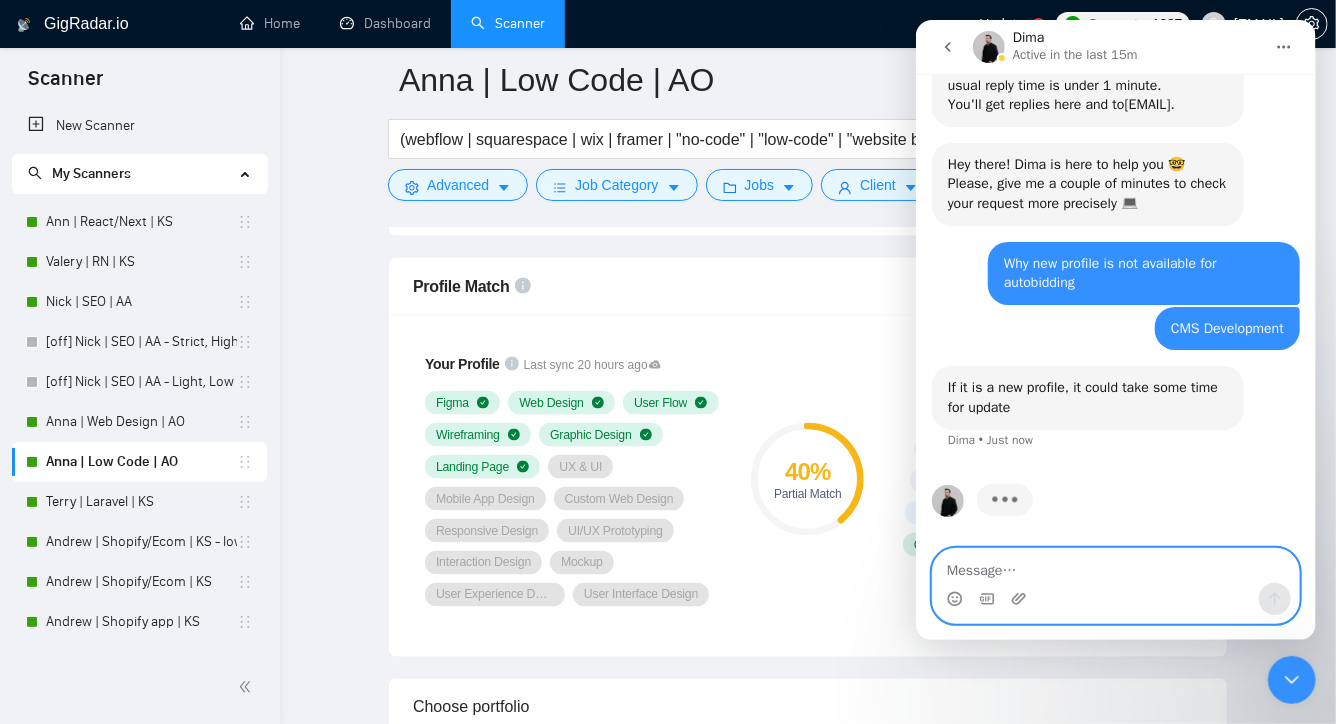 click at bounding box center (1115, 566) 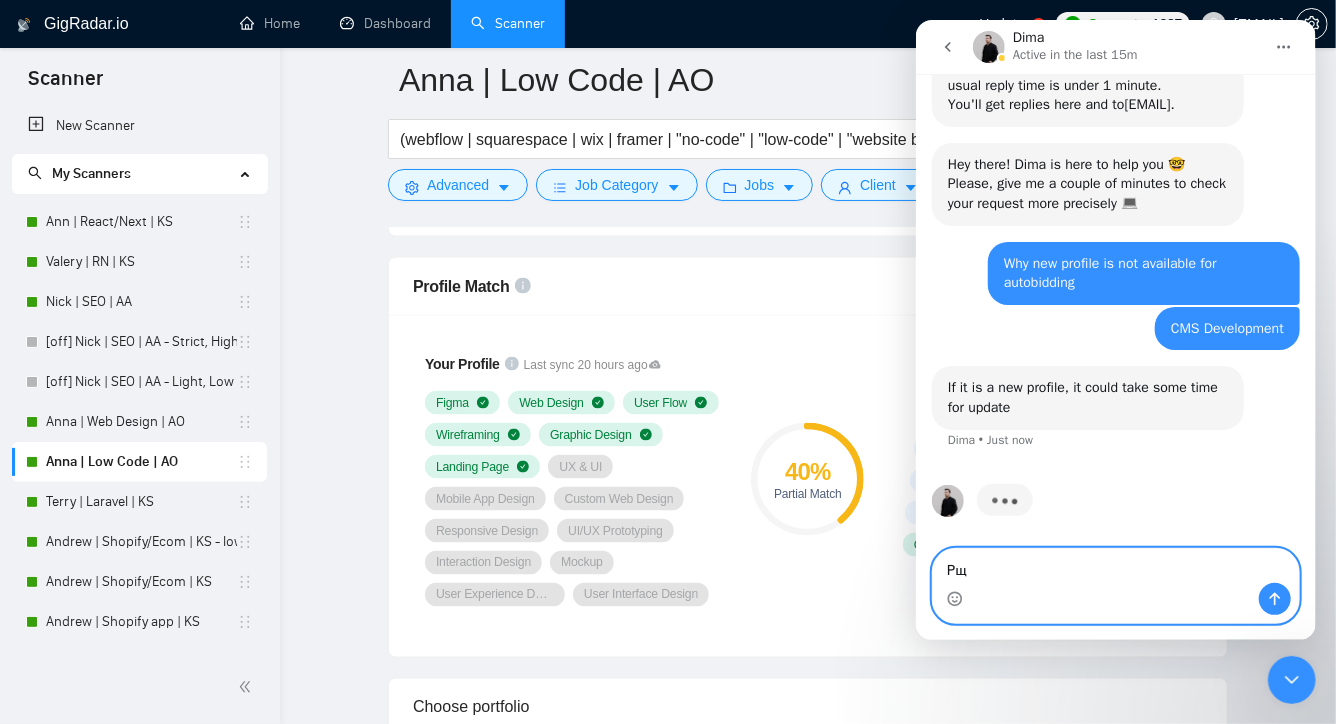 type on "Р" 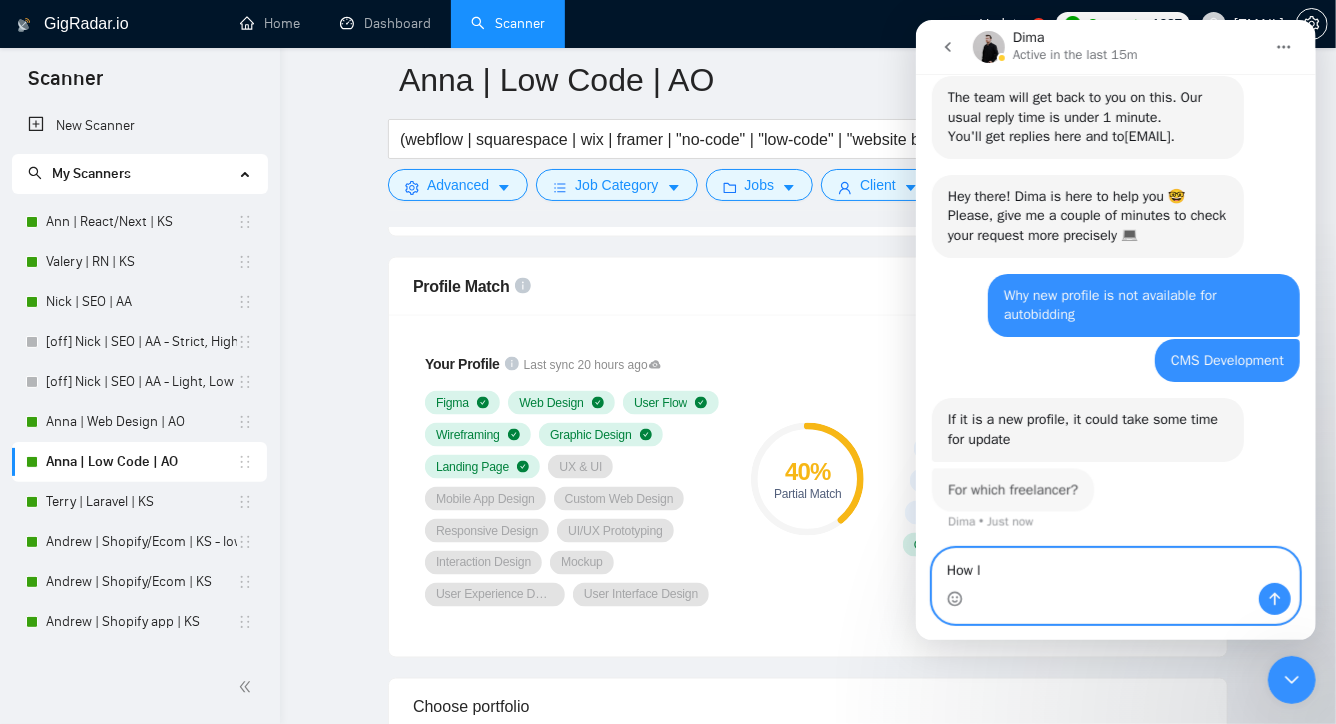 scroll, scrollTop: 240, scrollLeft: 0, axis: vertical 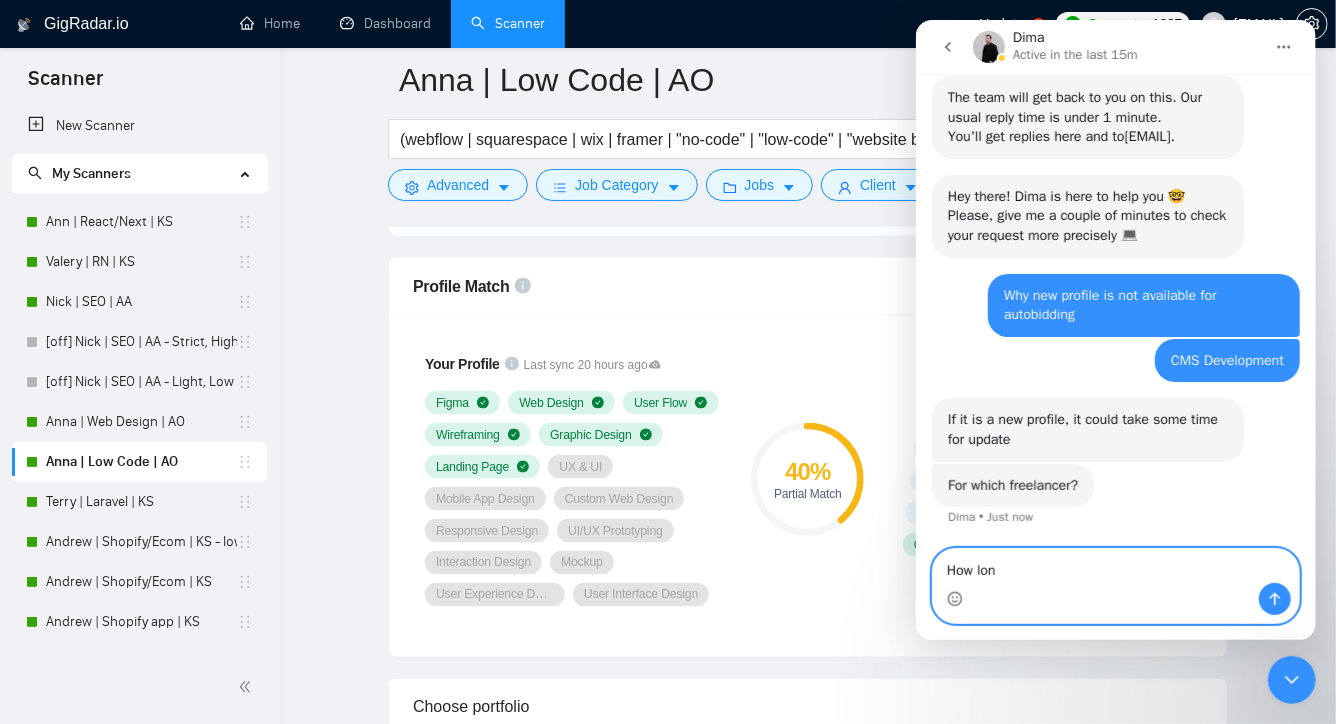 type on "How long" 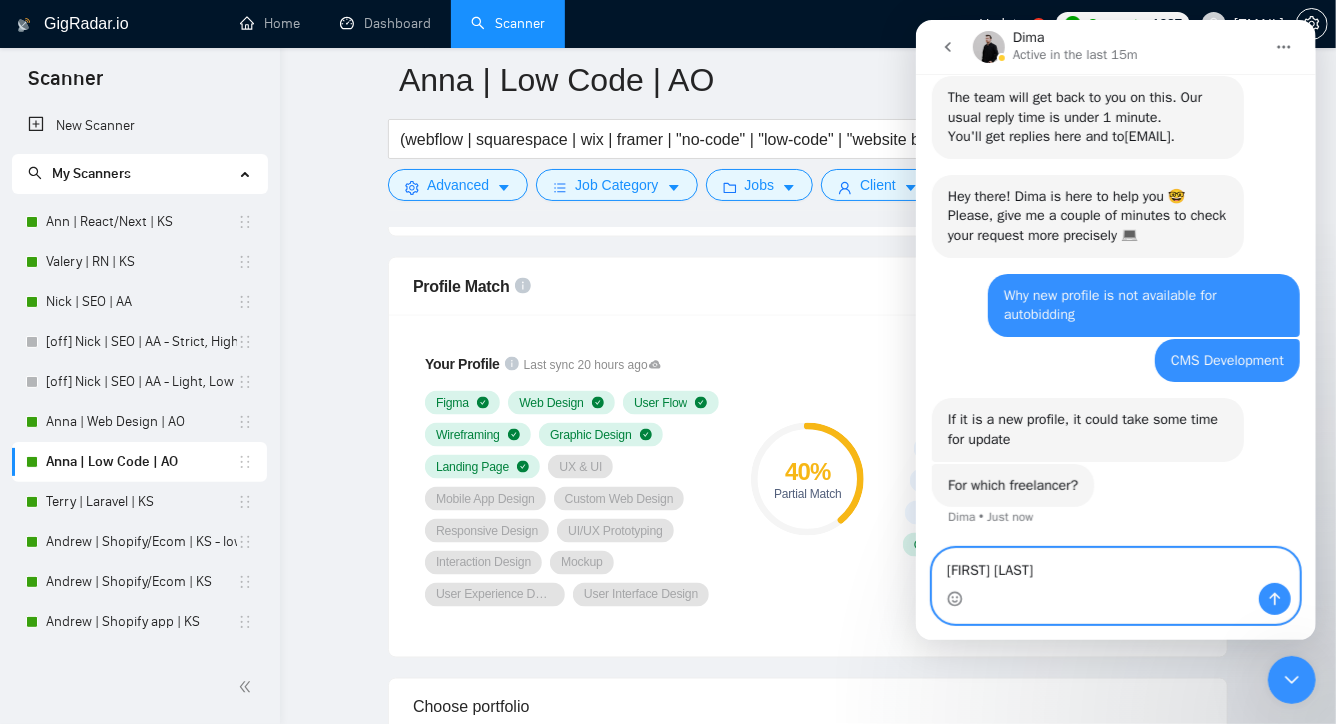 type on "[FIRST]" 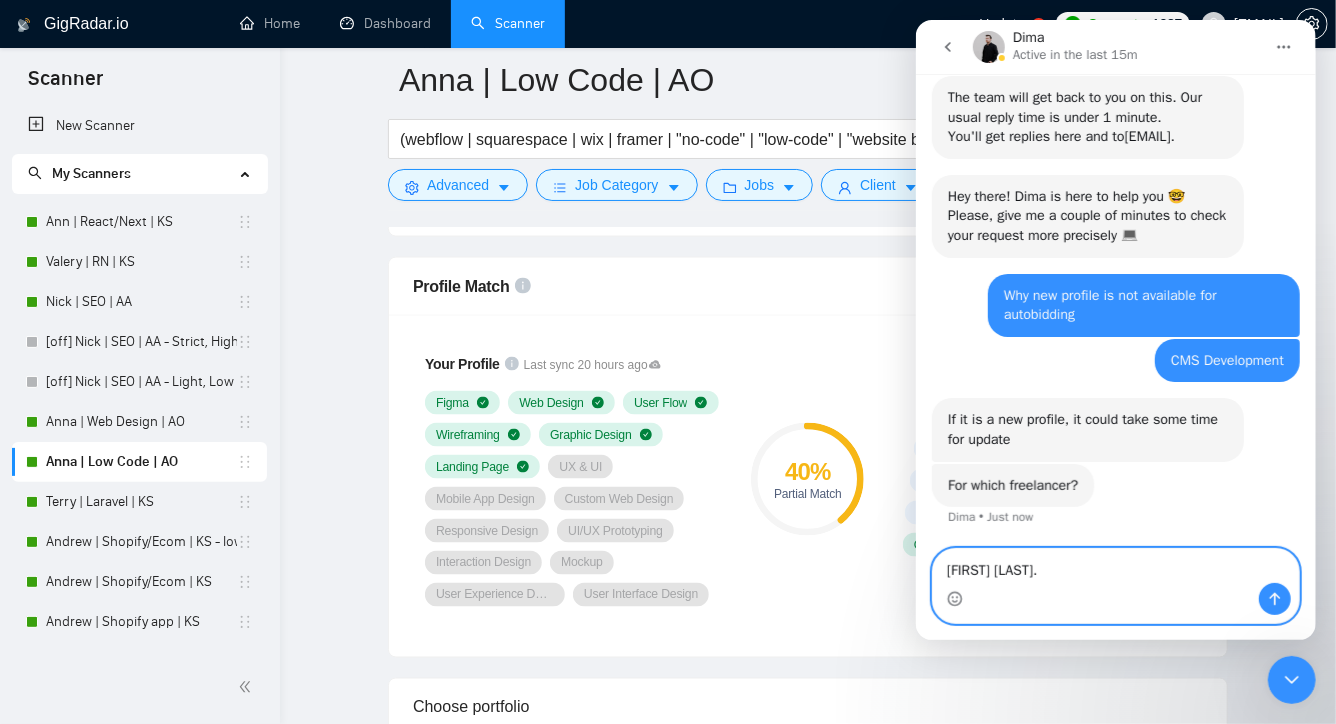 type 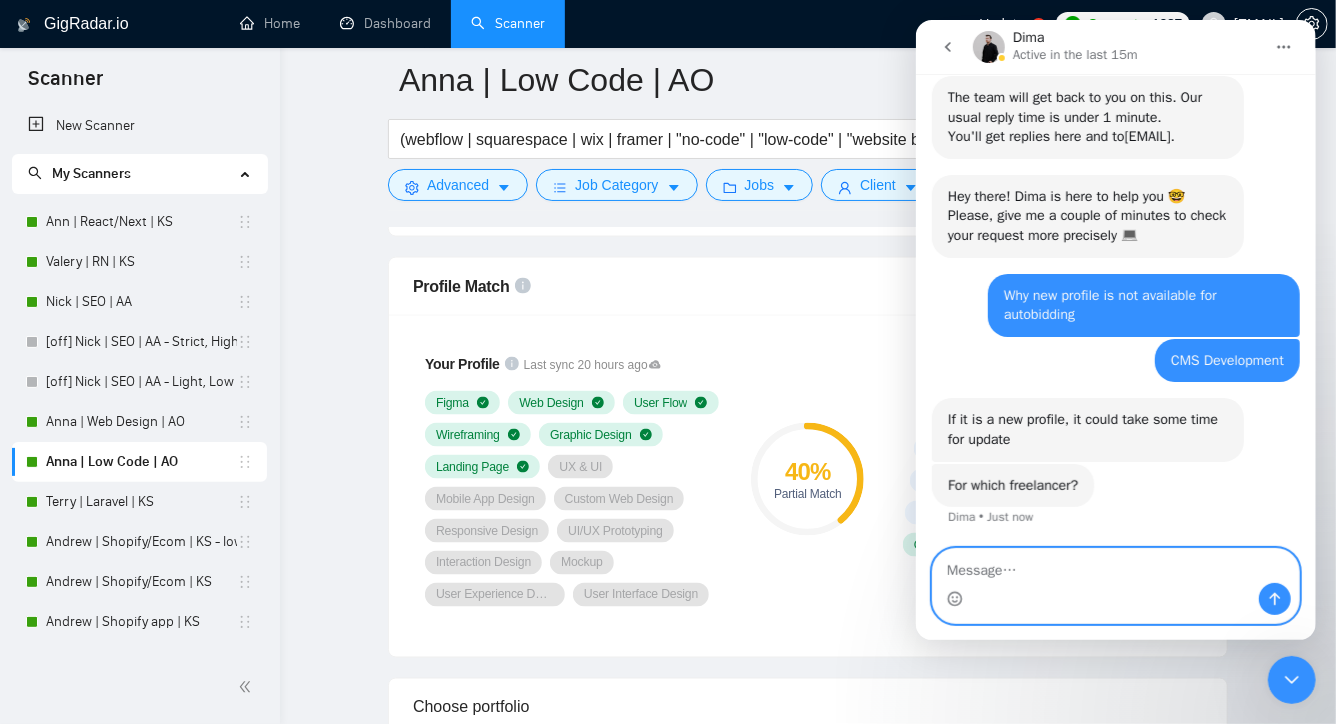 scroll, scrollTop: 300, scrollLeft: 0, axis: vertical 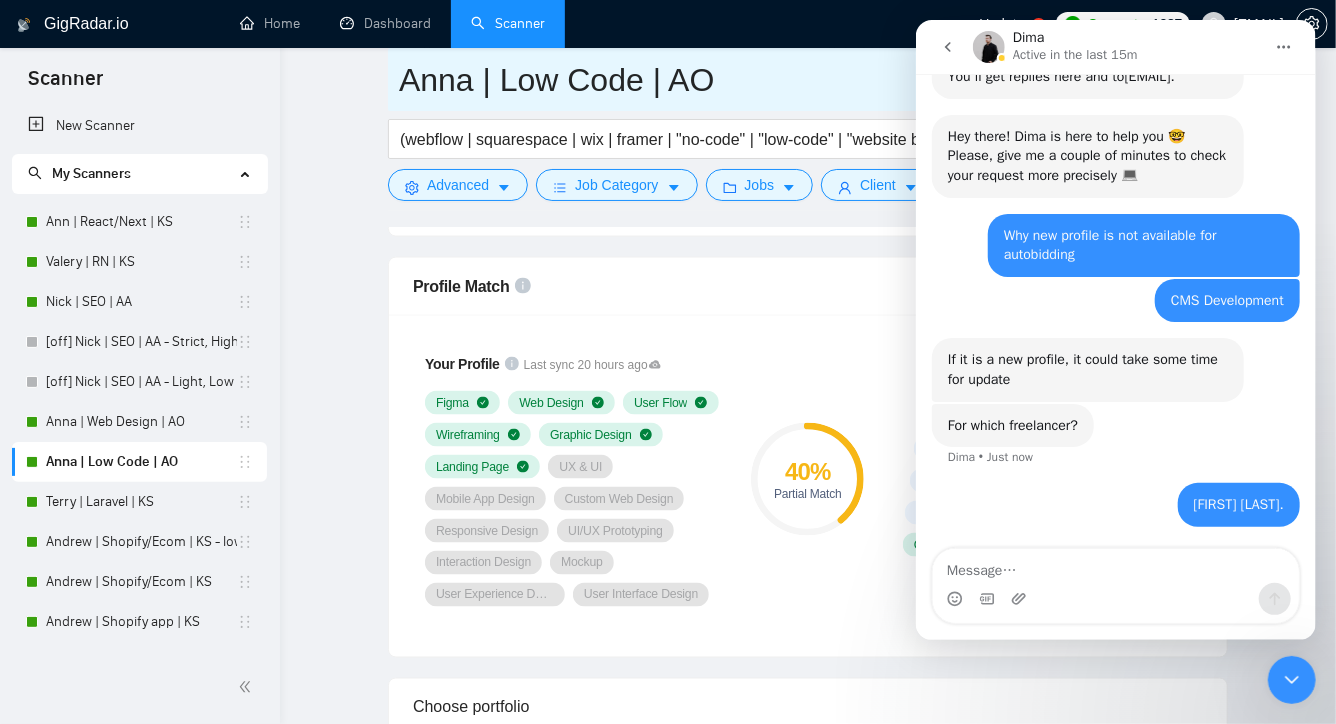 click on "Anna | Low Code | AO" at bounding box center [793, 80] 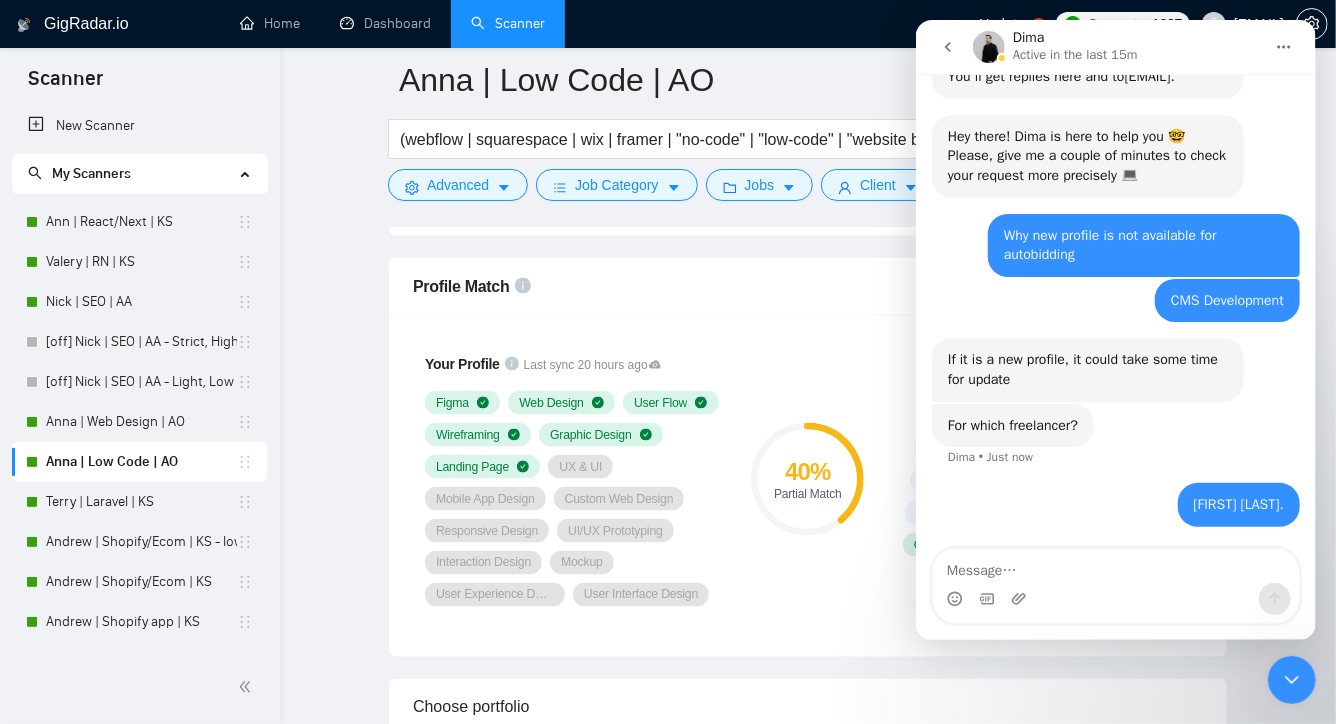 click 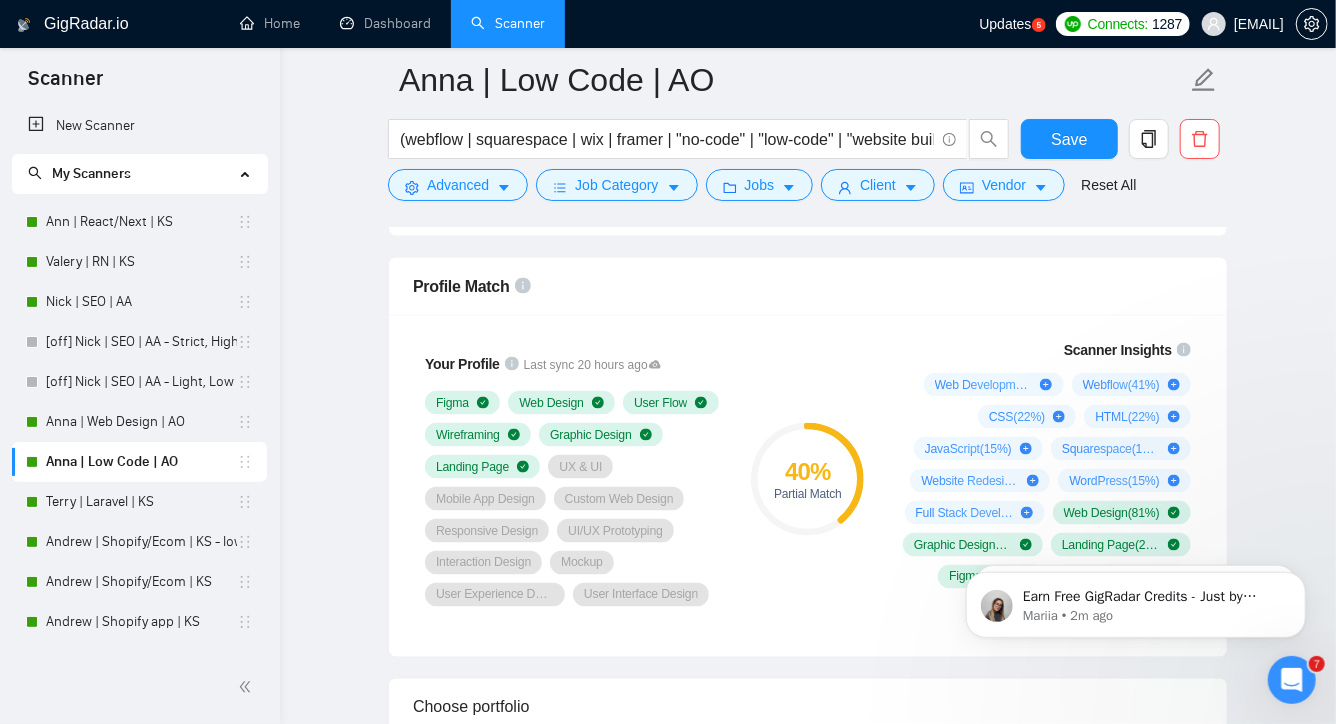 scroll, scrollTop: 0, scrollLeft: 0, axis: both 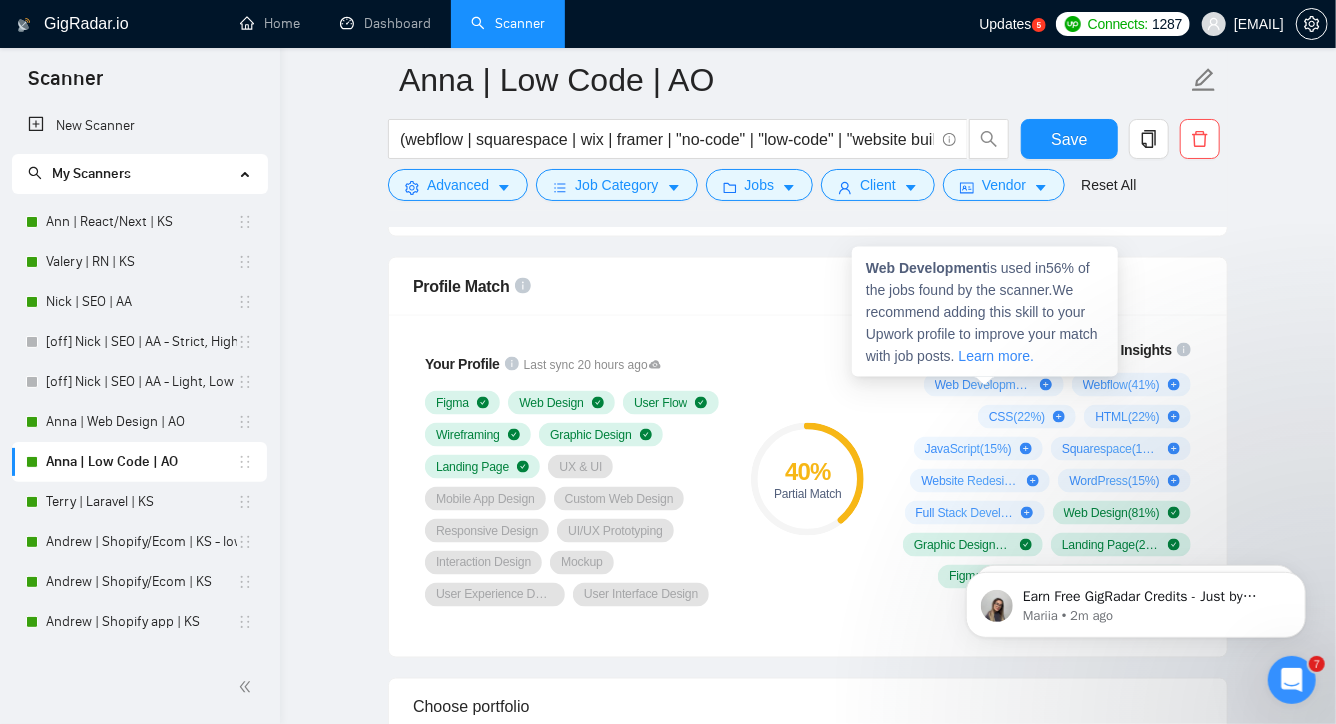 click 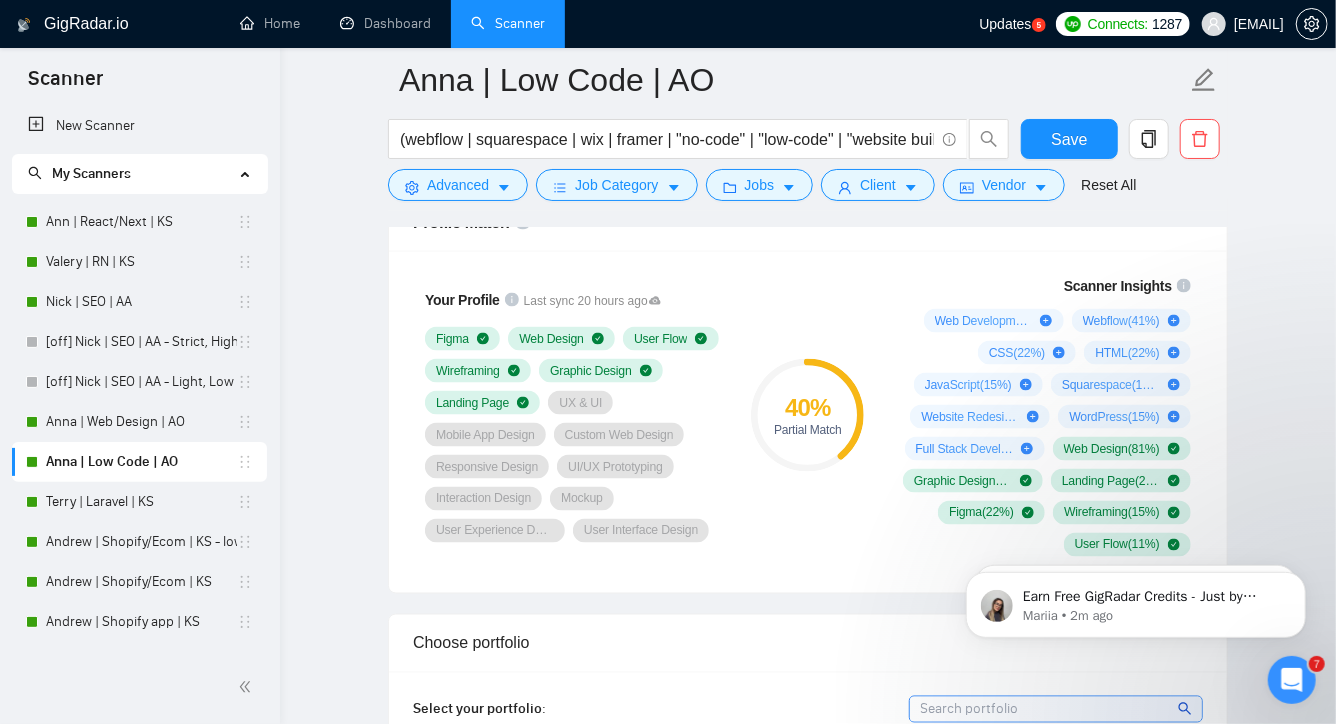 scroll, scrollTop: 1334, scrollLeft: 0, axis: vertical 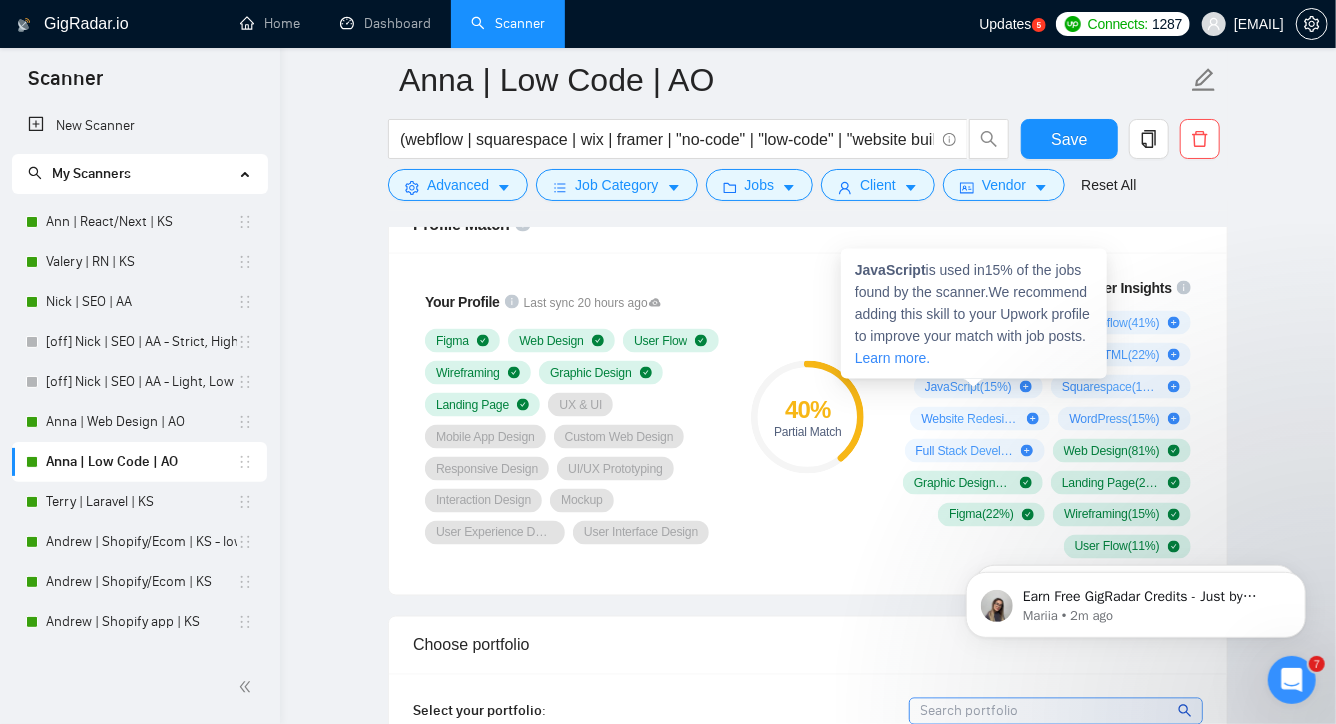 click on "JavaScript  ( 15 %)" at bounding box center (968, 387) 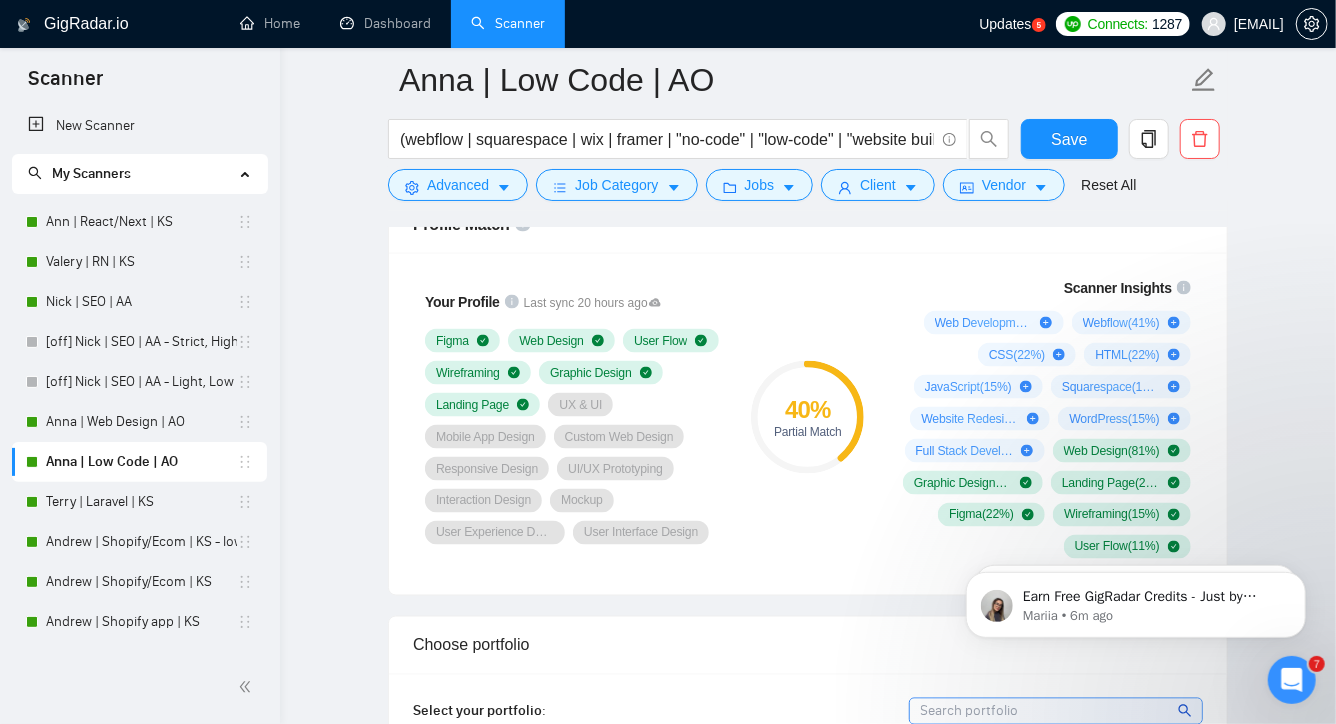 scroll, scrollTop: 1227, scrollLeft: 0, axis: vertical 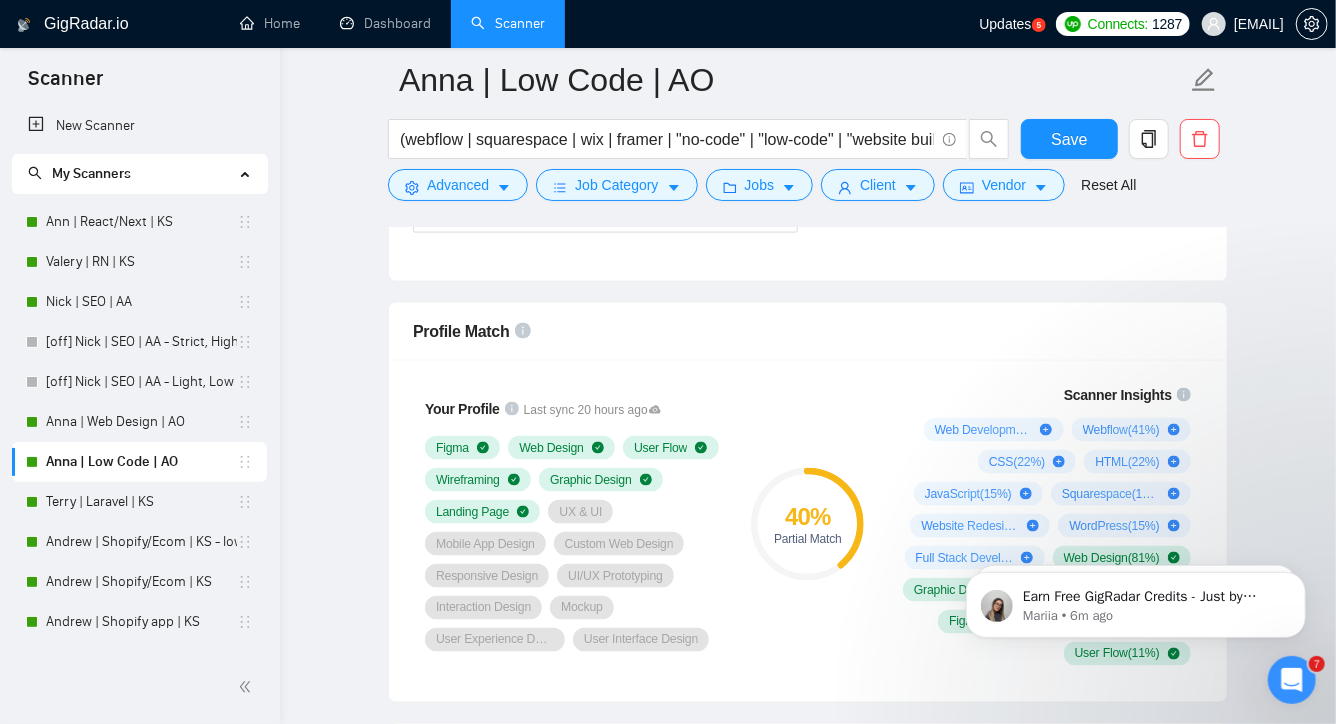 click 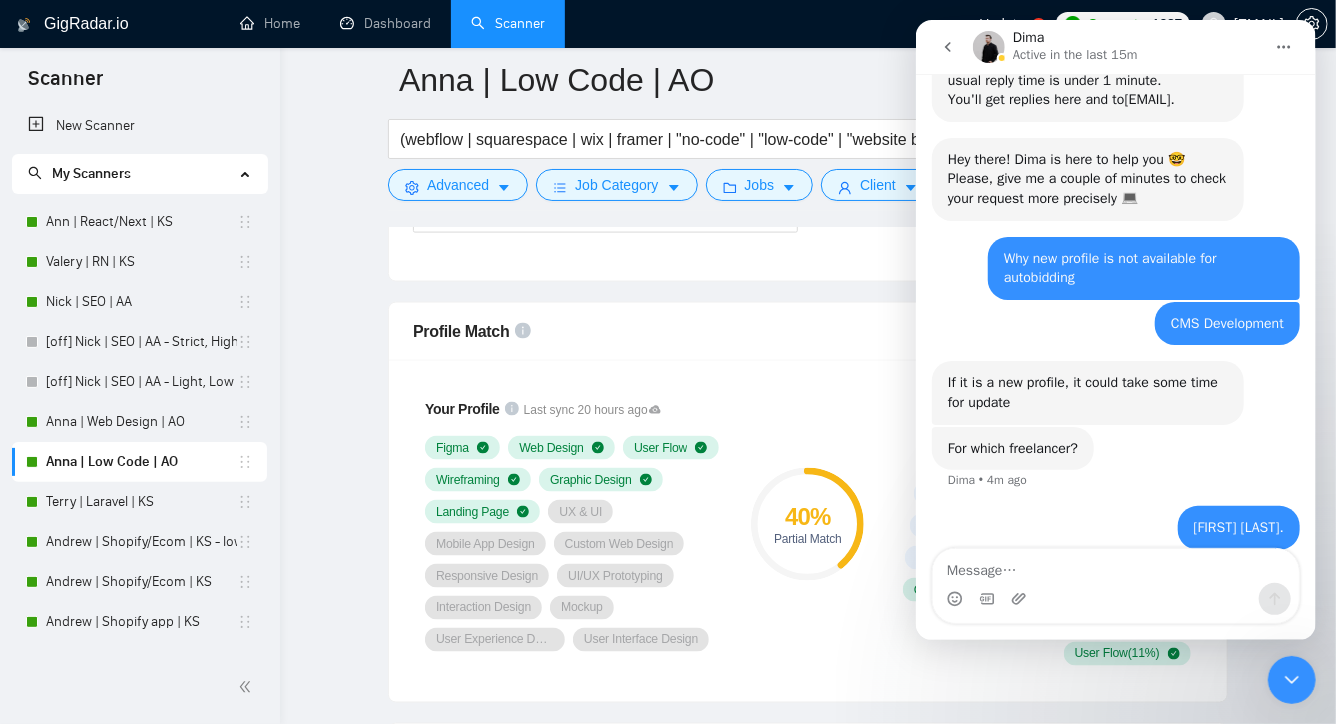 scroll, scrollTop: 300, scrollLeft: 0, axis: vertical 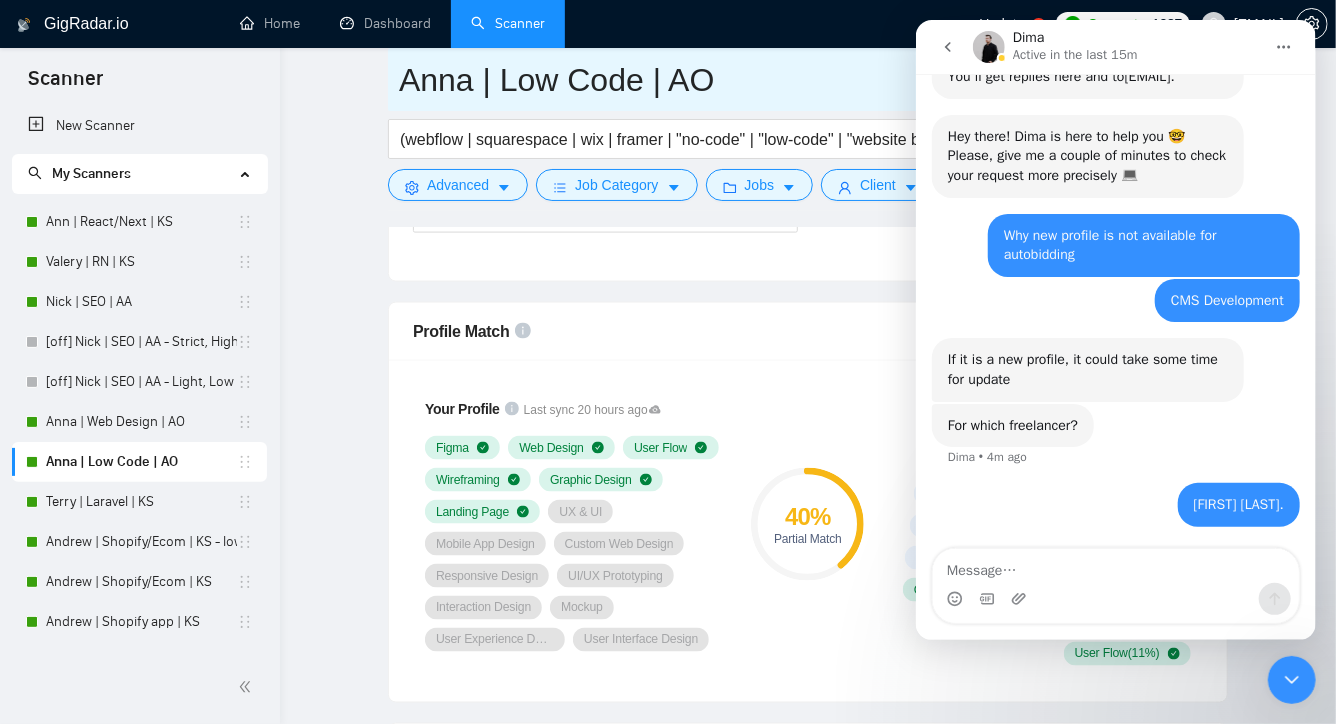 click on "Anna | Low Code | AO" at bounding box center (793, 80) 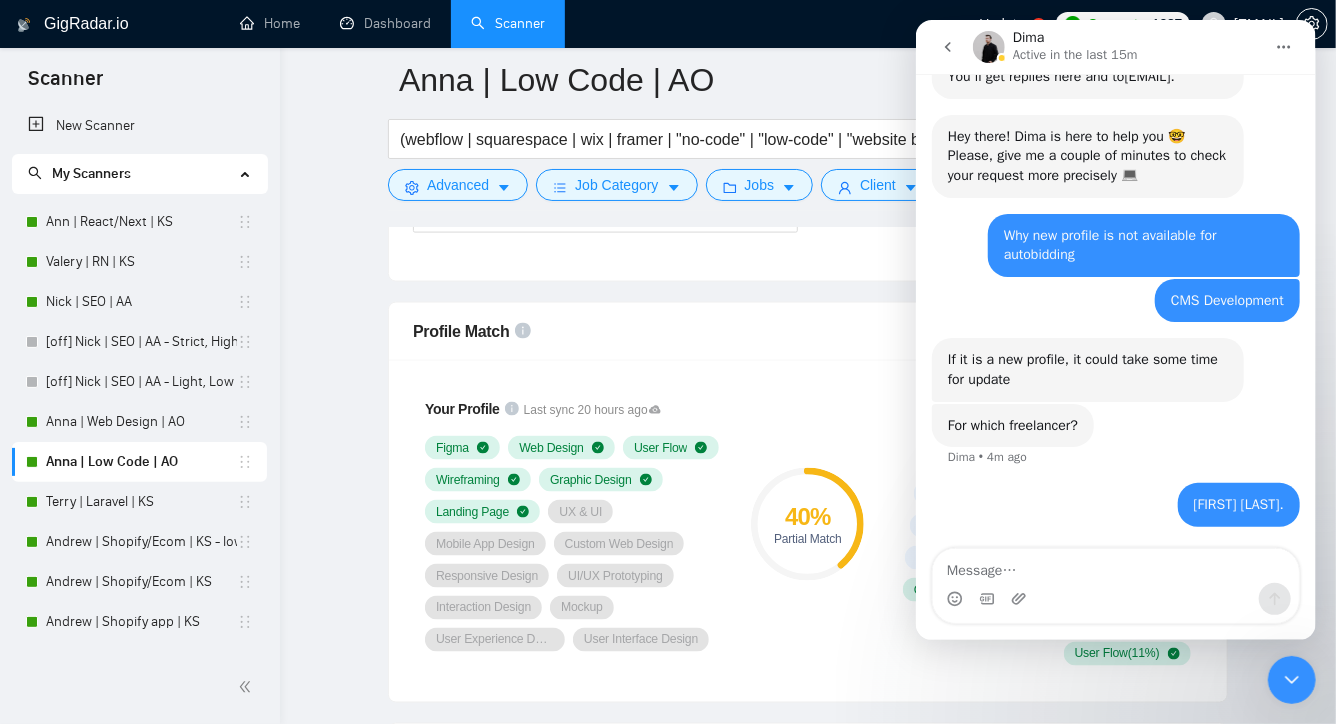 click 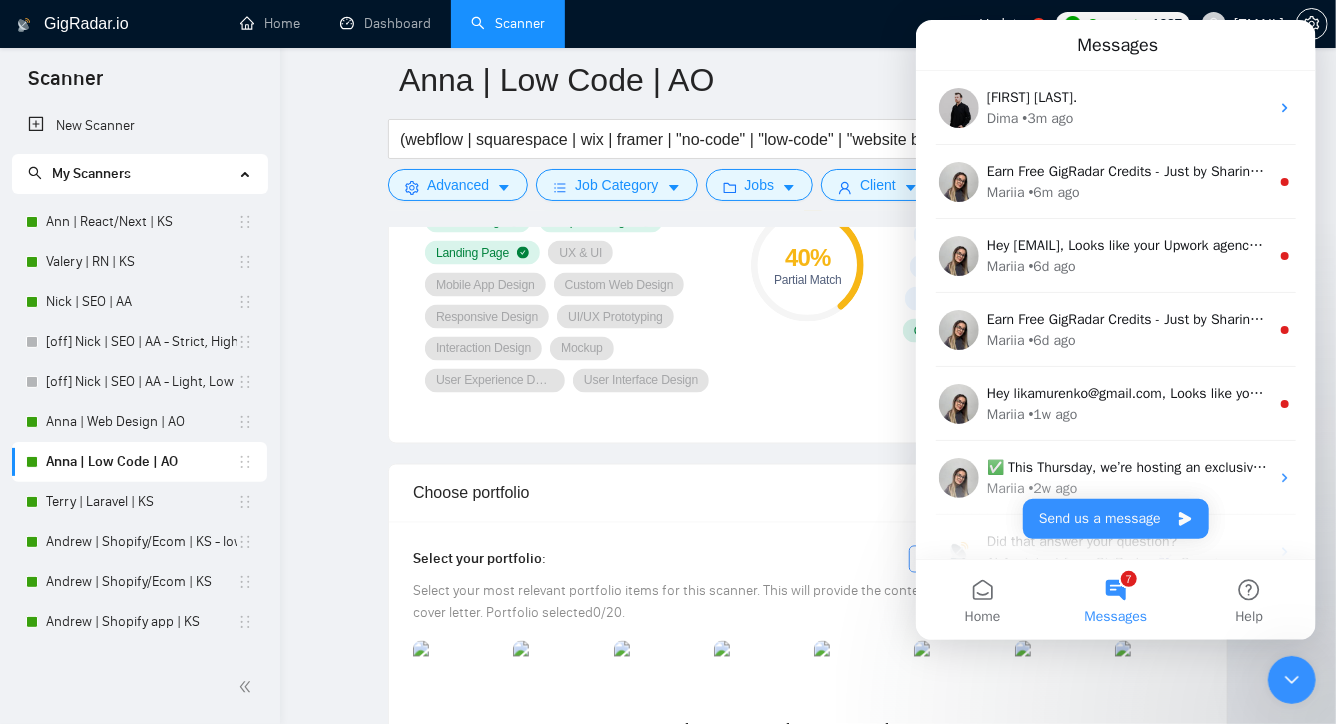scroll, scrollTop: 1758, scrollLeft: 0, axis: vertical 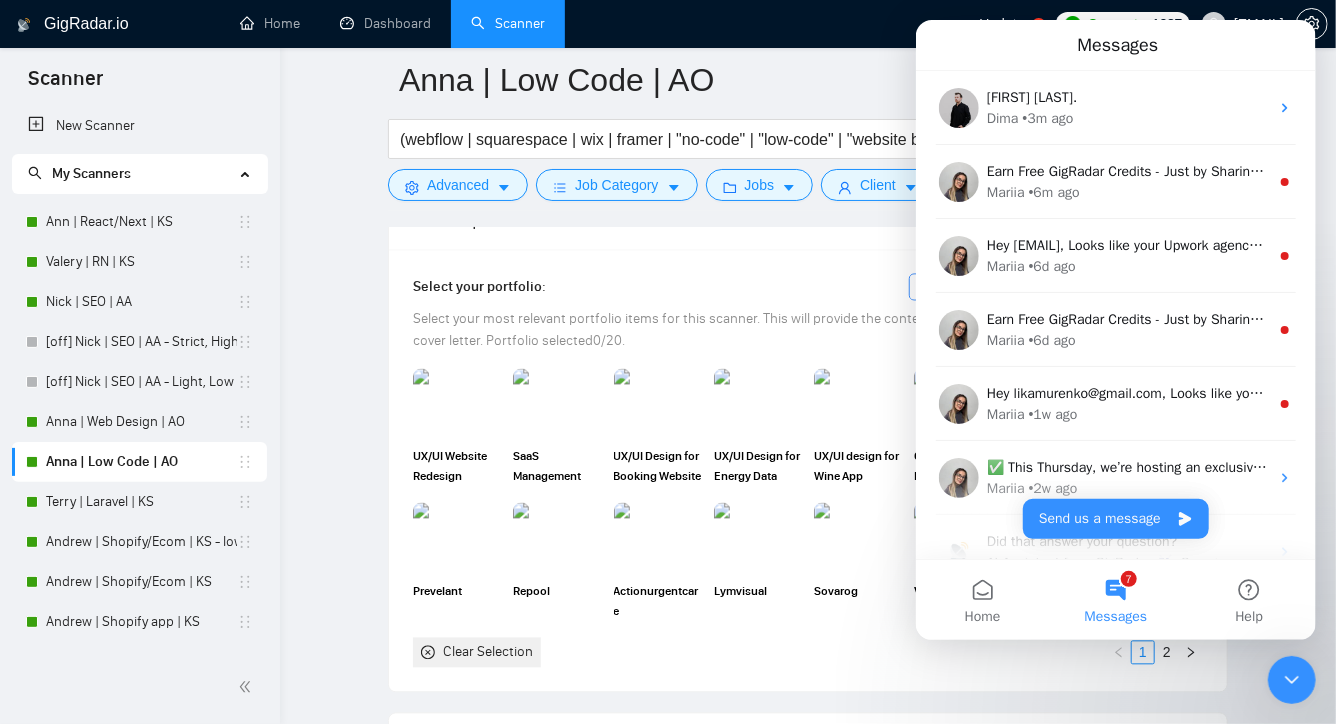 click at bounding box center (1291, 679) 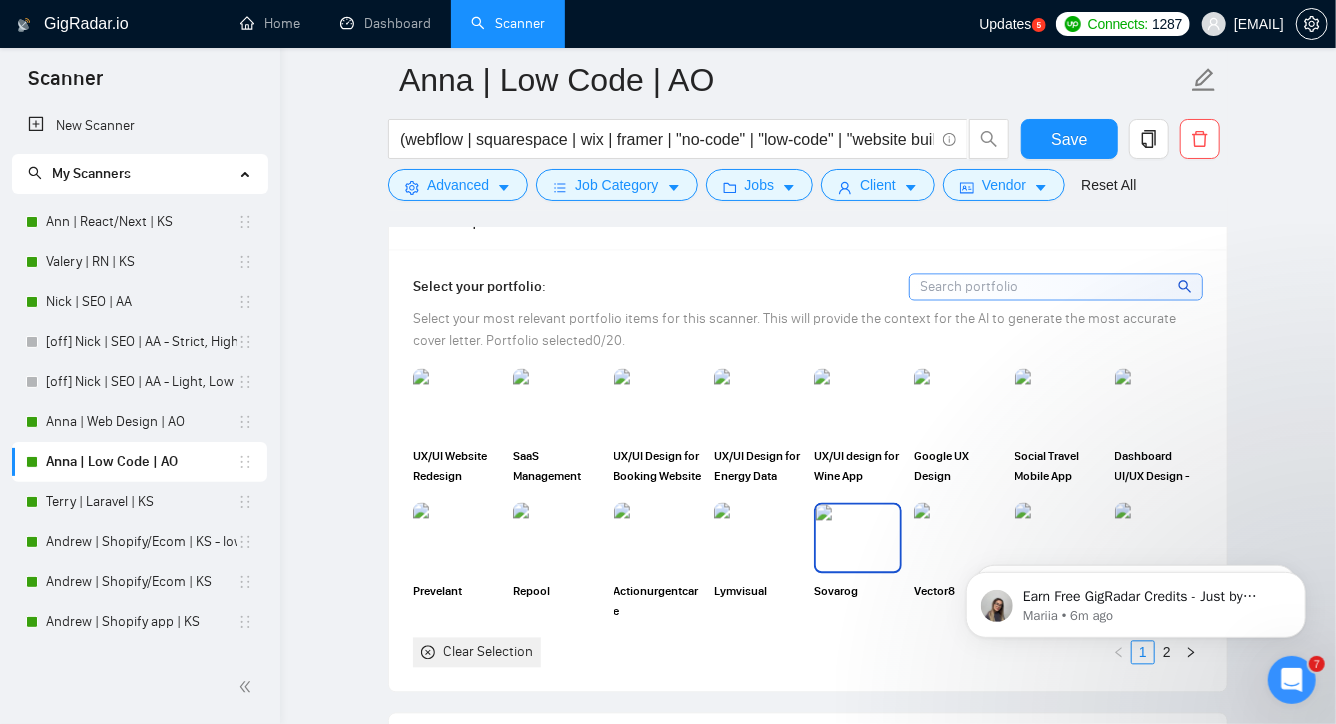 scroll, scrollTop: 0, scrollLeft: 0, axis: both 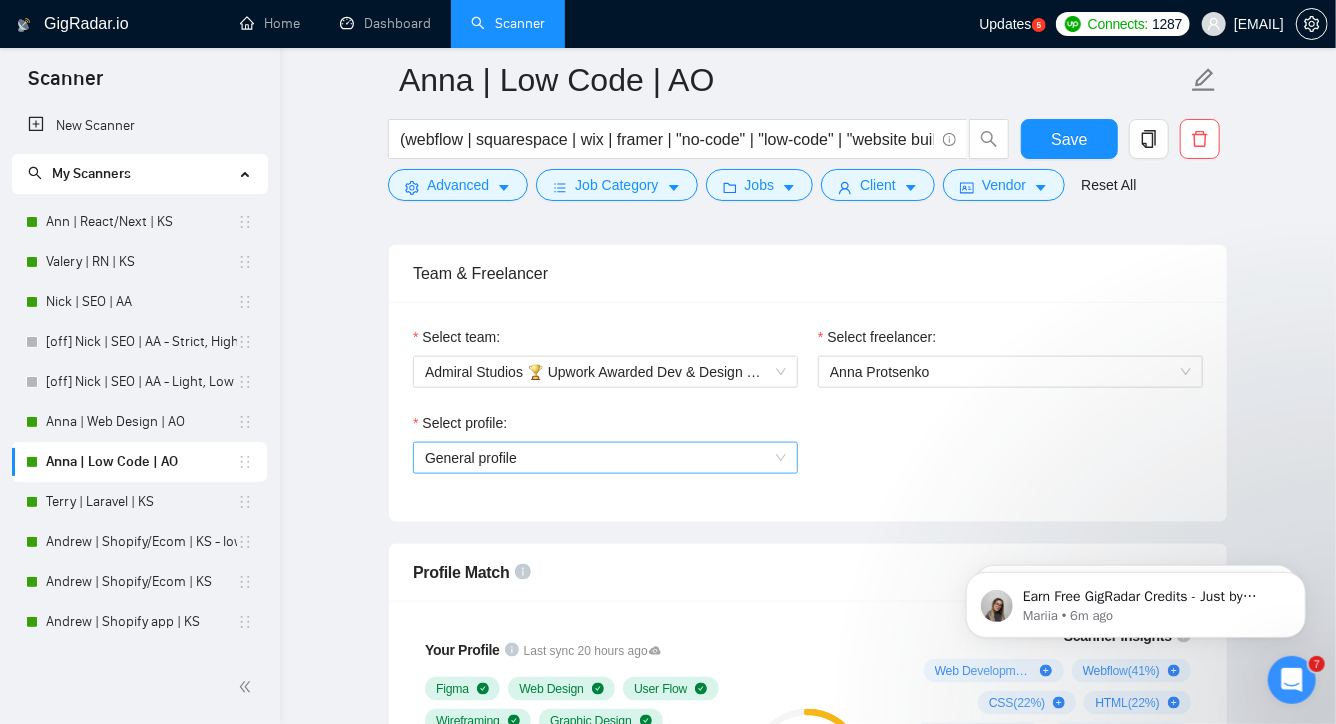 click on "General profile" at bounding box center [605, 458] 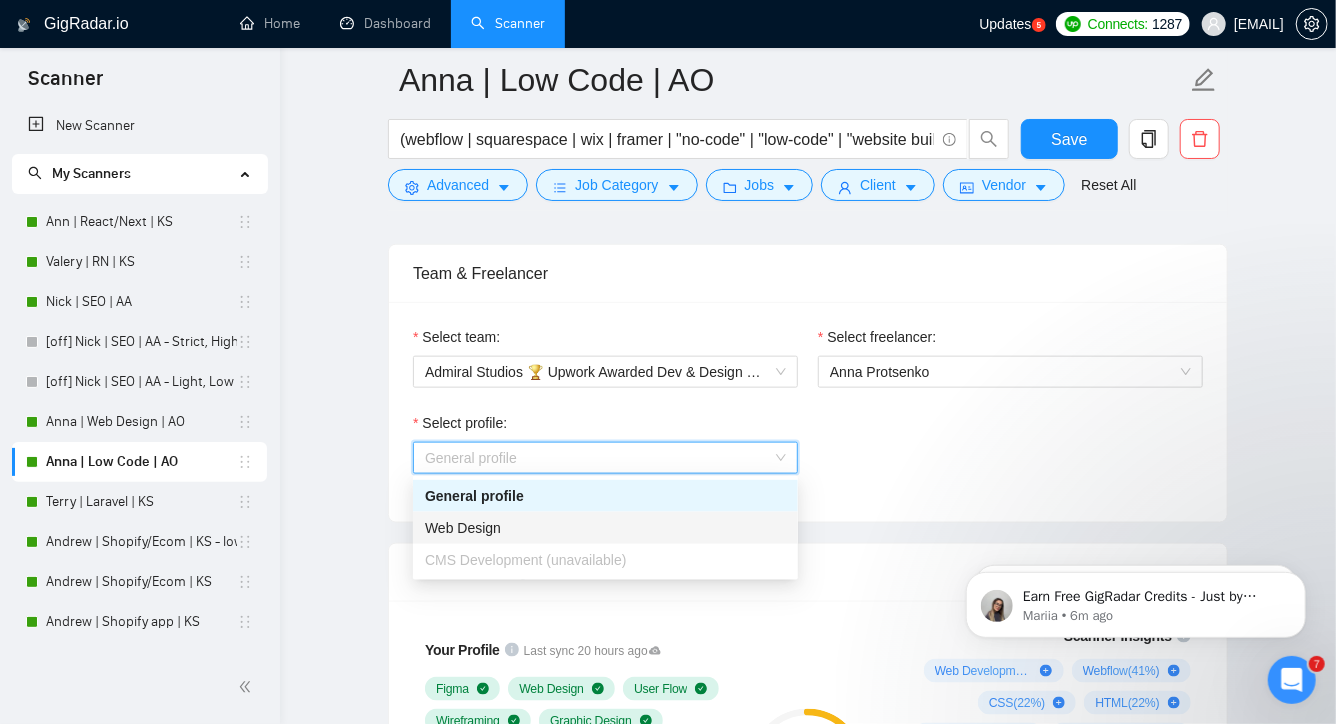 click on "CMS Development (unavailable)" at bounding box center (526, 560) 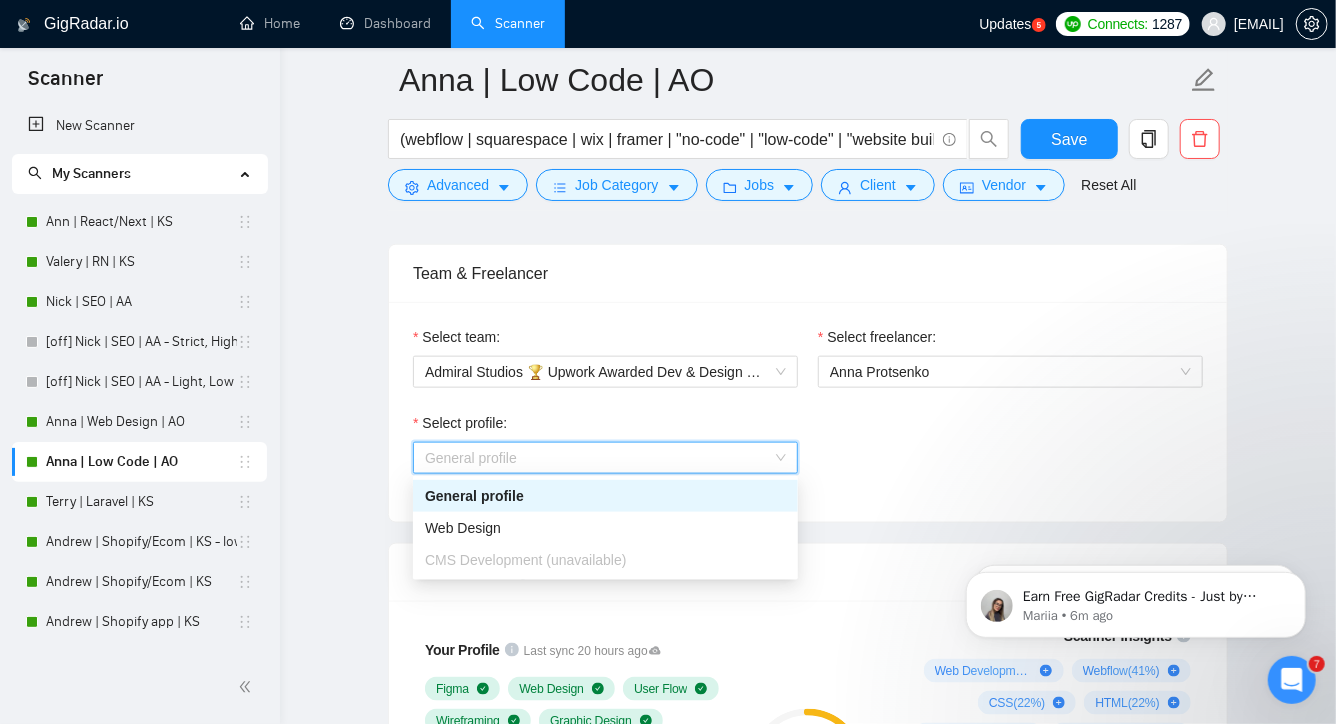click on "General profile" at bounding box center [605, 458] 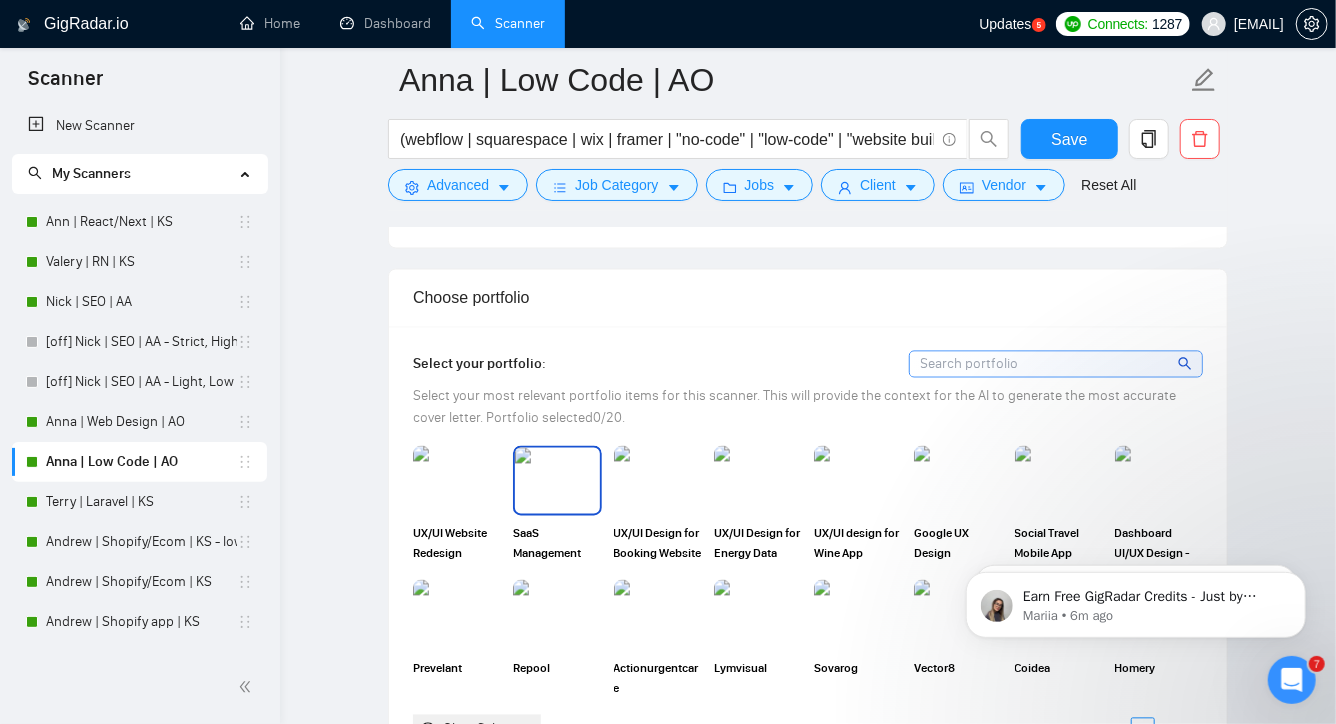 scroll, scrollTop: 1730, scrollLeft: 0, axis: vertical 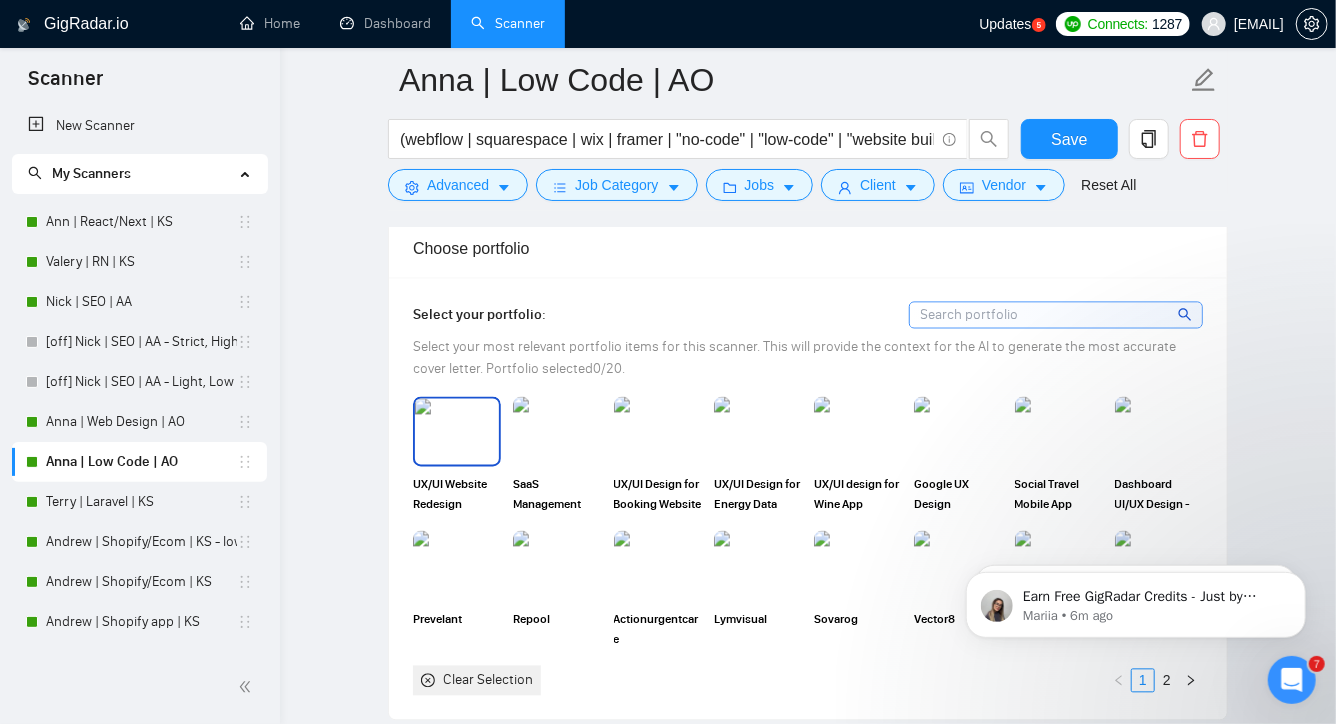 click at bounding box center (457, 432) 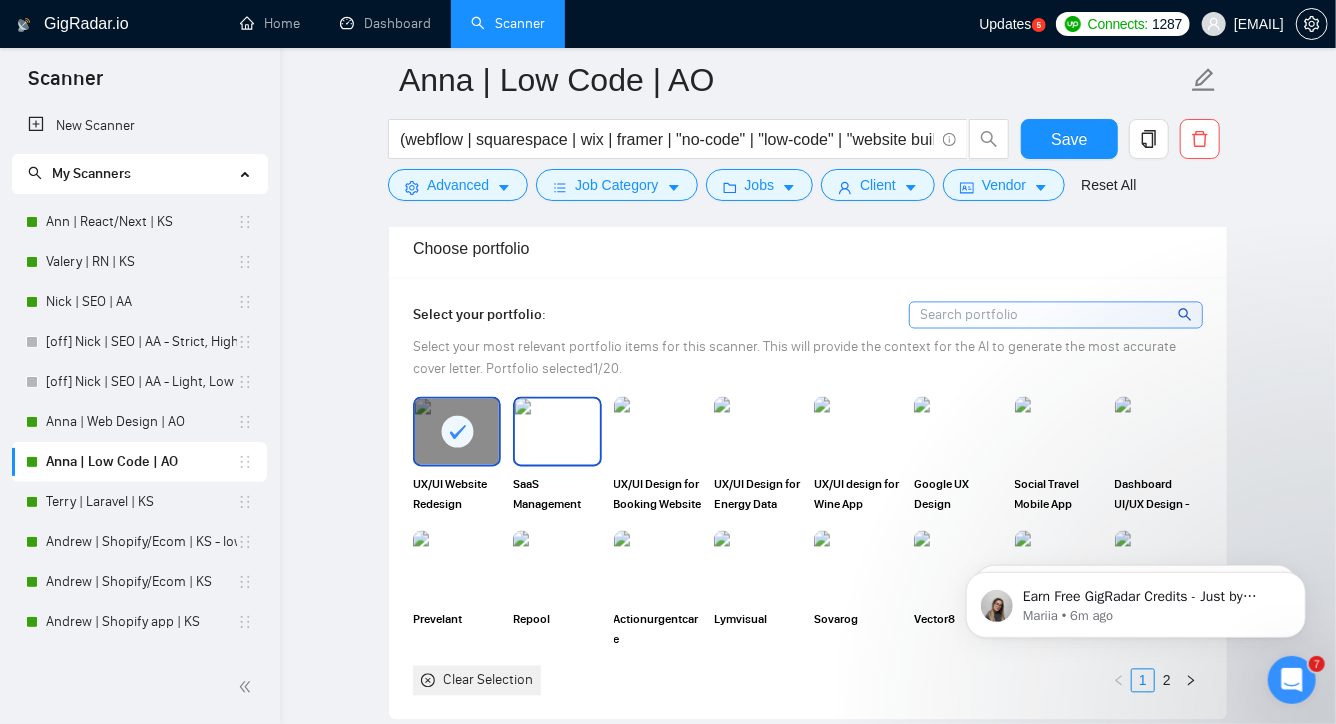 click at bounding box center [557, 432] 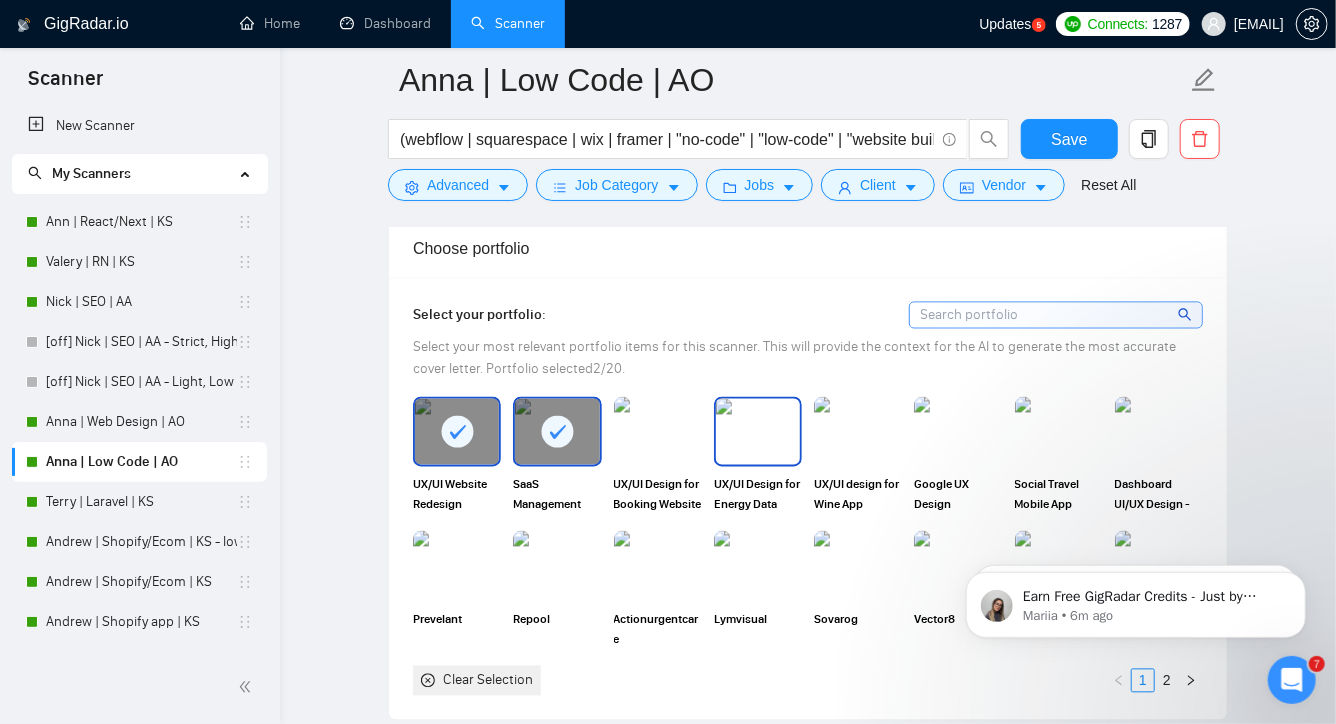 click at bounding box center (758, 432) 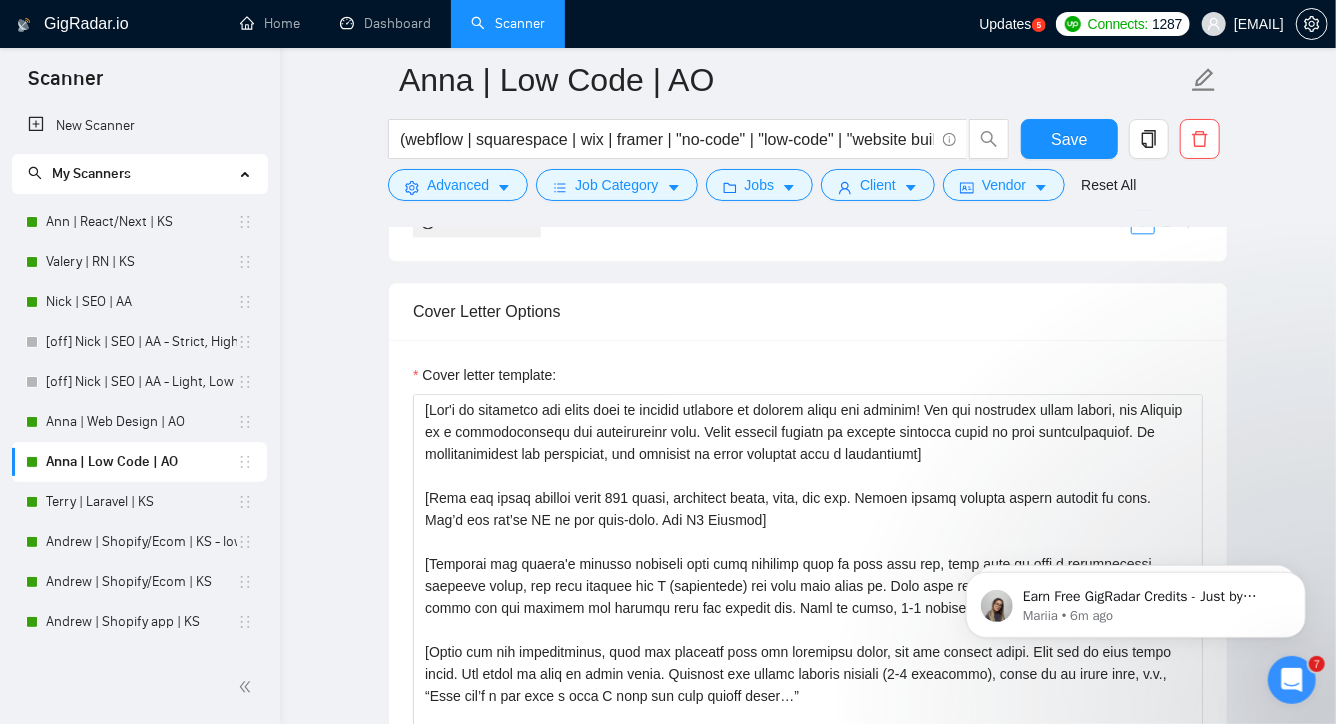 scroll, scrollTop: 2216, scrollLeft: 0, axis: vertical 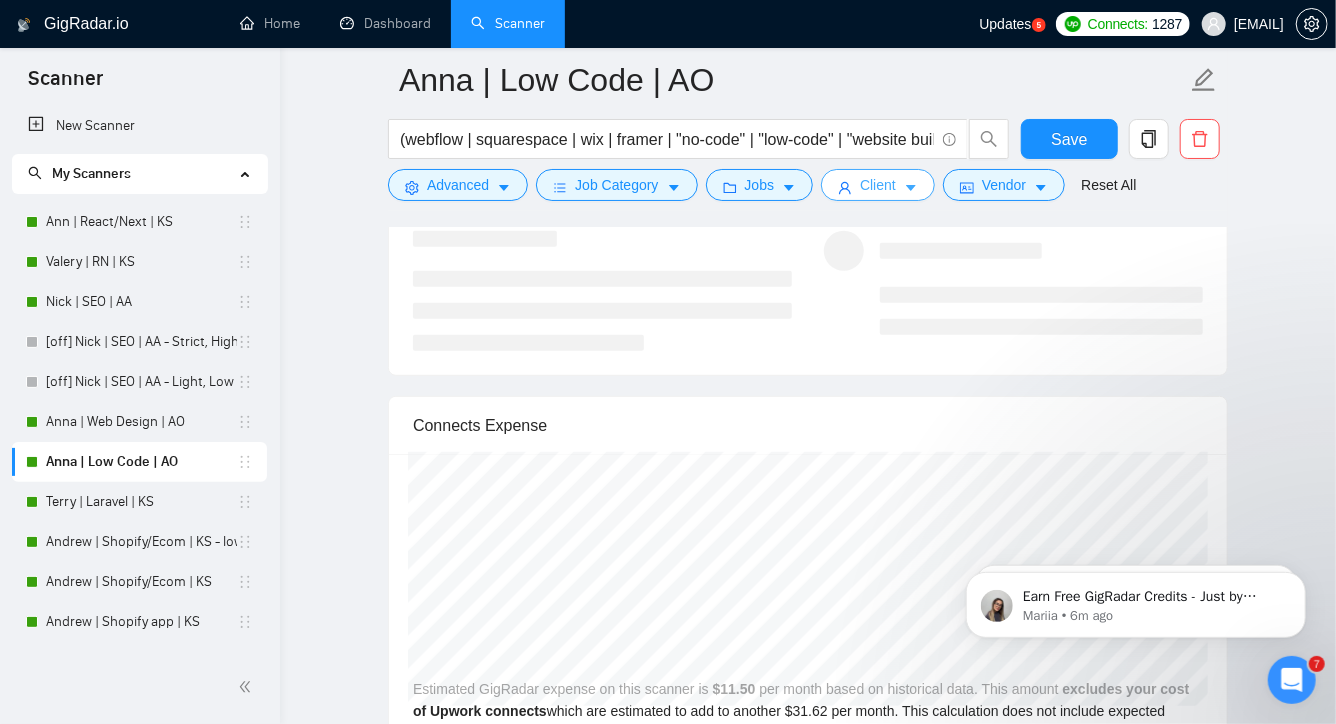 click on "Client" at bounding box center (878, 185) 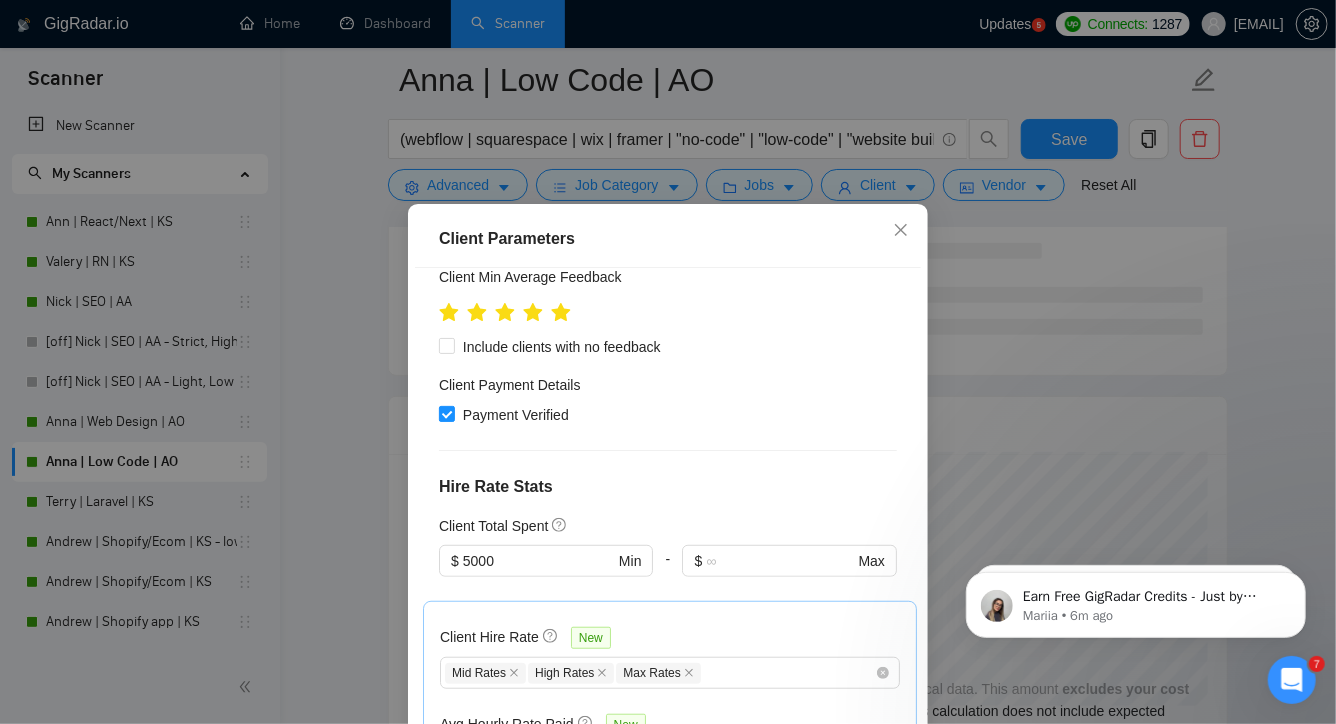 scroll, scrollTop: 650, scrollLeft: 0, axis: vertical 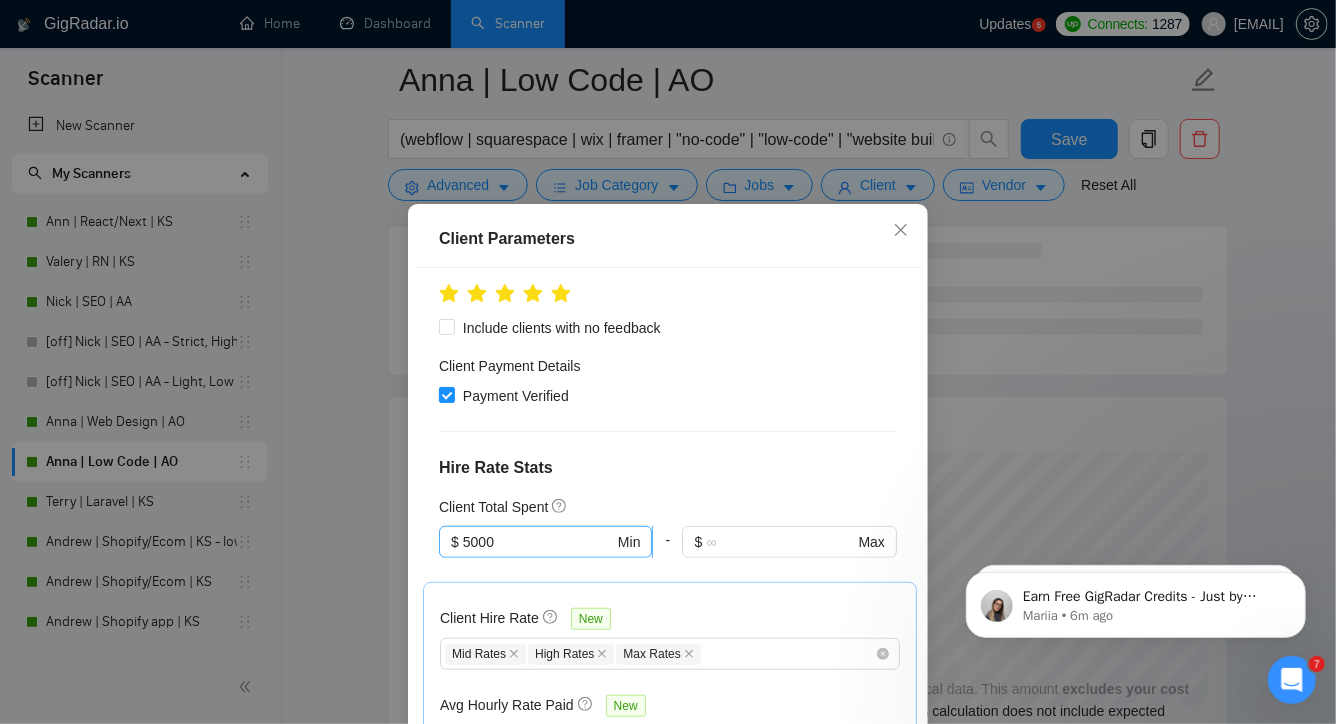 click on "5000" at bounding box center [538, 542] 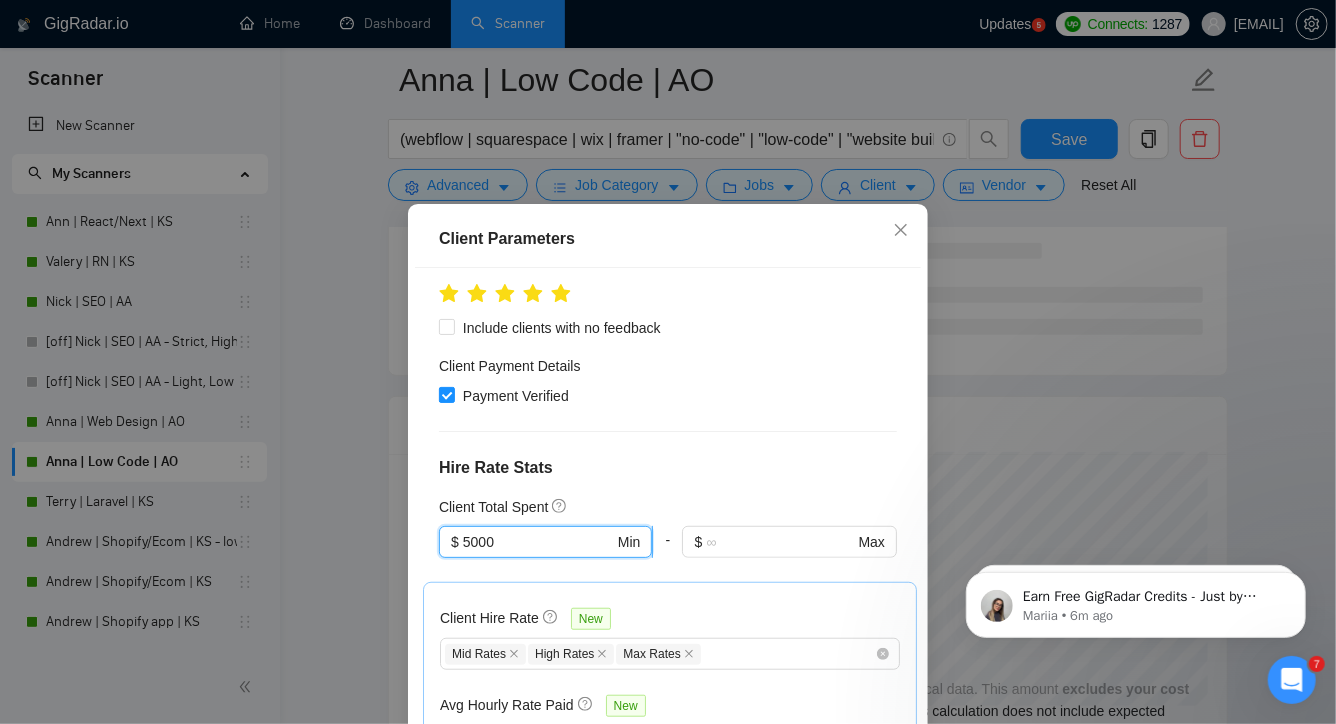 click on "5000" at bounding box center (538, 542) 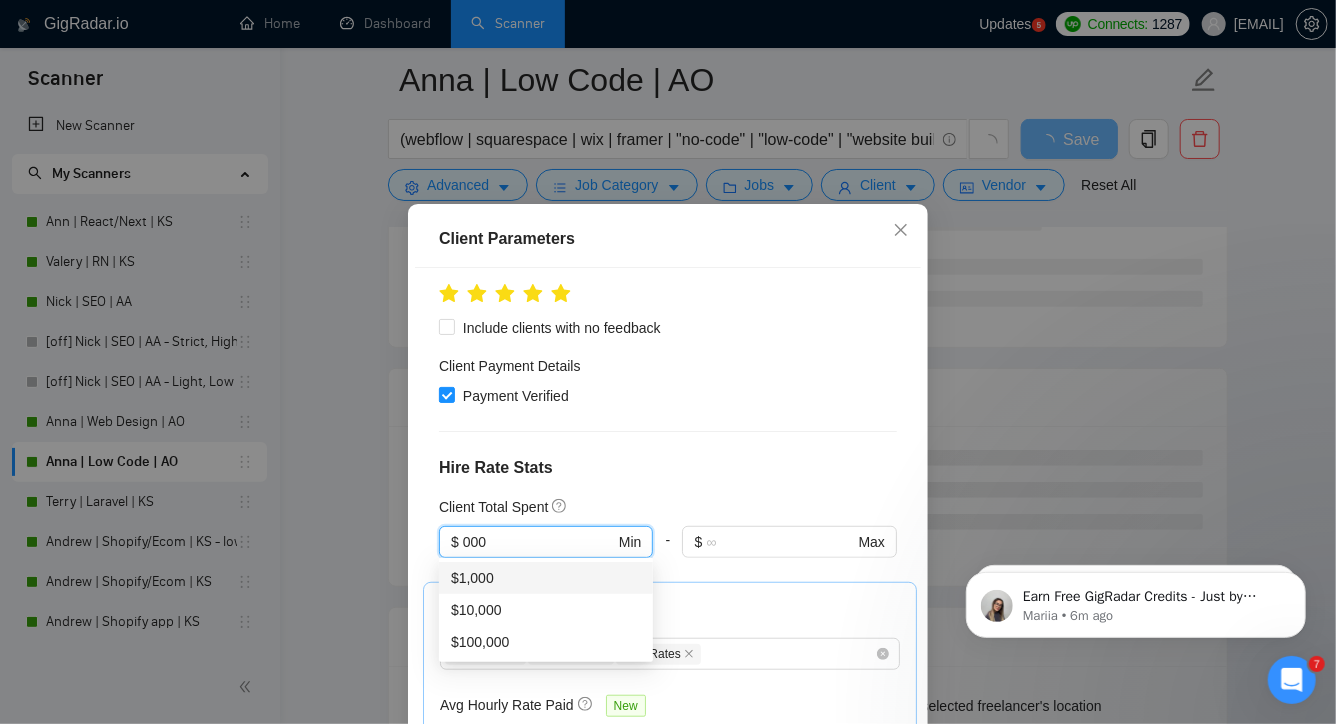 type on "000" 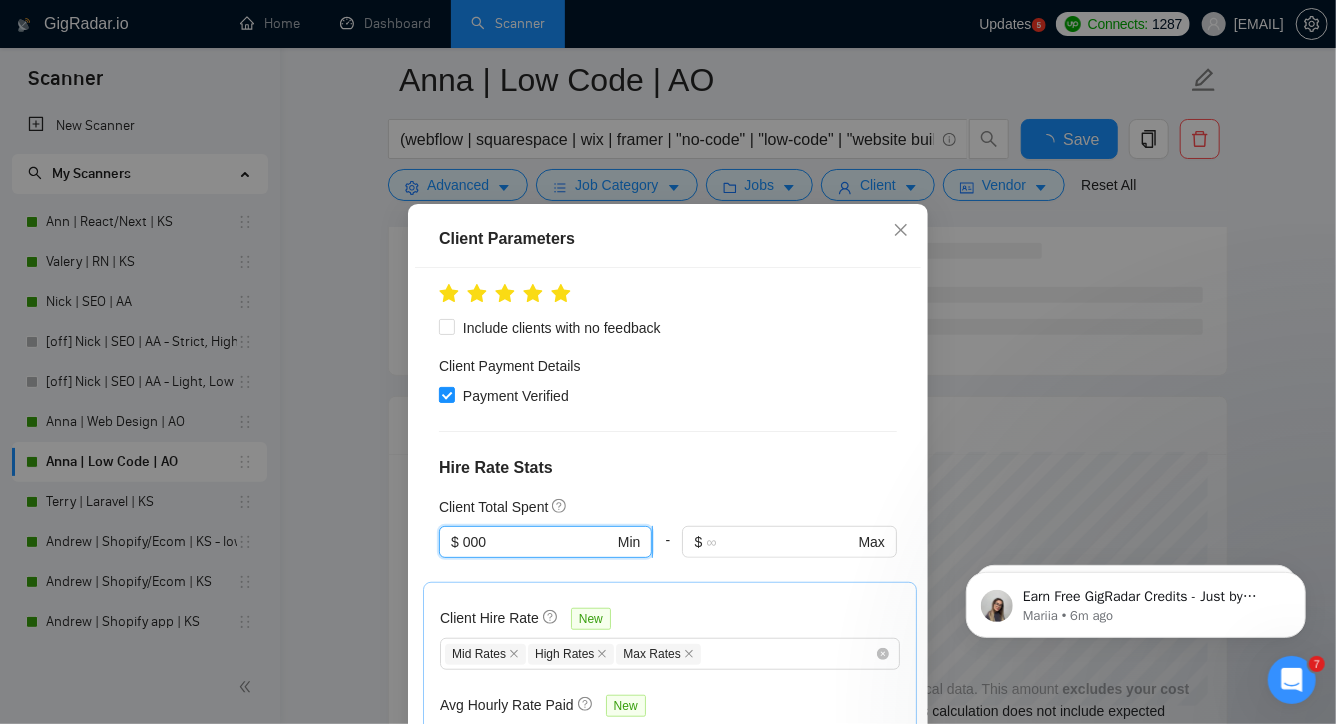 click on "000" at bounding box center [538, 542] 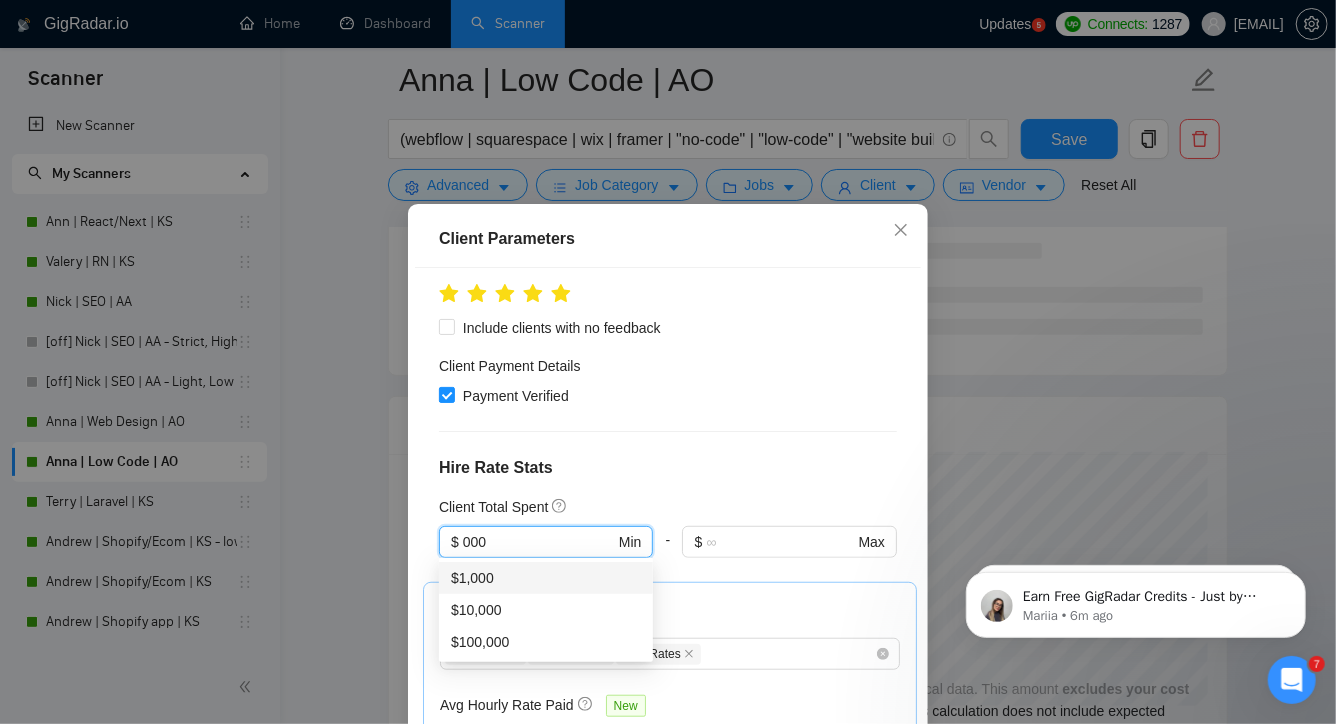 click on "Client Total Spent" at bounding box center [668, 507] 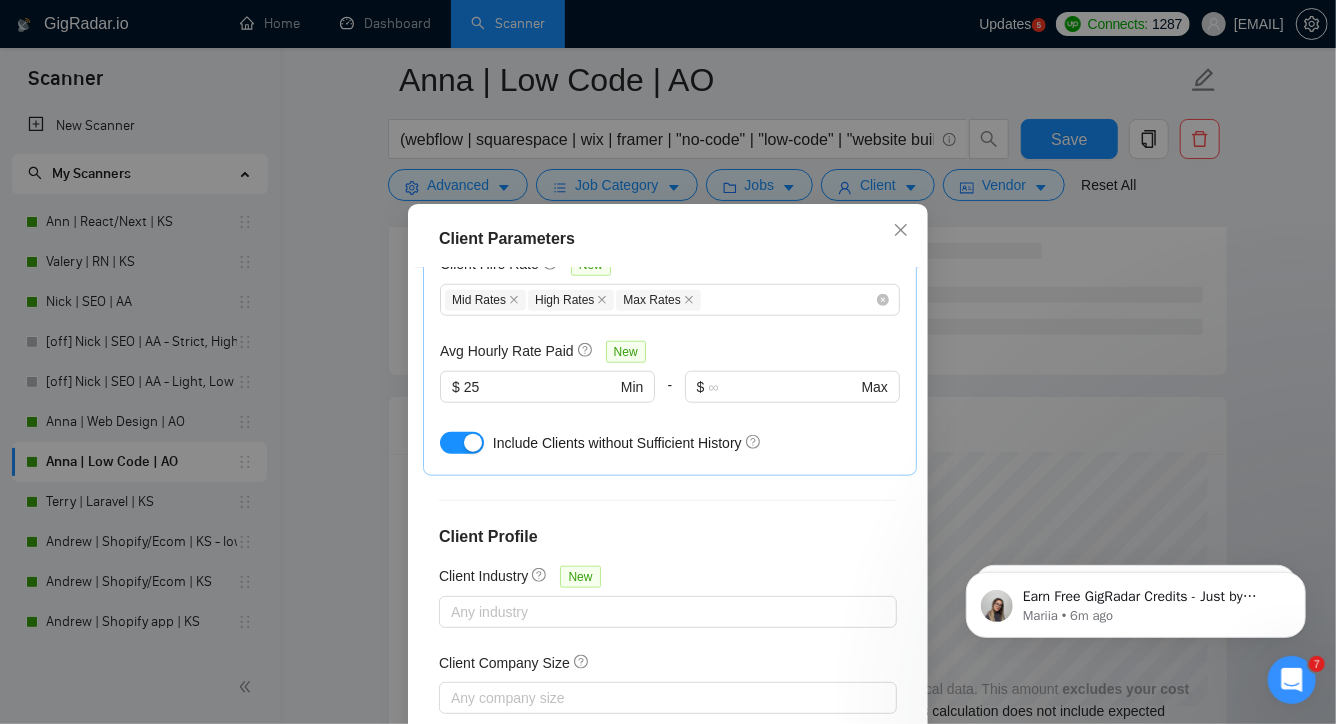 scroll, scrollTop: 1074, scrollLeft: 0, axis: vertical 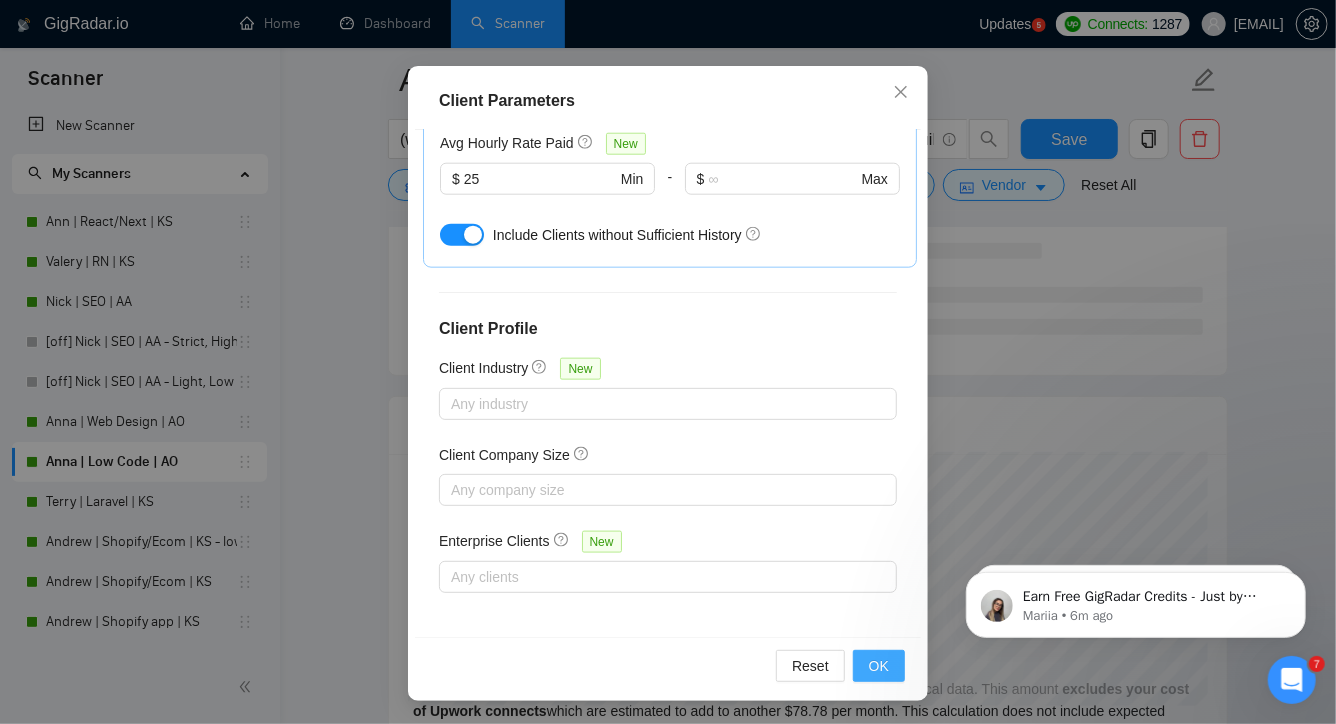 click on "OK" at bounding box center (879, 666) 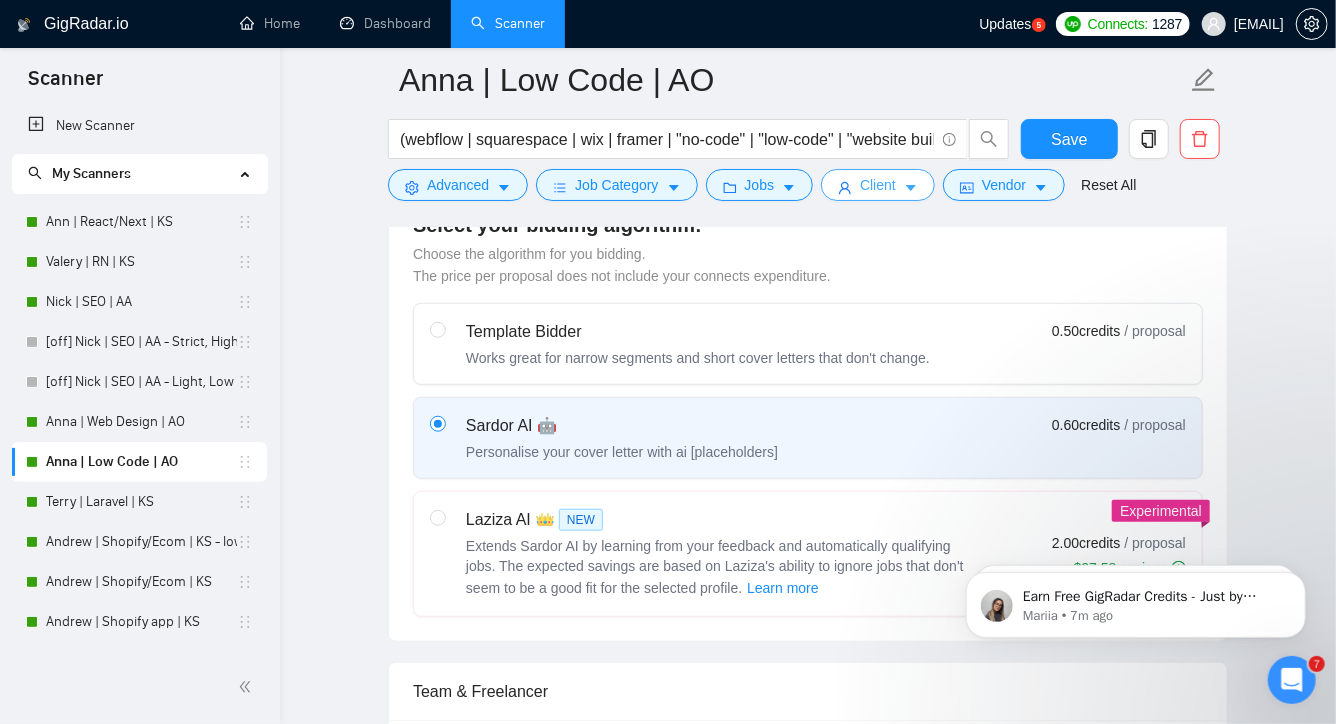 scroll, scrollTop: 0, scrollLeft: 0, axis: both 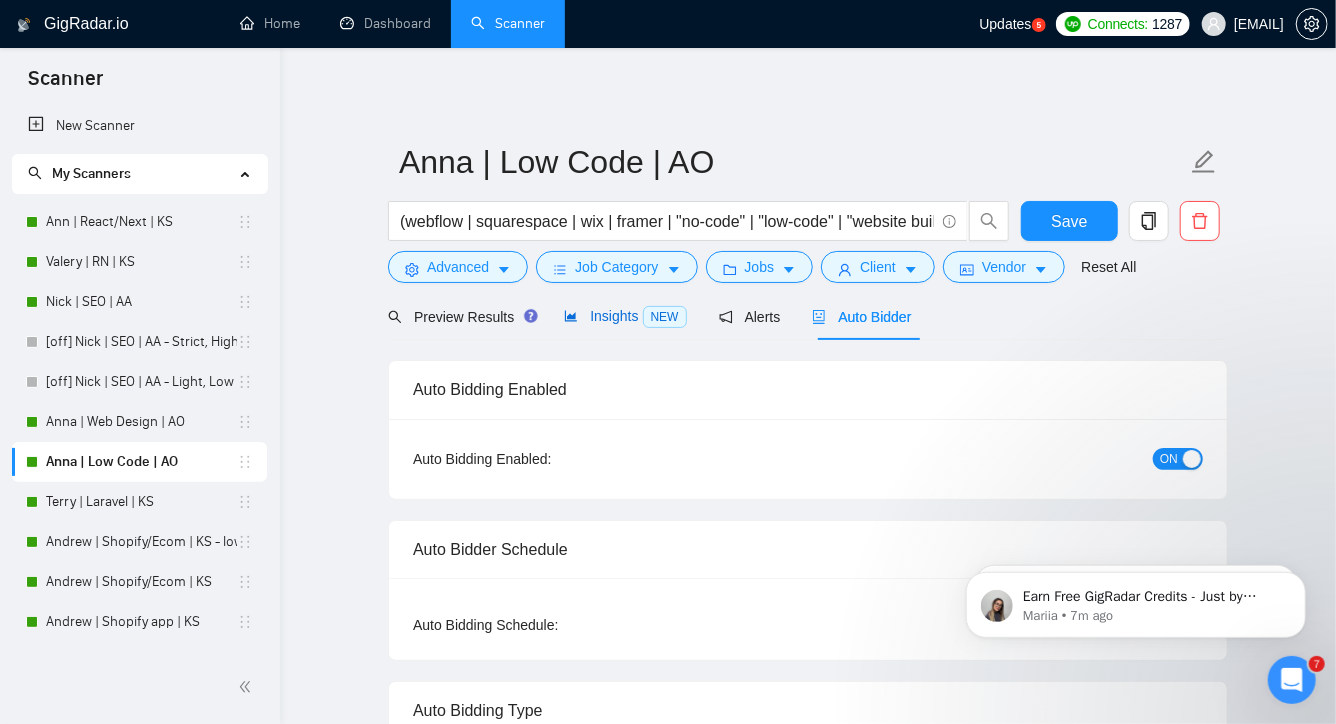 click on "Insights NEW" at bounding box center (625, 316) 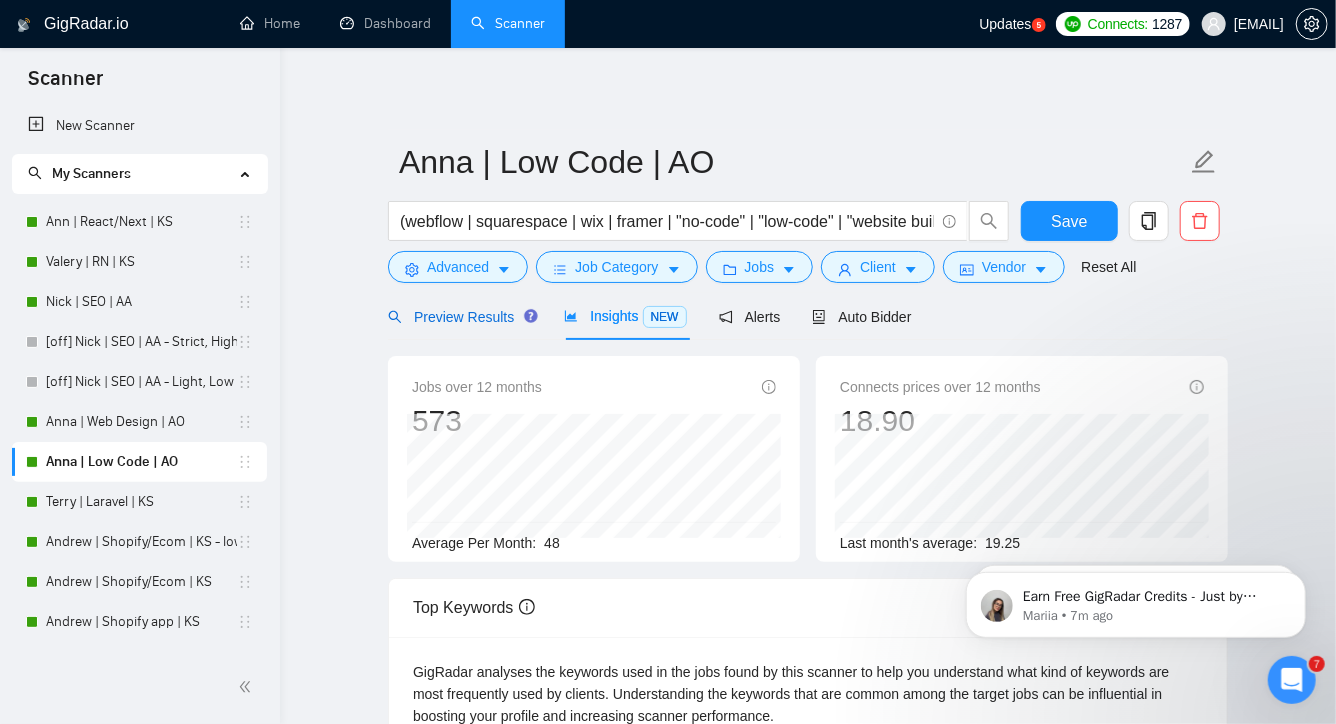 click on "Preview Results" at bounding box center (460, 317) 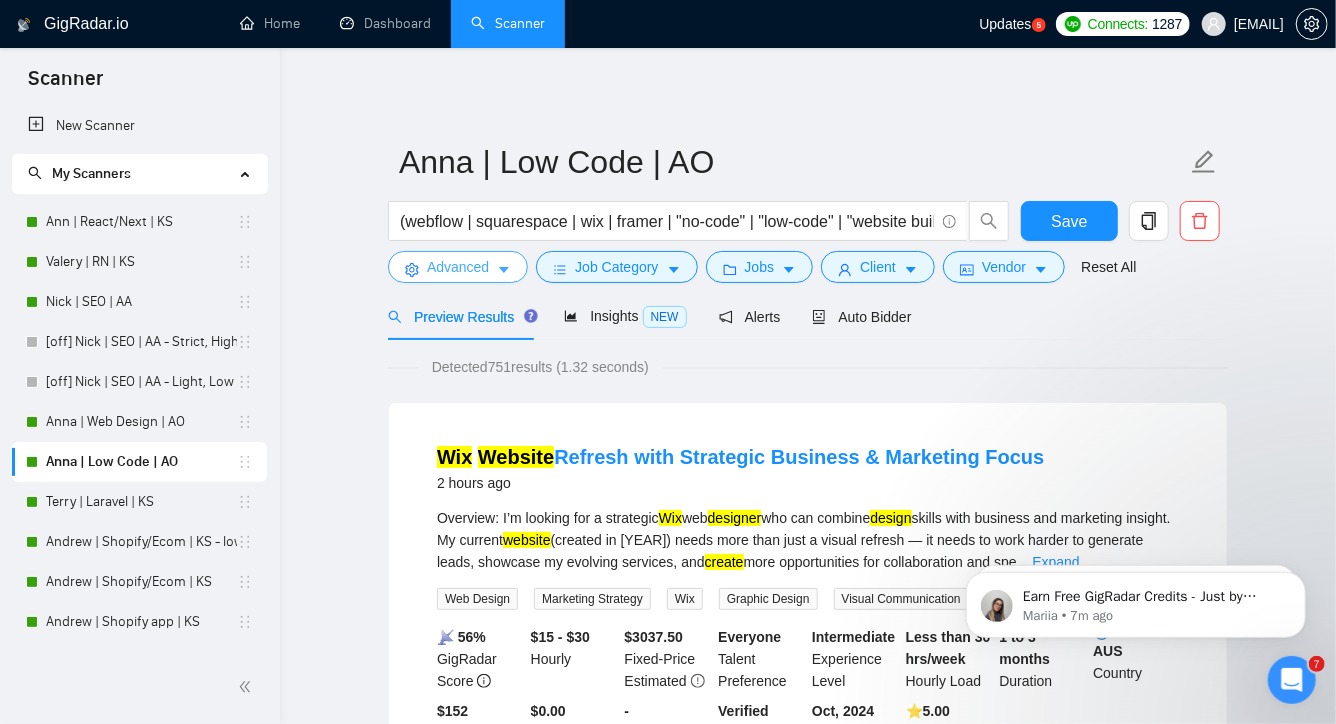 click on "Advanced" at bounding box center (458, 267) 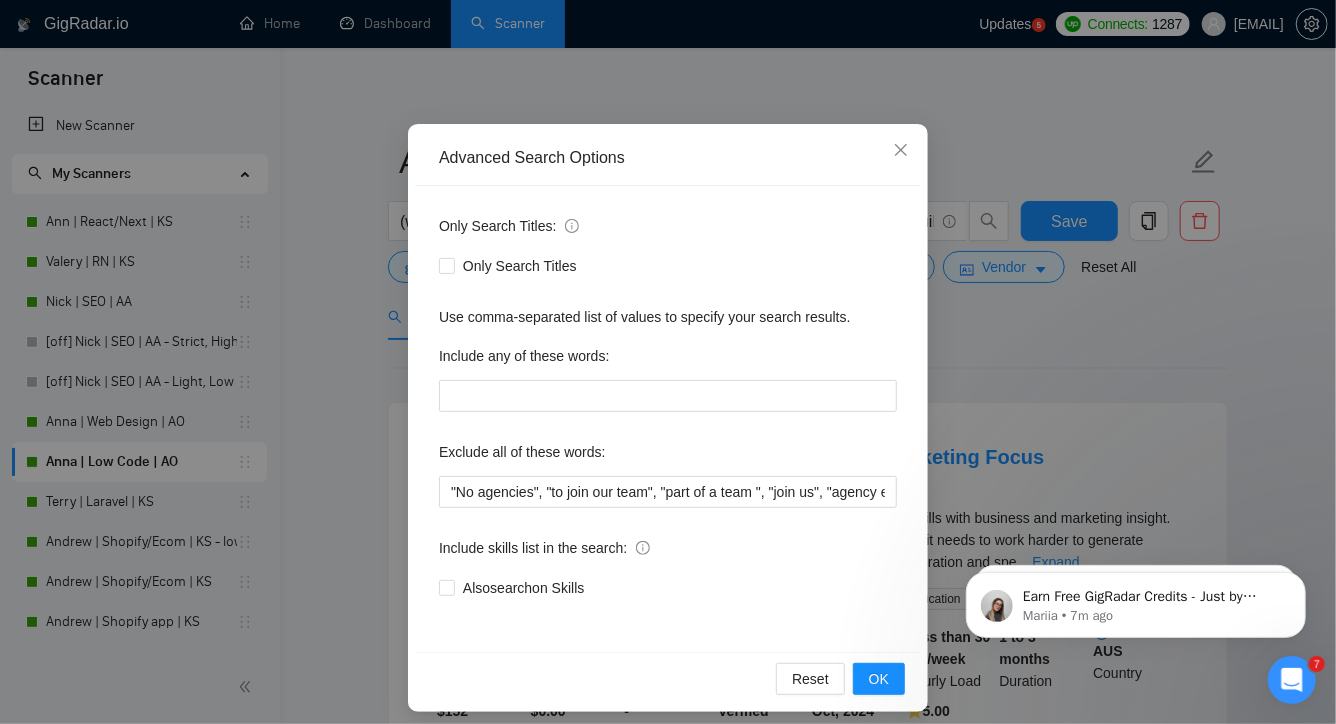 scroll, scrollTop: 107, scrollLeft: 0, axis: vertical 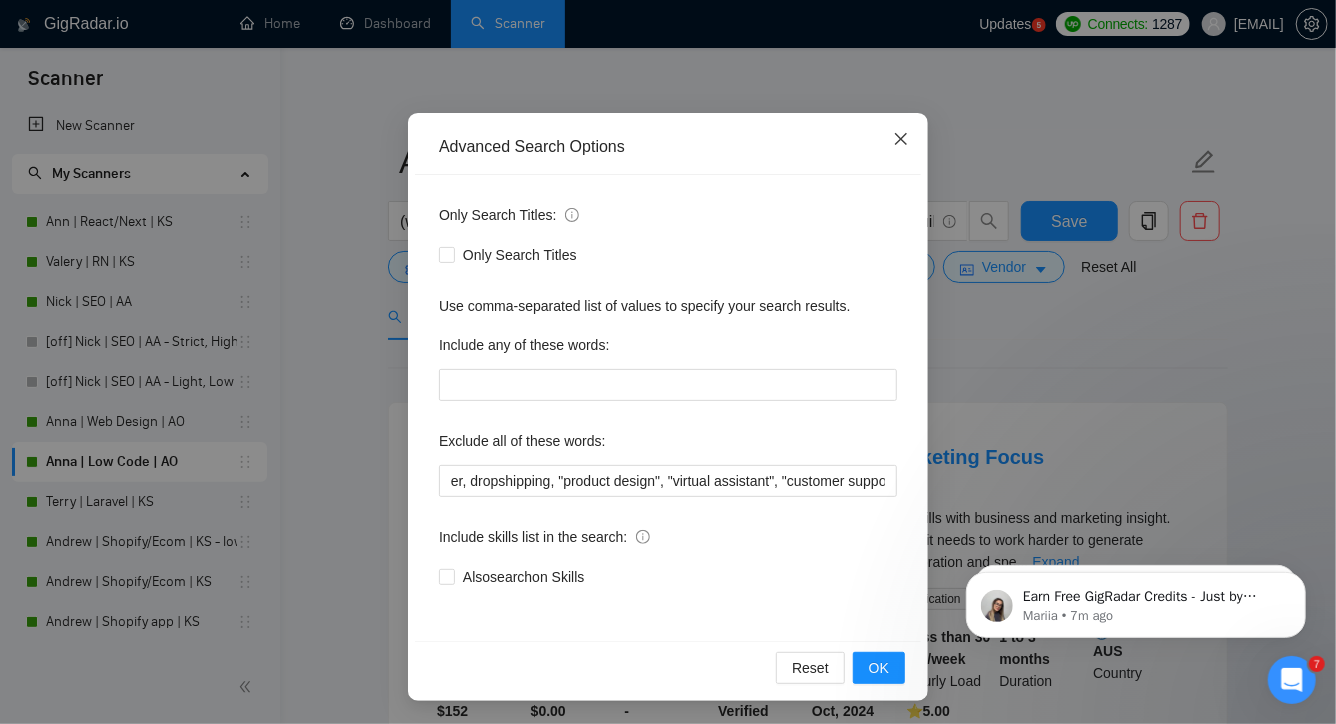 click 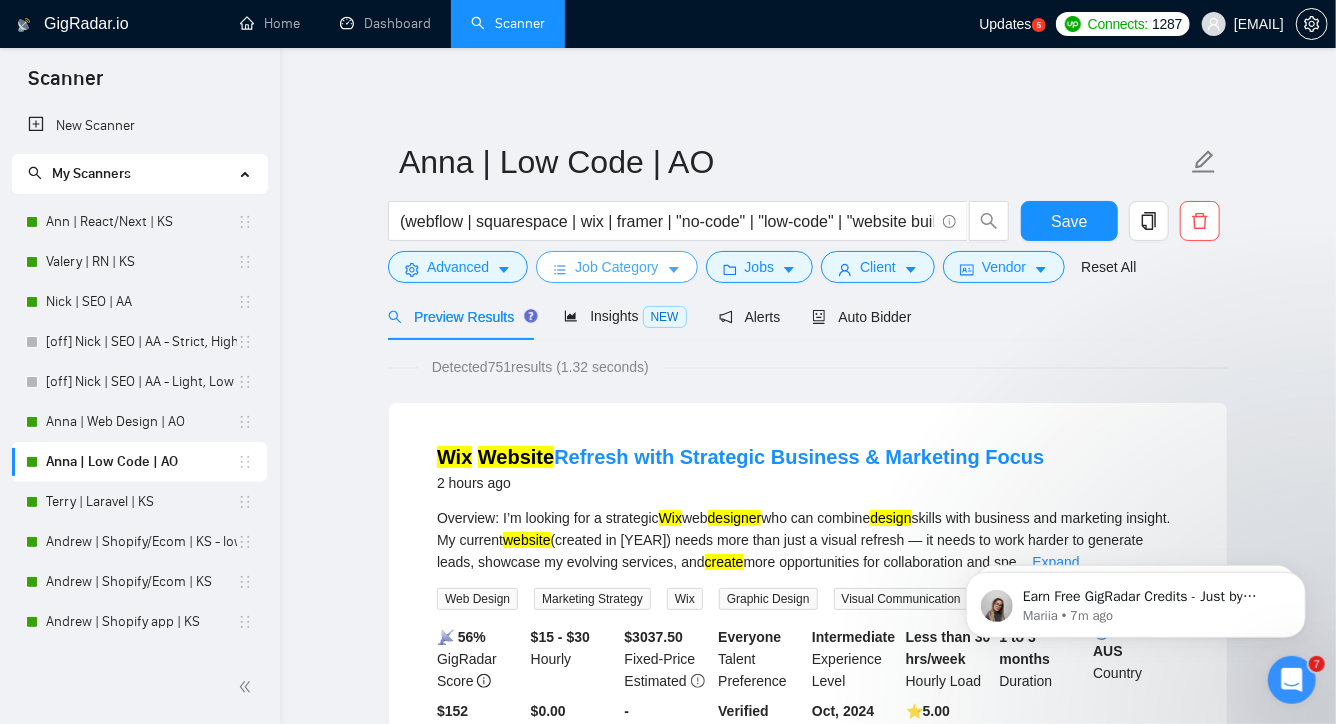 click on "Job Category" at bounding box center (616, 267) 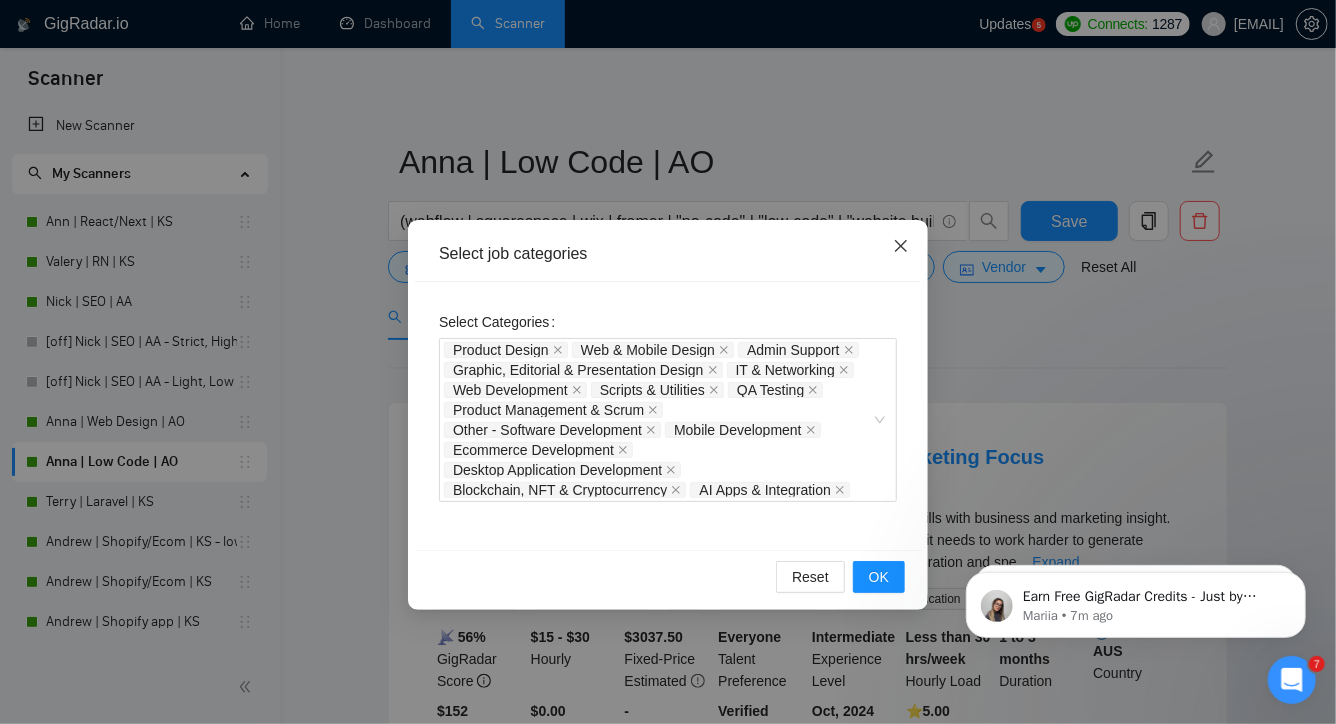 click at bounding box center (901, 247) 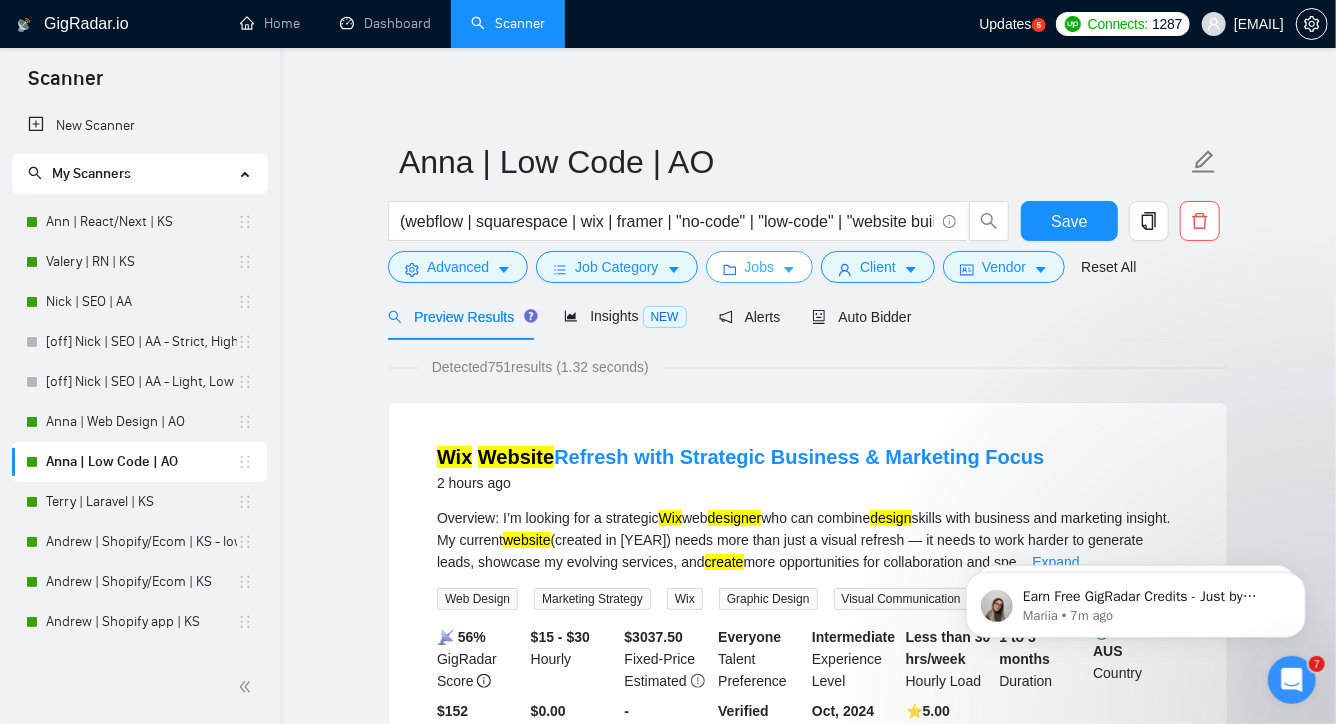 click on "Jobs" at bounding box center [760, 267] 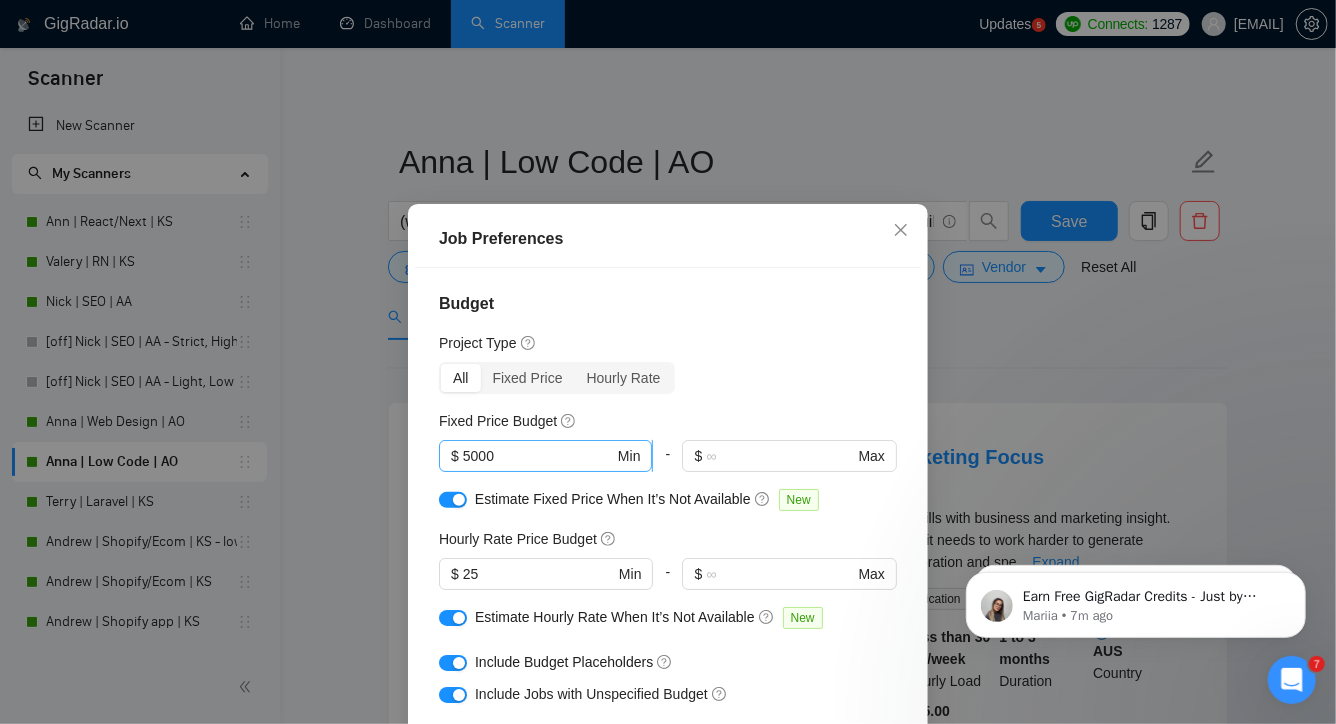 click on "5000" at bounding box center (538, 456) 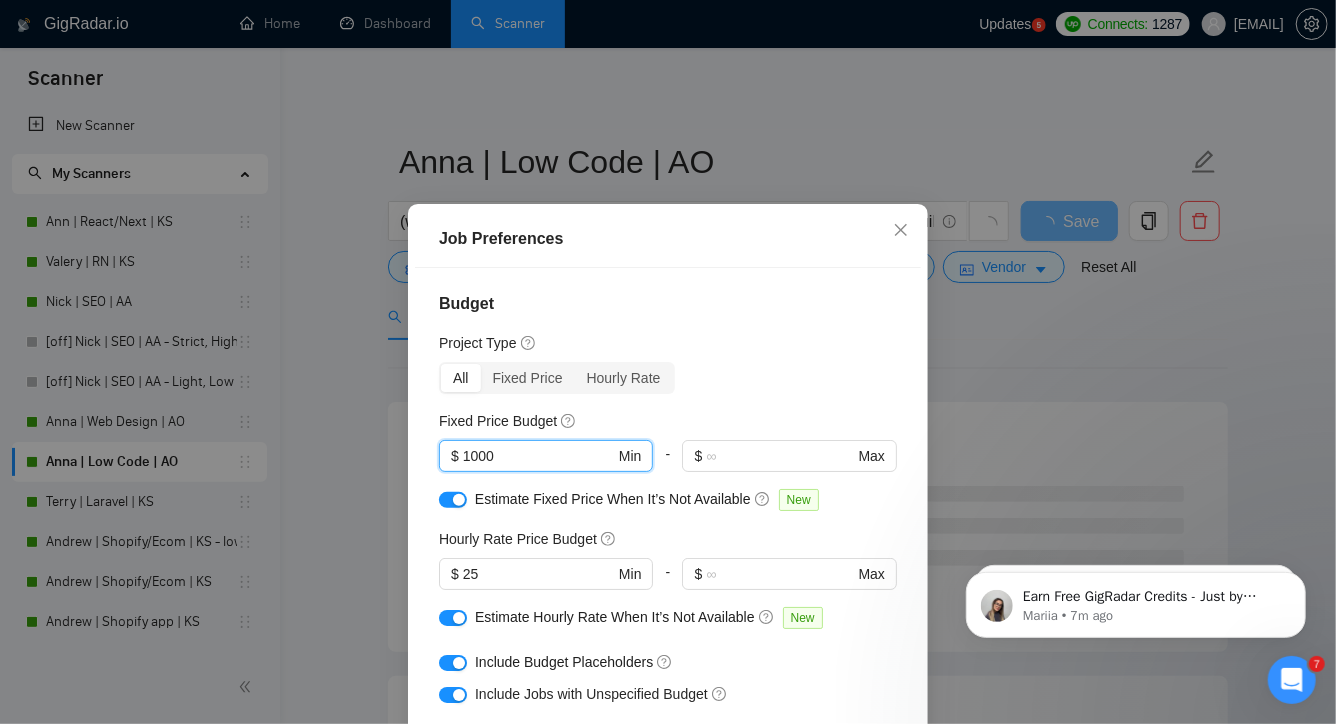 type on "1000" 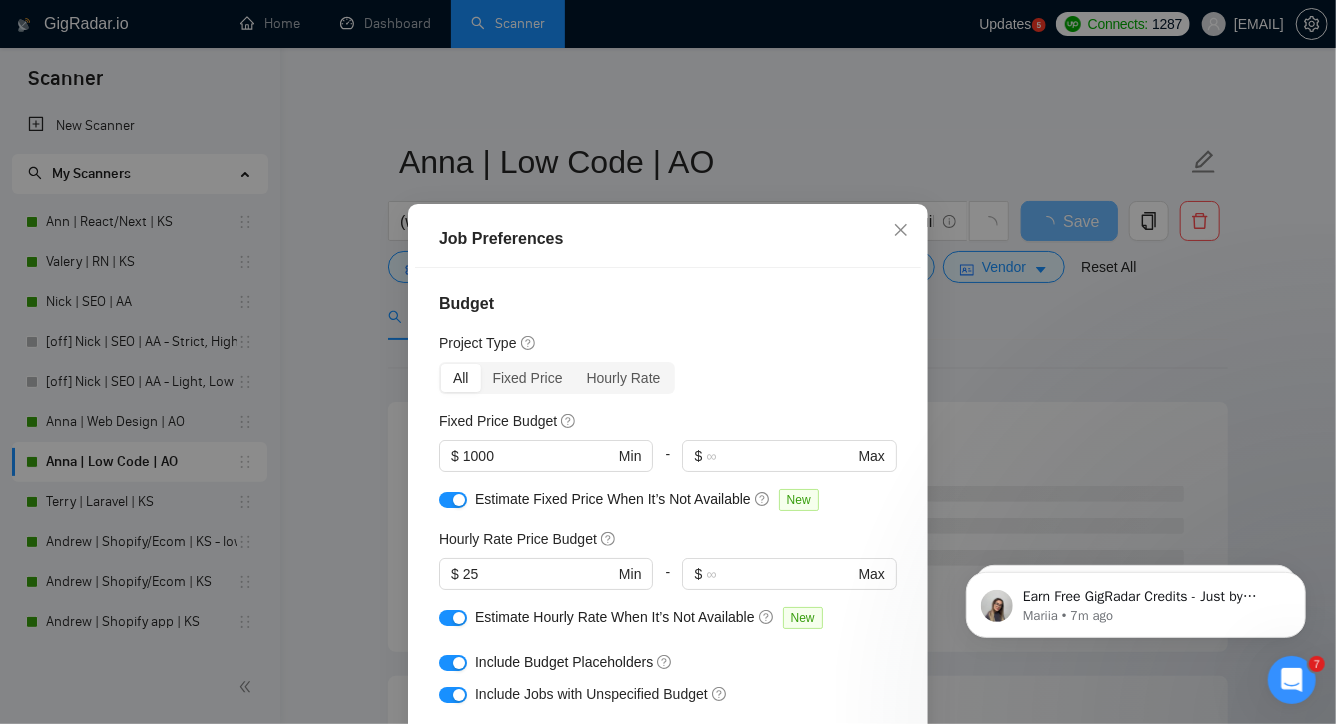 click on "Budget Project Type All Fixed Price Hourly Rate   Fixed Price Budget $ 1000 Min - $ Max Estimate Fixed Price When It’s Not Available New   Hourly Rate Price Budget $ 25 Min - $ Max Estimate Hourly Rate When It’s Not Available New Include Budget Placeholders Include Jobs with Unspecified Budget   Connects Price New Min - Max Project Duration   Unspecified Less than 1 month 1 to 3 months 3 to 6 months More than 6 months Hourly Workload   Unspecified <30 hrs/week >30 hrs/week Hours TBD Unsure Job Posting Questions New   Any posting questions Description Preferences Description Size New   Any description size" at bounding box center (668, 521) 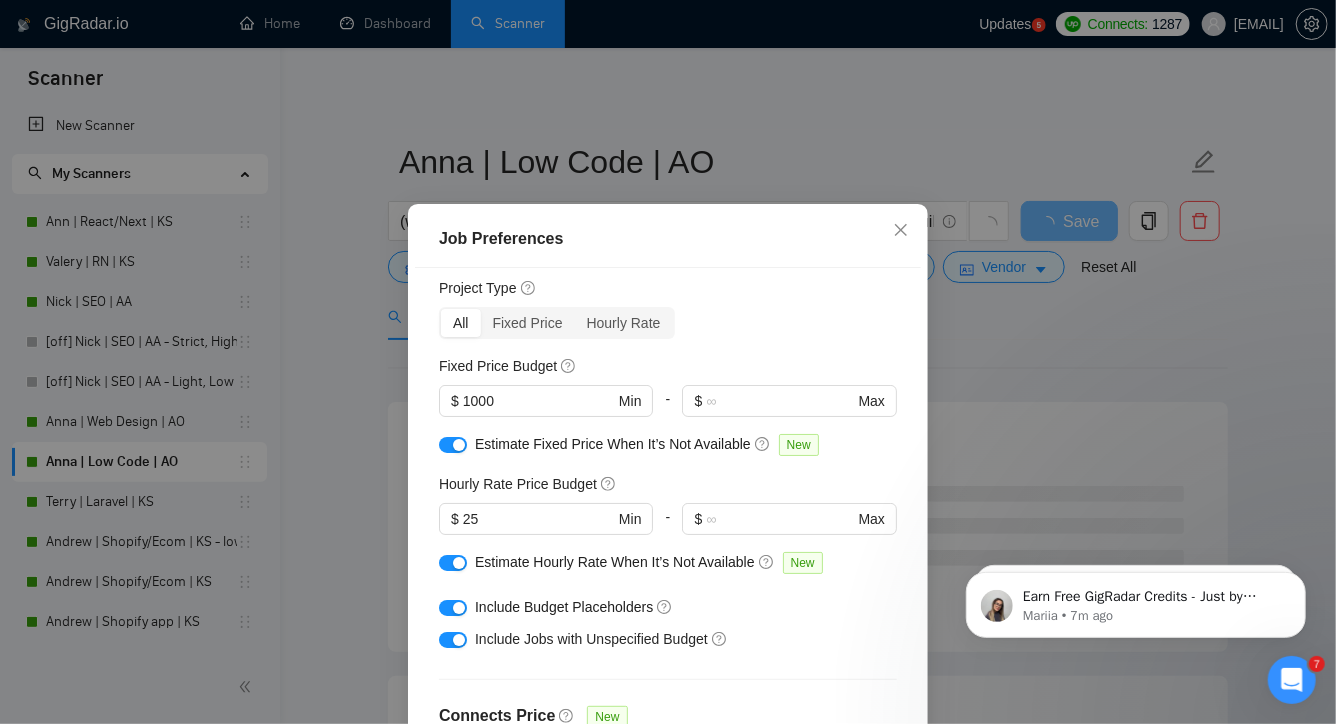 scroll, scrollTop: 54, scrollLeft: 0, axis: vertical 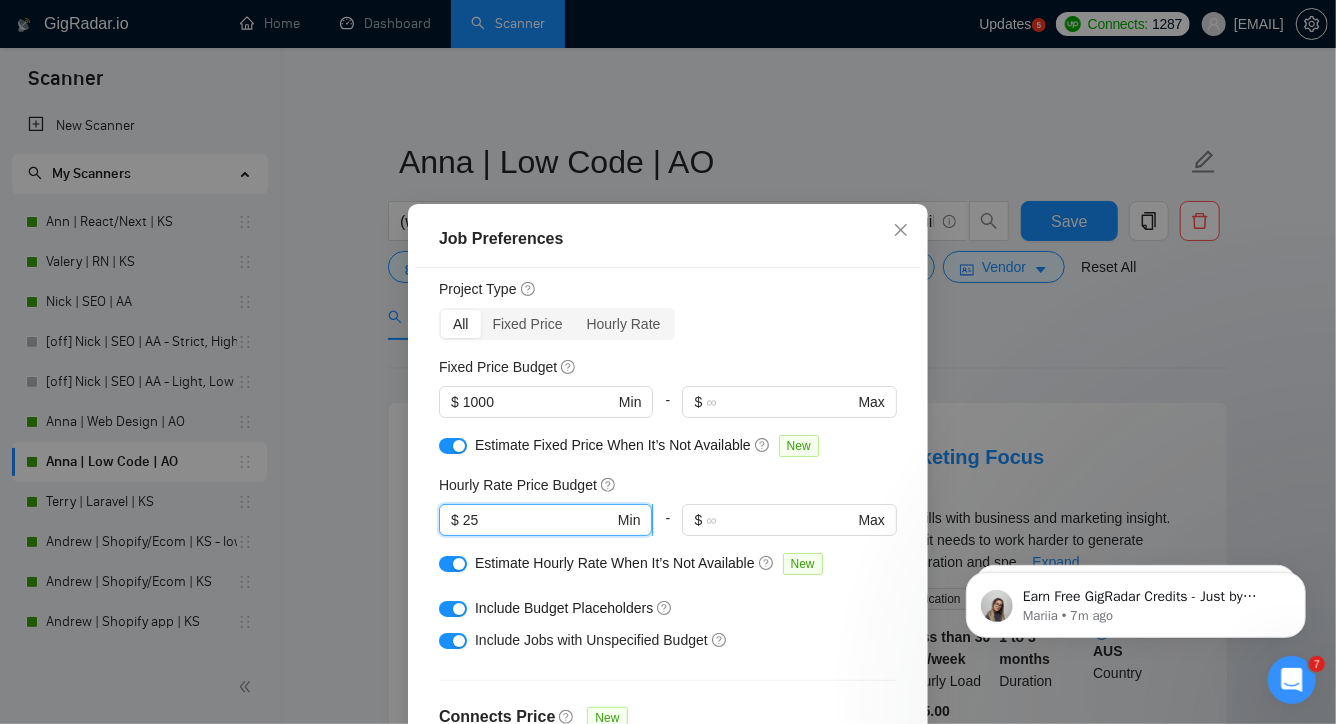 click on "25" at bounding box center [538, 520] 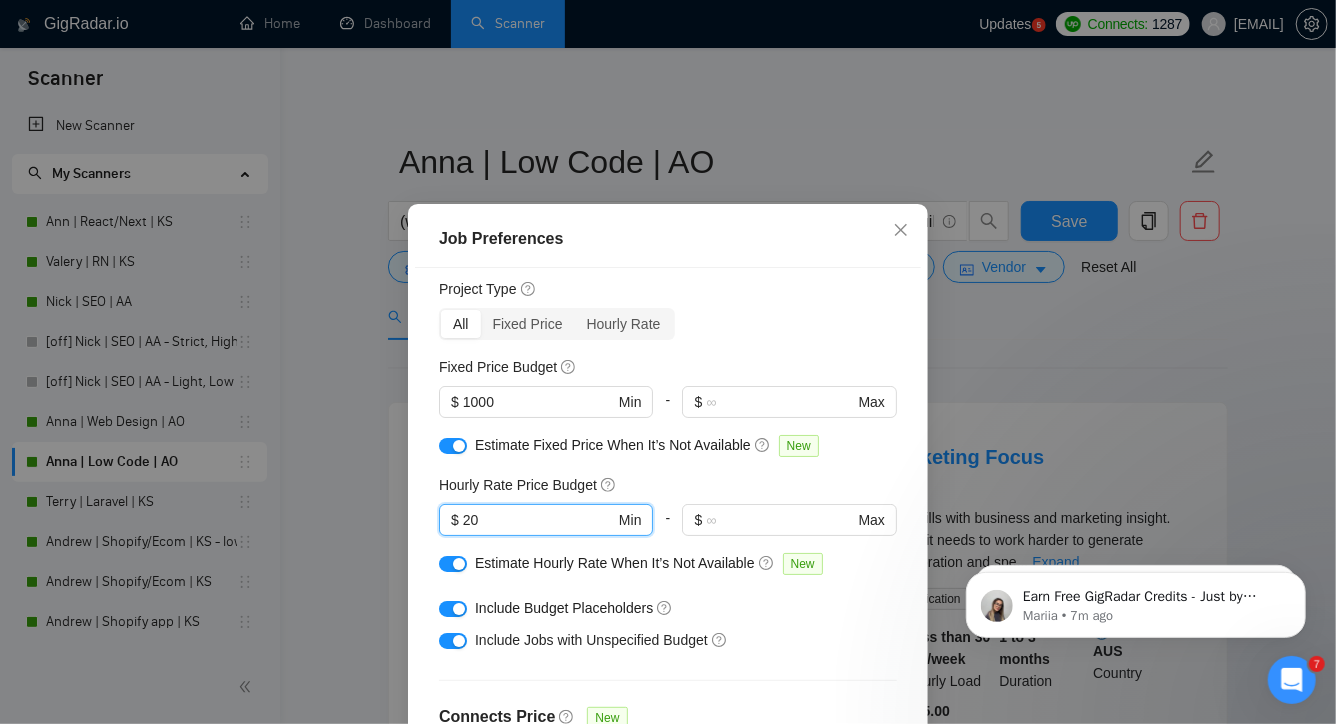 type on "20" 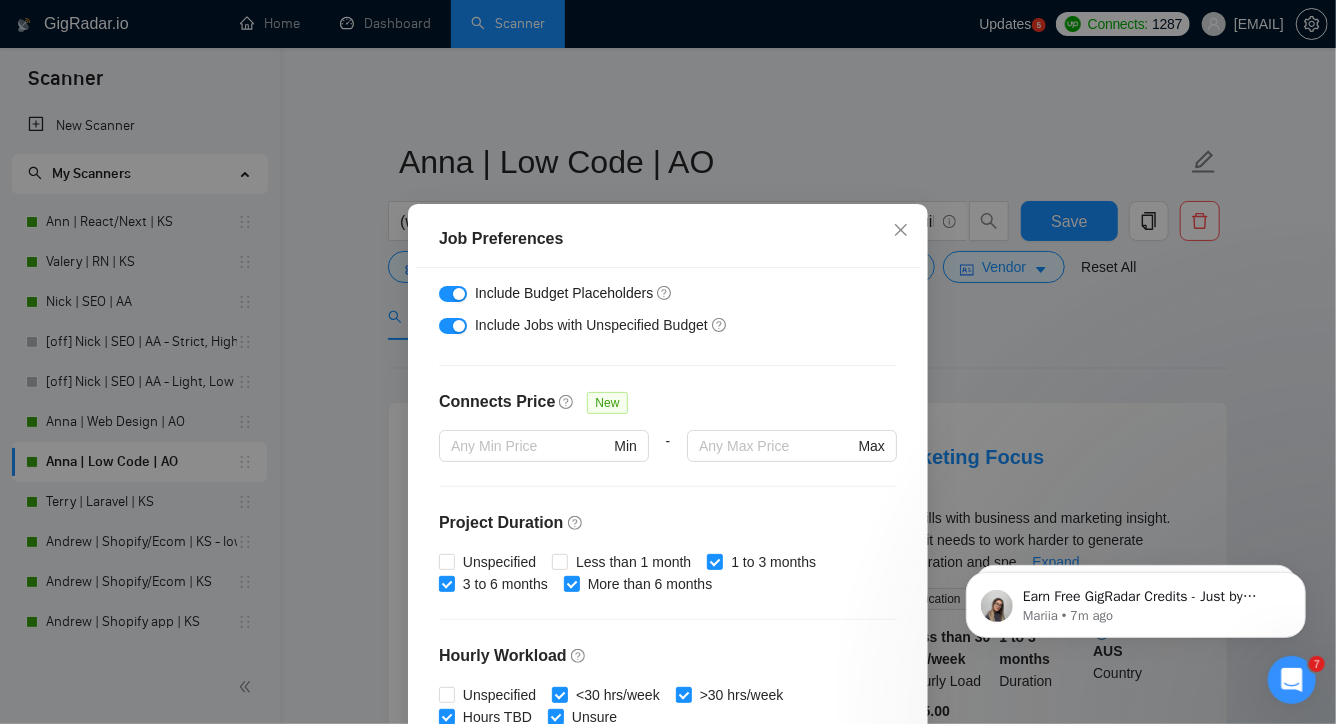 scroll, scrollTop: 370, scrollLeft: 0, axis: vertical 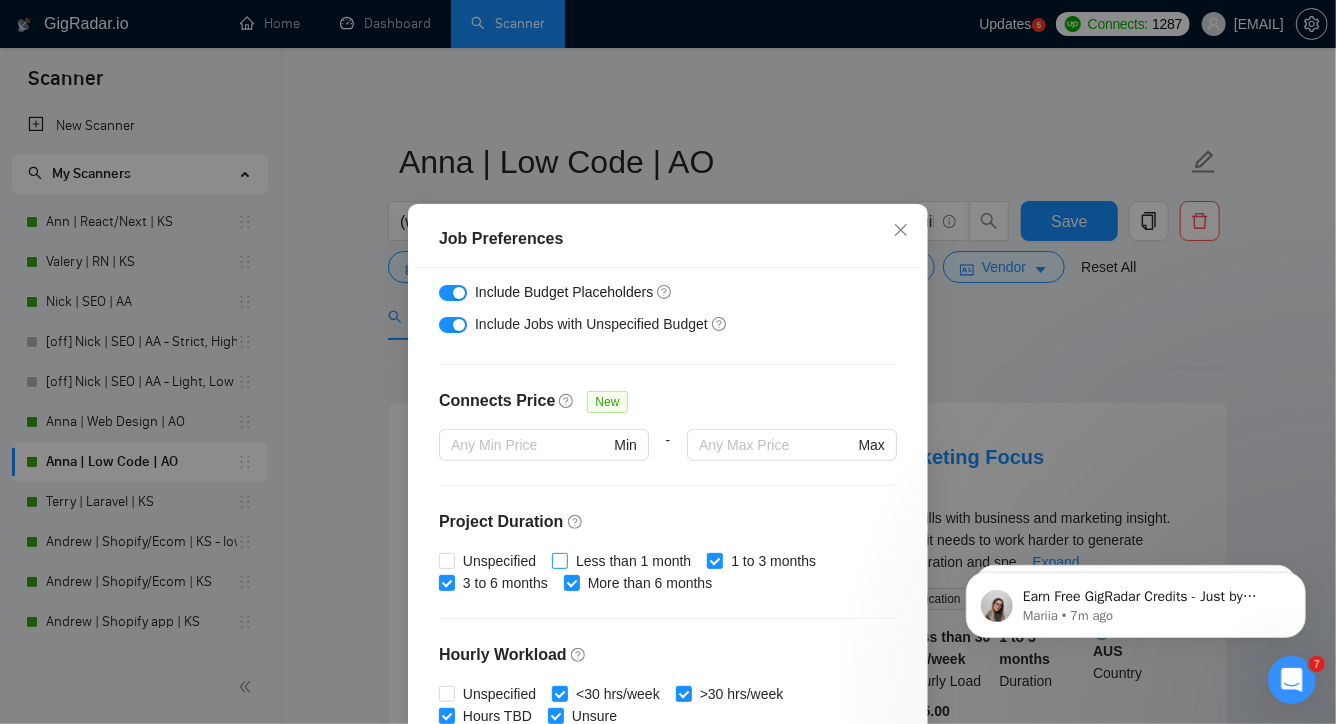 click on "Less than 1 month" at bounding box center [633, 561] 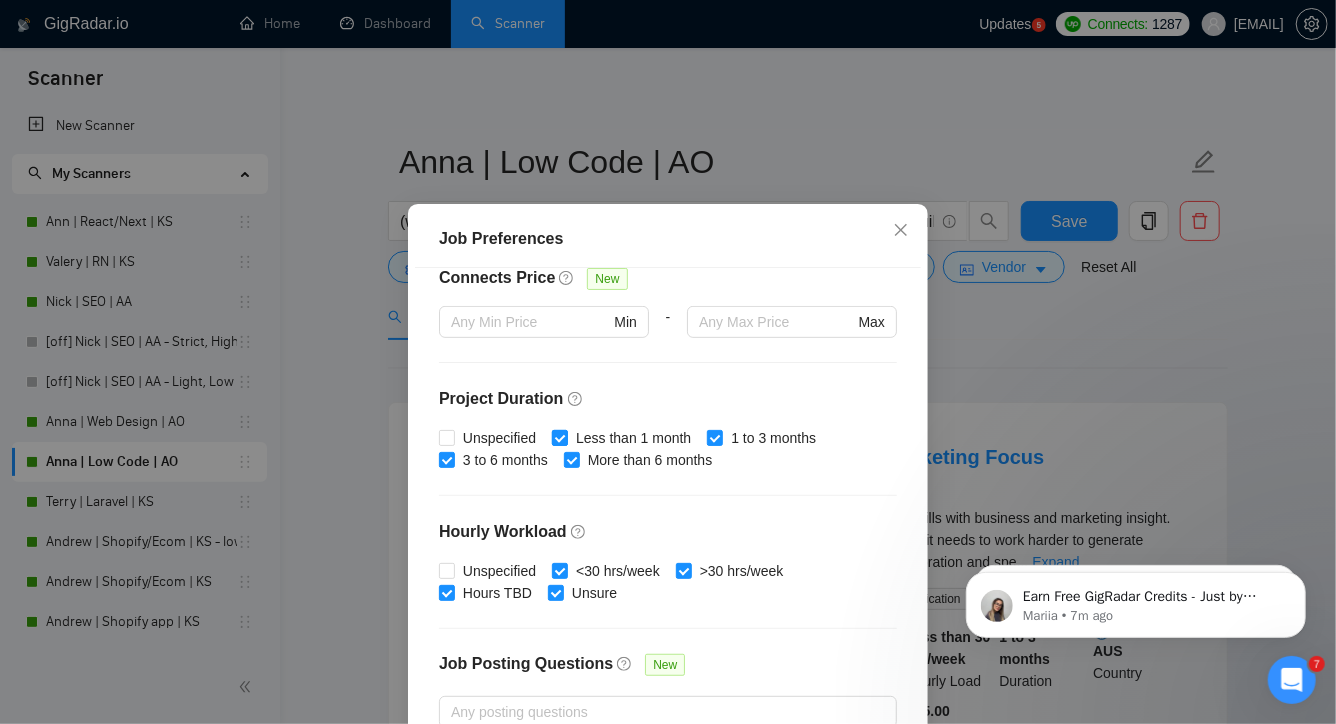 scroll, scrollTop: 492, scrollLeft: 0, axis: vertical 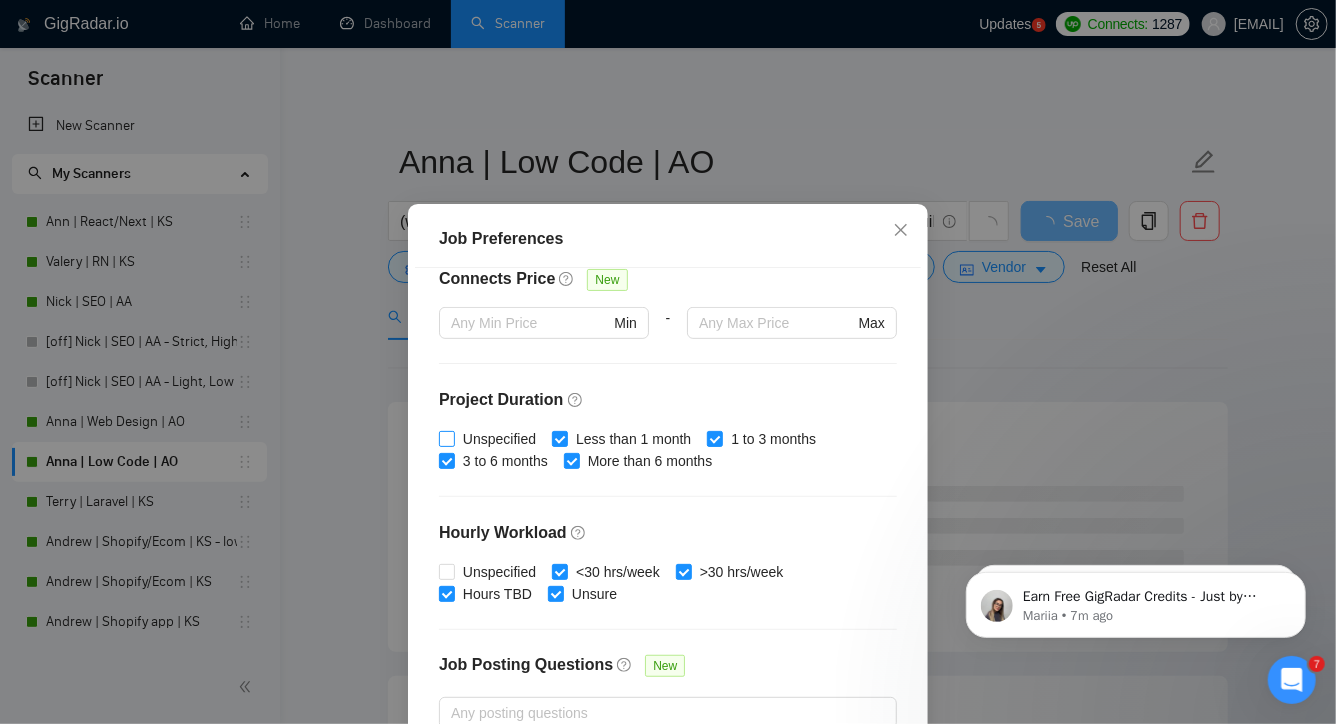 click on "Unspecified" at bounding box center [499, 439] 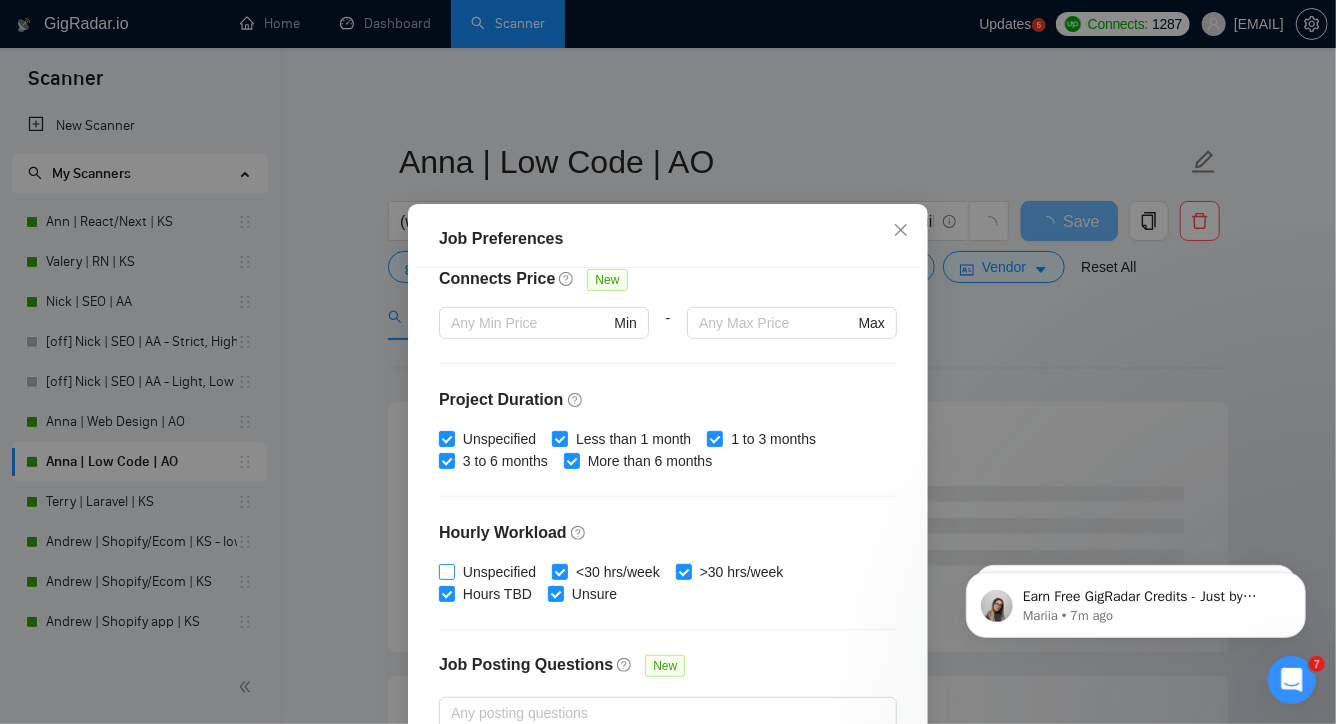 click on "Unspecified" at bounding box center [499, 572] 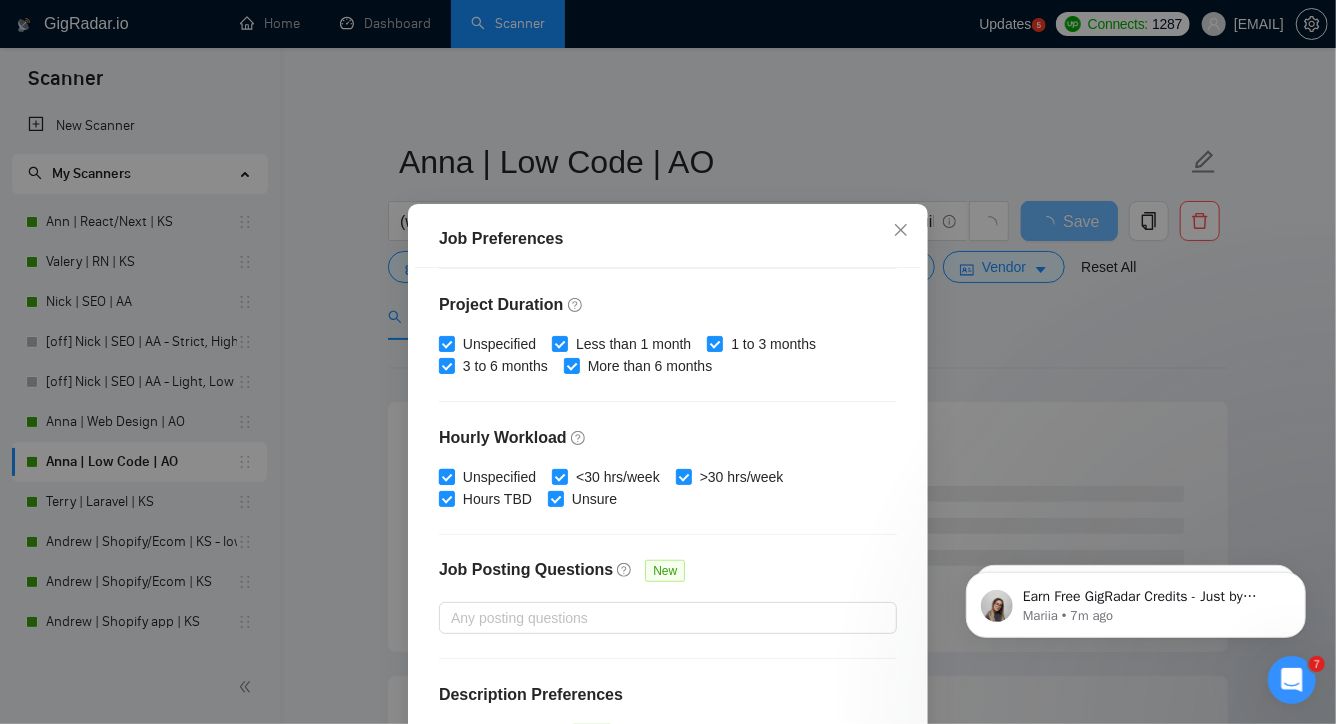 scroll, scrollTop: 620, scrollLeft: 0, axis: vertical 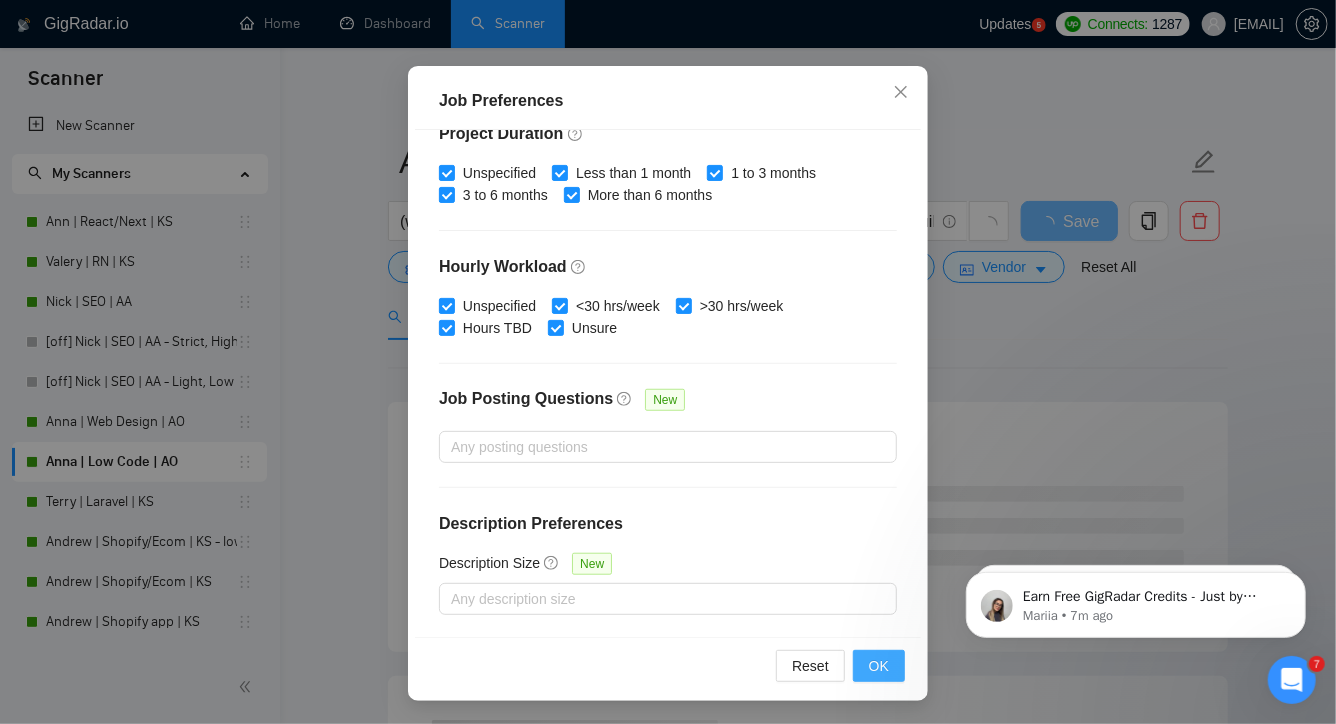 click on "OK" at bounding box center [879, 666] 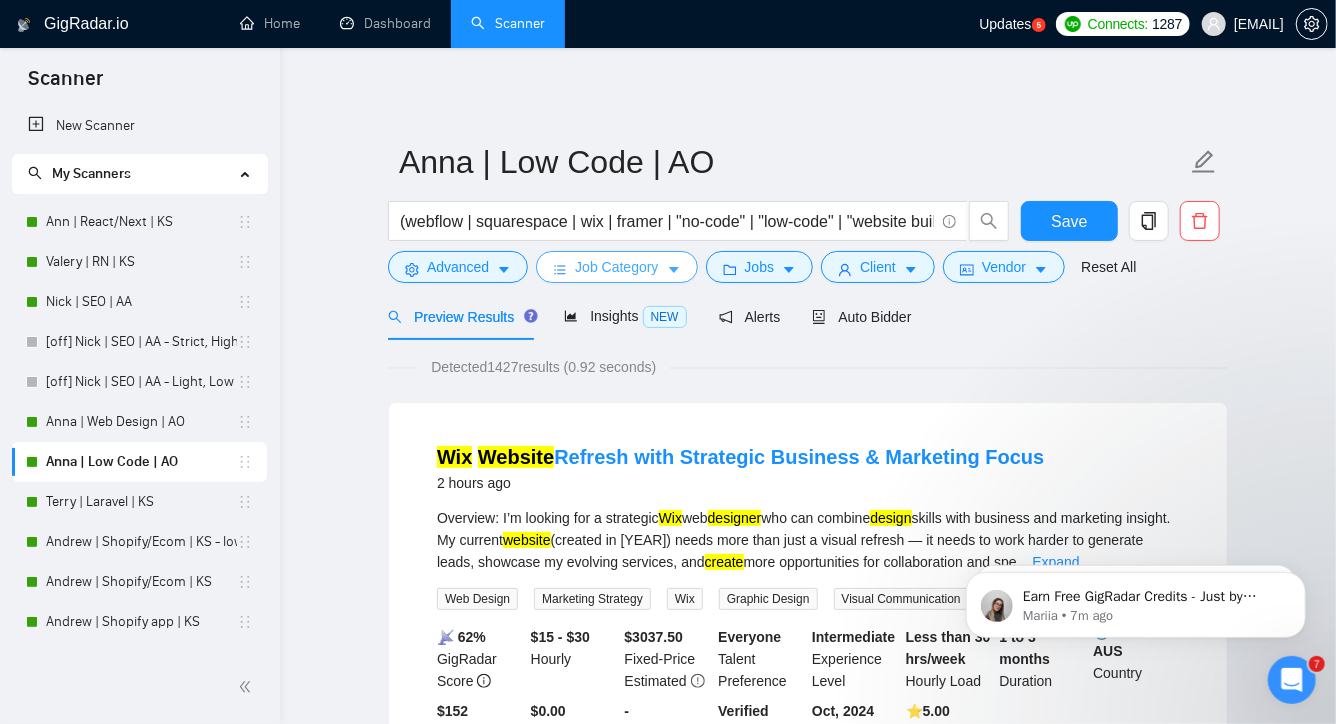 click on "Job Category" at bounding box center [616, 267] 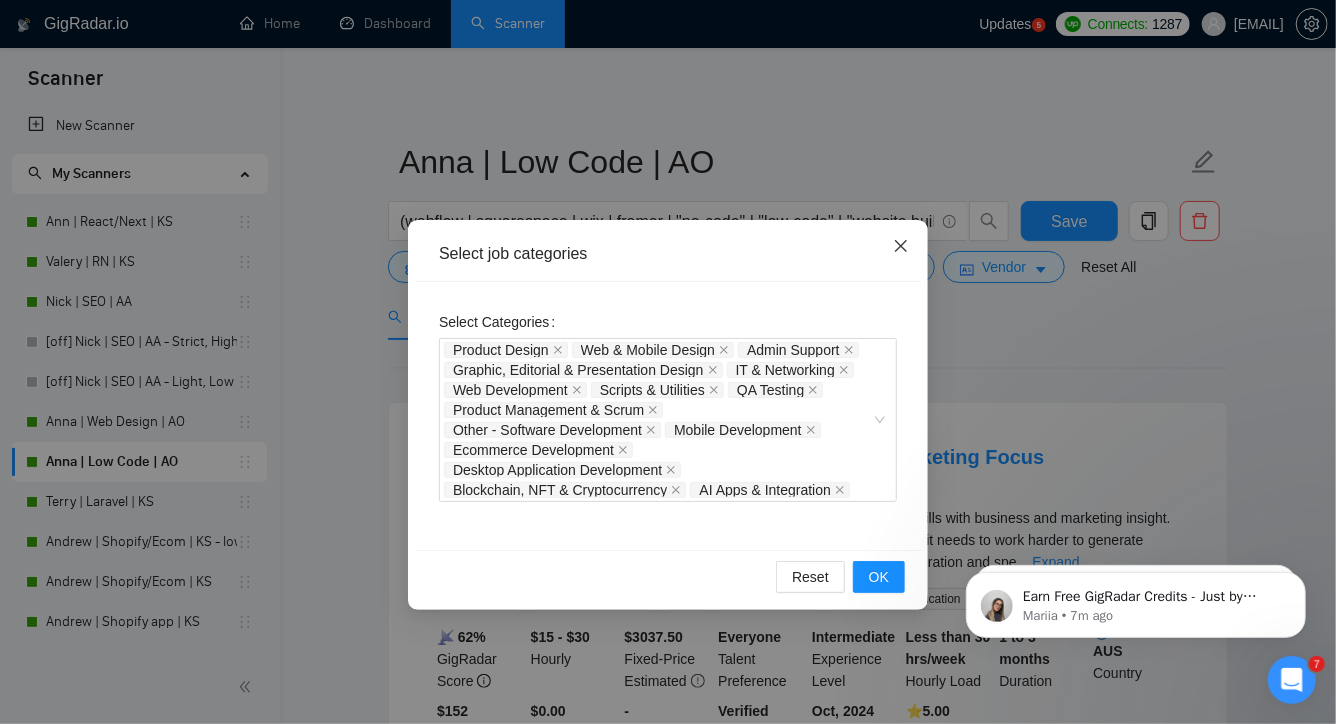 click at bounding box center (901, 247) 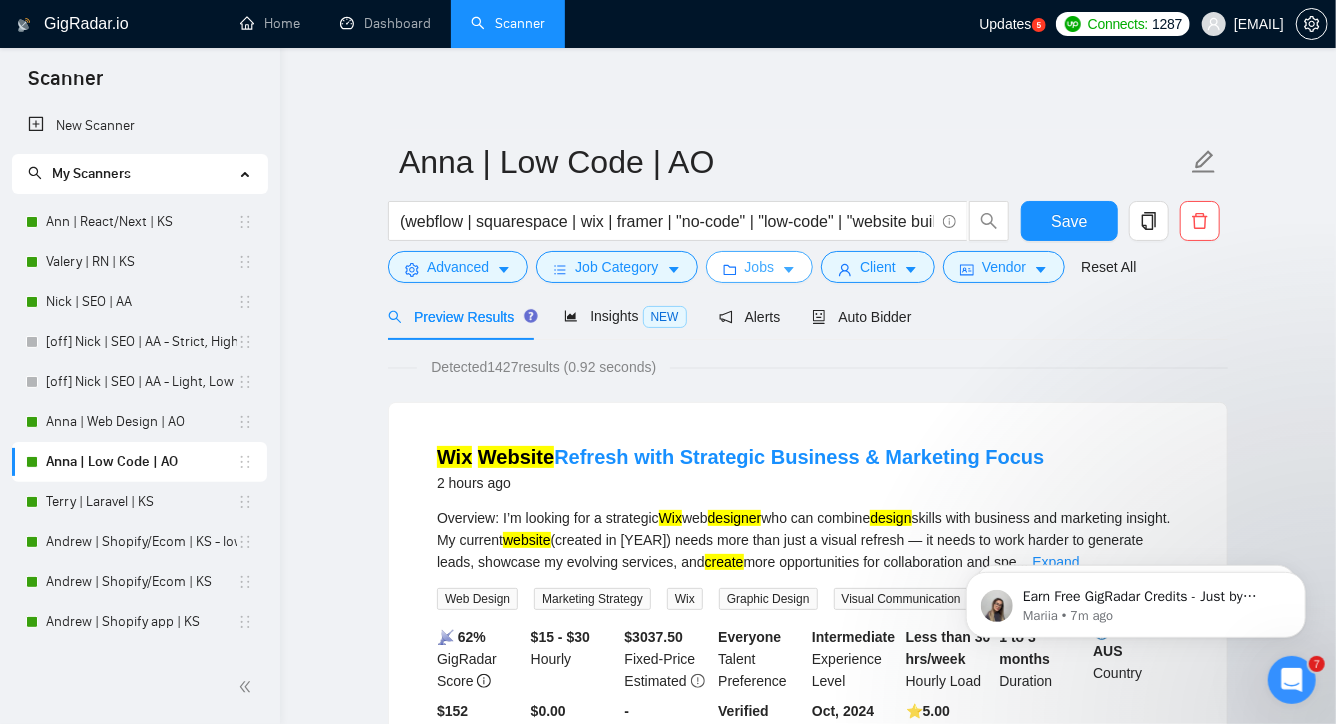 click on "Jobs" at bounding box center (760, 267) 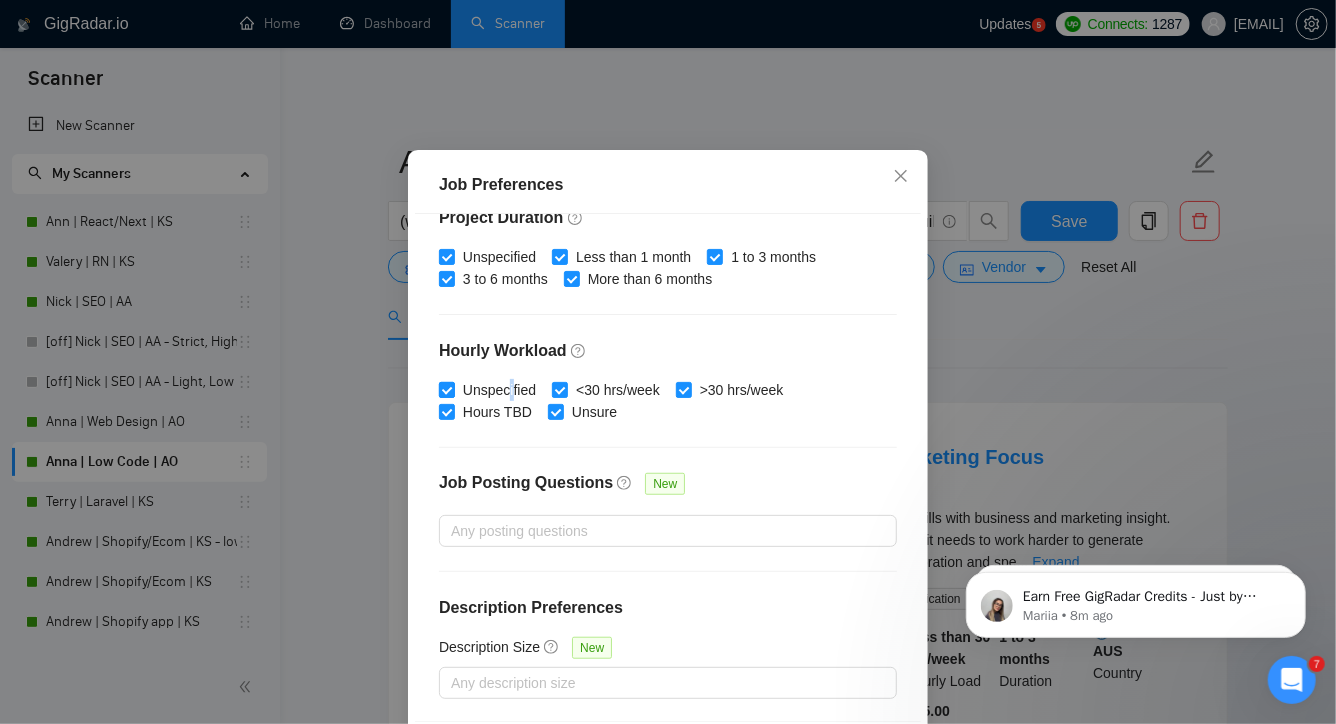 click on "Unspecified" at bounding box center [499, 390] 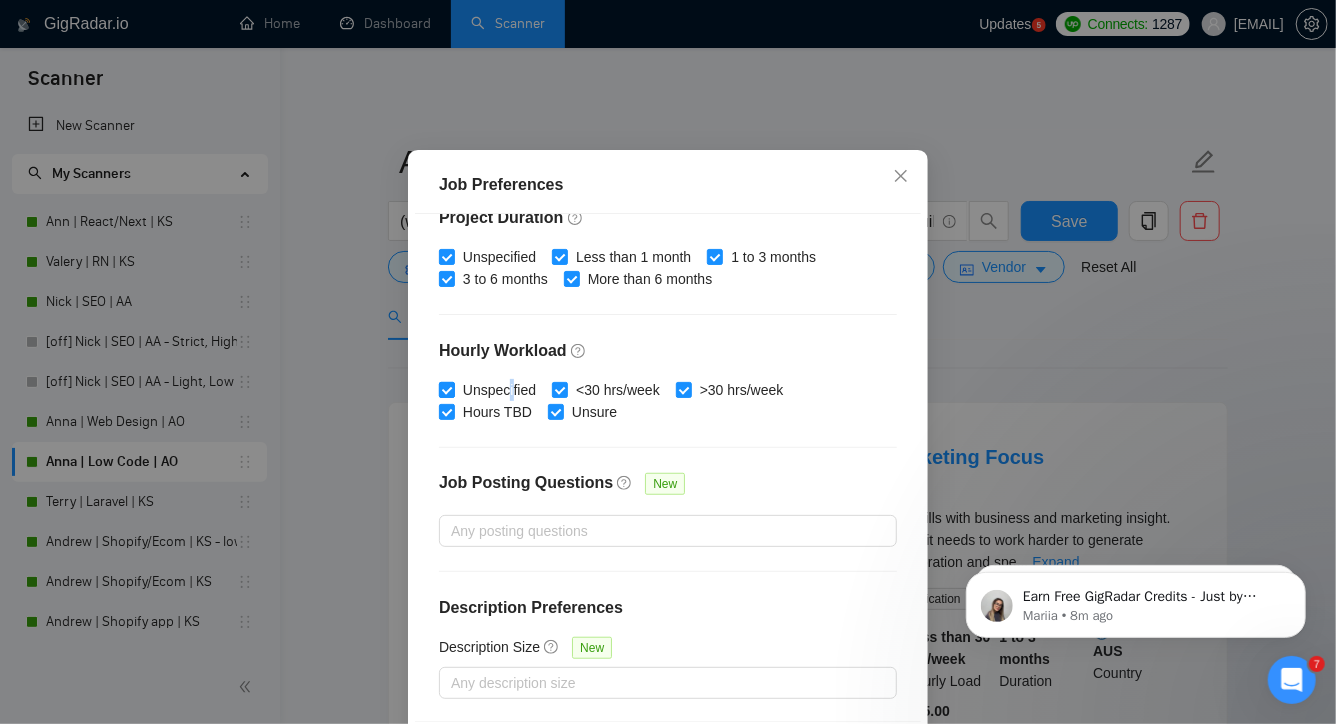 click on "Unspecified" at bounding box center (446, 389) 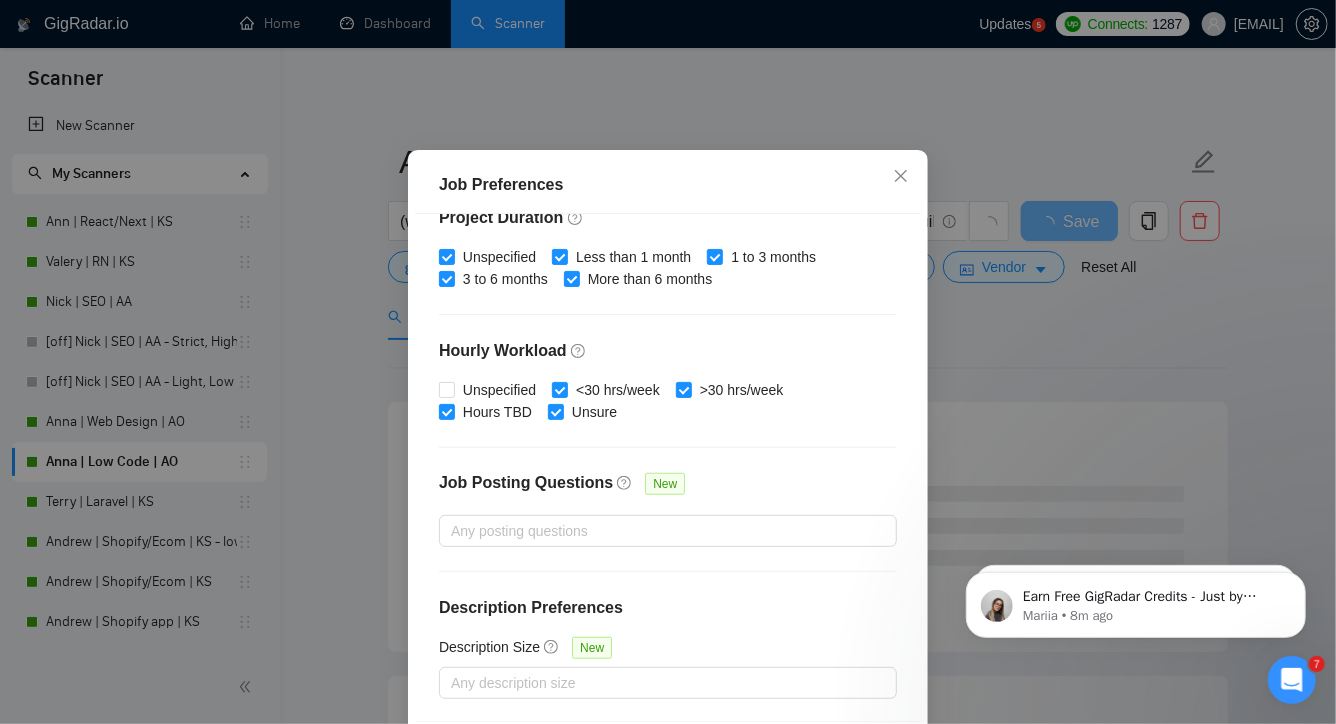 click on "Budget Project Type All Fixed Price Hourly Rate   Fixed Price Budget $ 1000 Min - $ Max Estimate Fixed Price When It’s Not Available New   Hourly Rate Price Budget $ 20 Min - $ Max Estimate Hourly Rate When It’s Not Available New Include Budget Placeholders Include Jobs with Unspecified Budget   Connects Price New Min - Max Project Duration   Unspecified Less than 1 month 1 to 3 months 3 to 6 months More than 6 months Hourly Workload   Unspecified <30 hrs/week >30 hrs/week Hours TBD Unsure Job Posting Questions New   Any posting questions Description Preferences Description Size New   Any description size" at bounding box center (668, 467) 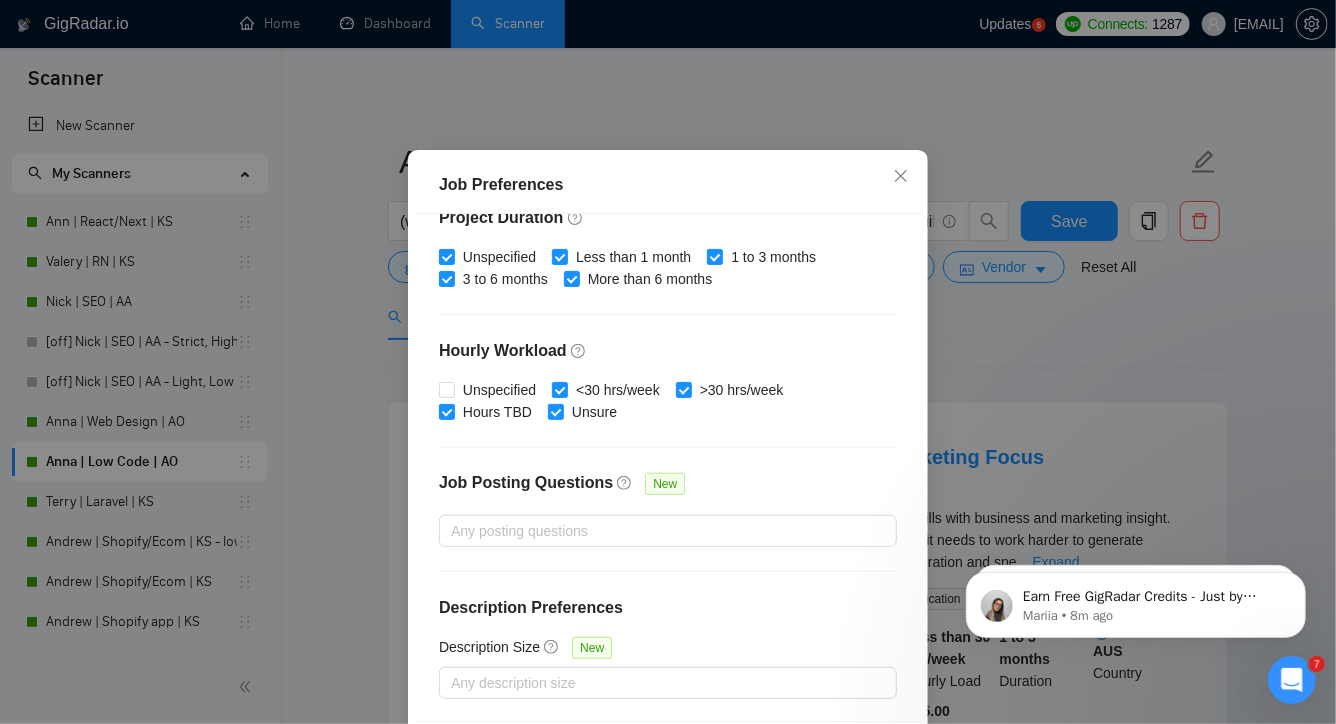 drag, startPoint x: 553, startPoint y: 460, endPoint x: 593, endPoint y: 356, distance: 111.42711 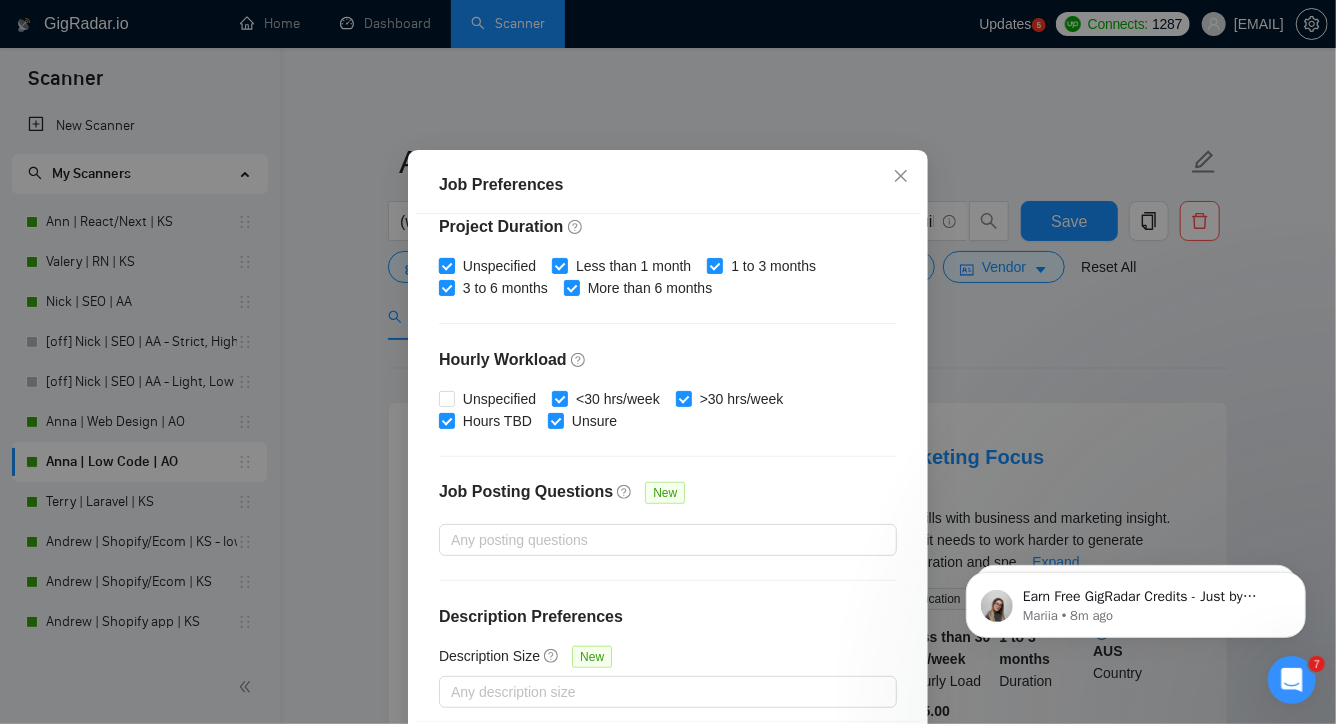 click on "Unspecified" at bounding box center [499, 266] 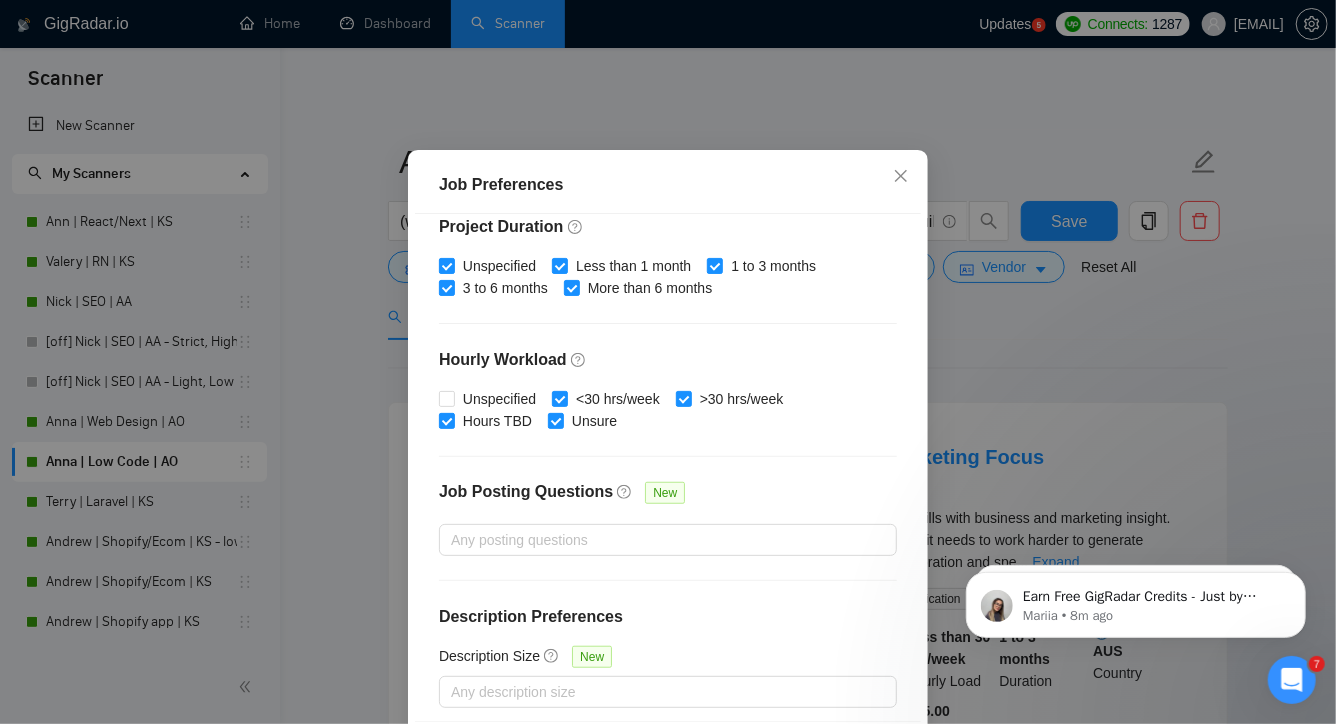checkbox on "false" 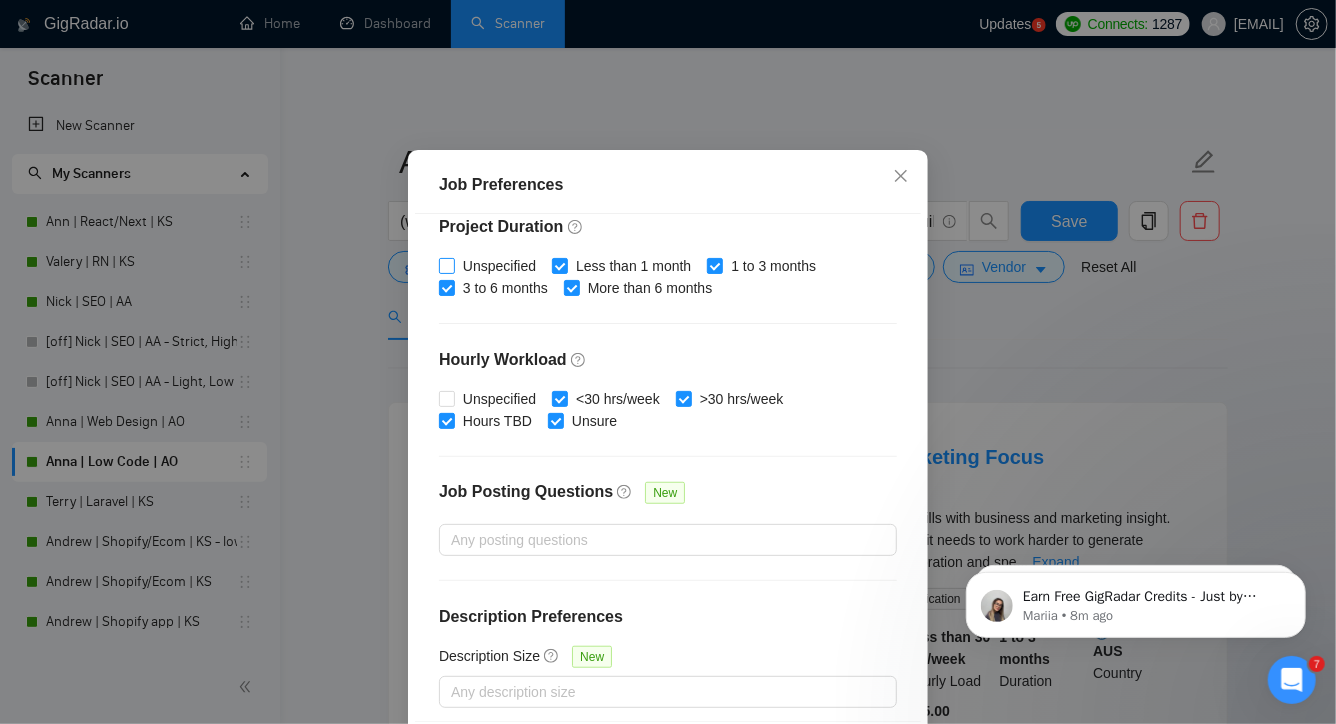 scroll, scrollTop: 620, scrollLeft: 0, axis: vertical 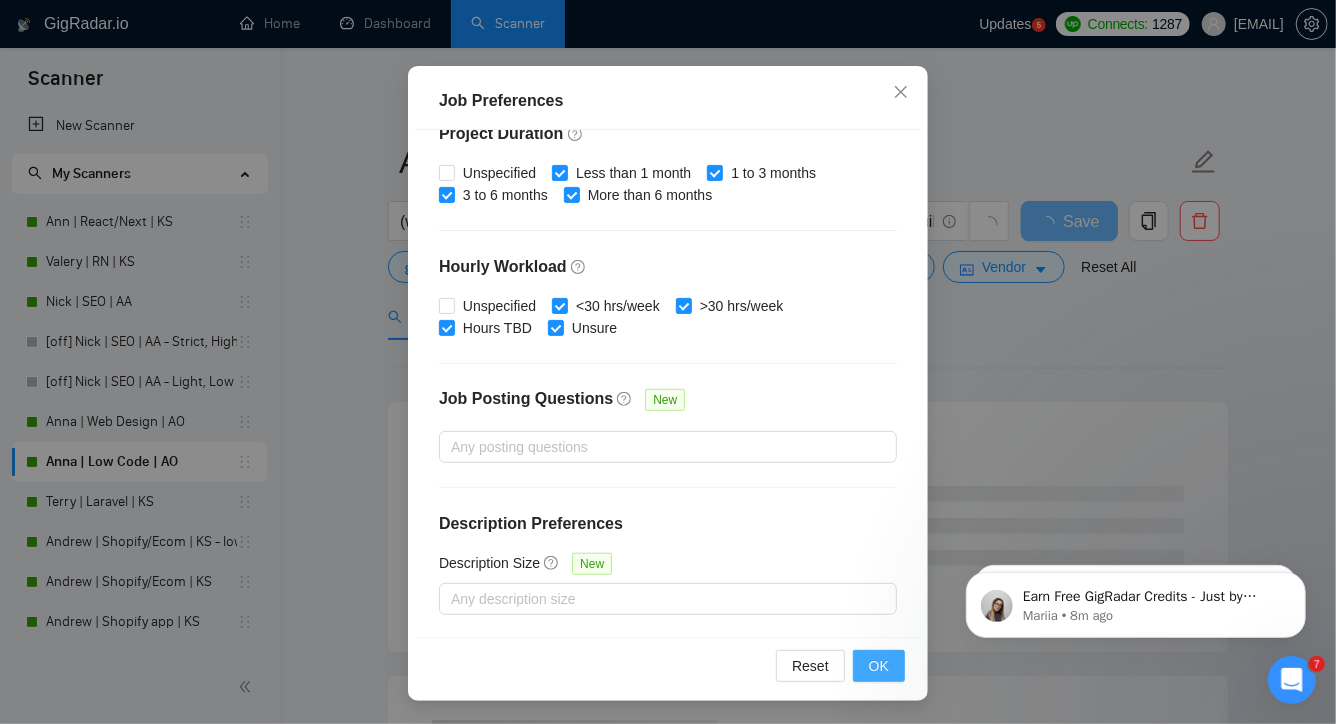 click on "OK" at bounding box center [879, 666] 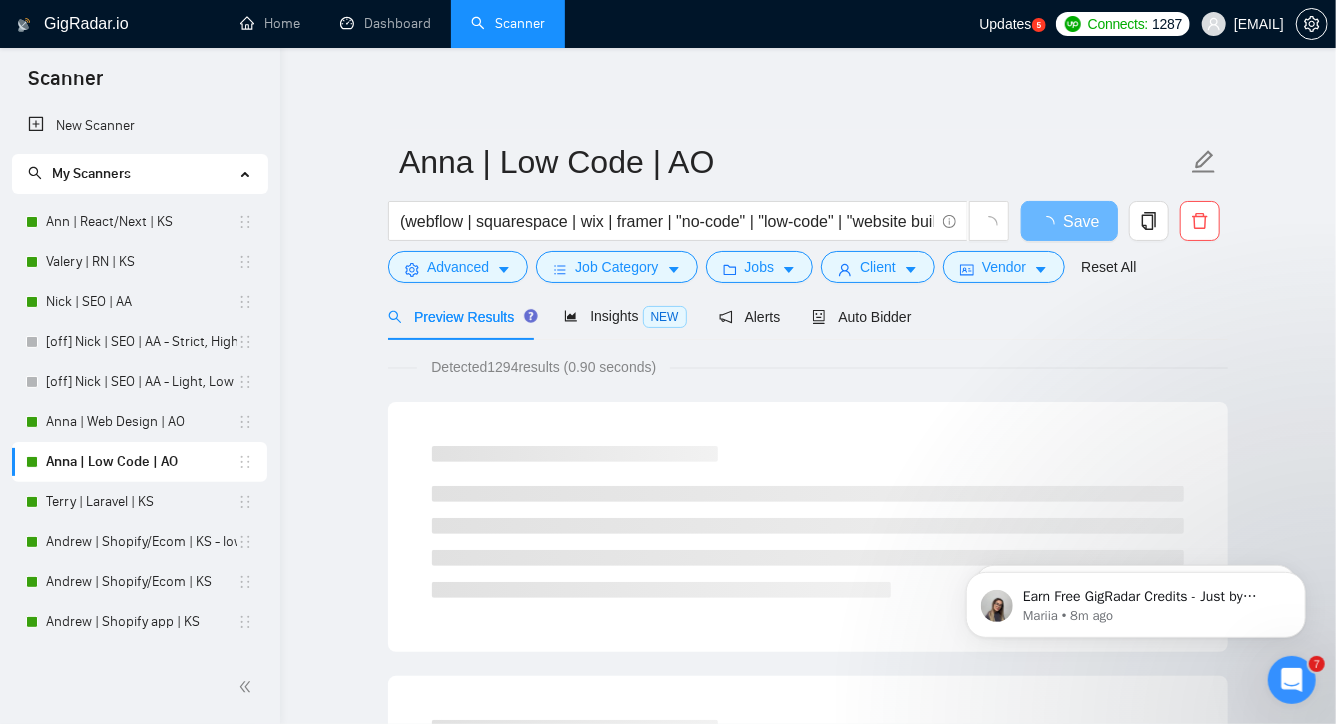 scroll, scrollTop: 54, scrollLeft: 0, axis: vertical 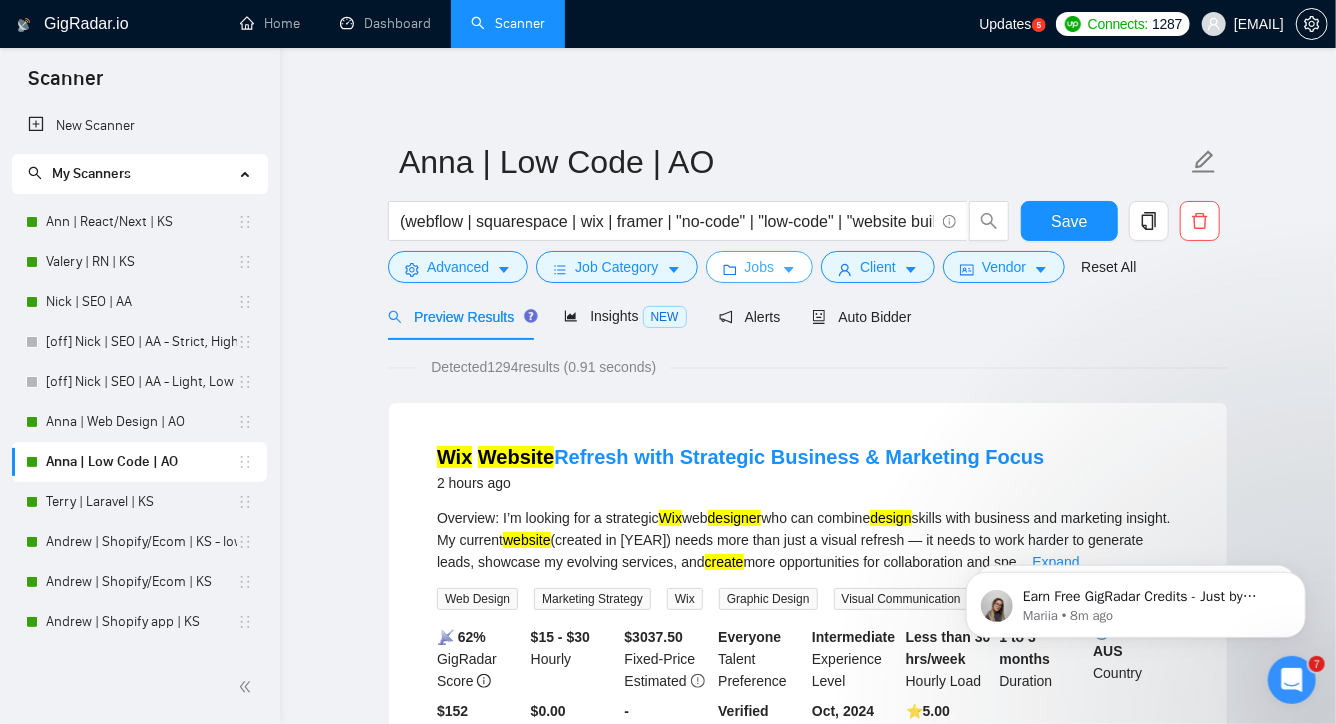 click on "Jobs" at bounding box center (760, 267) 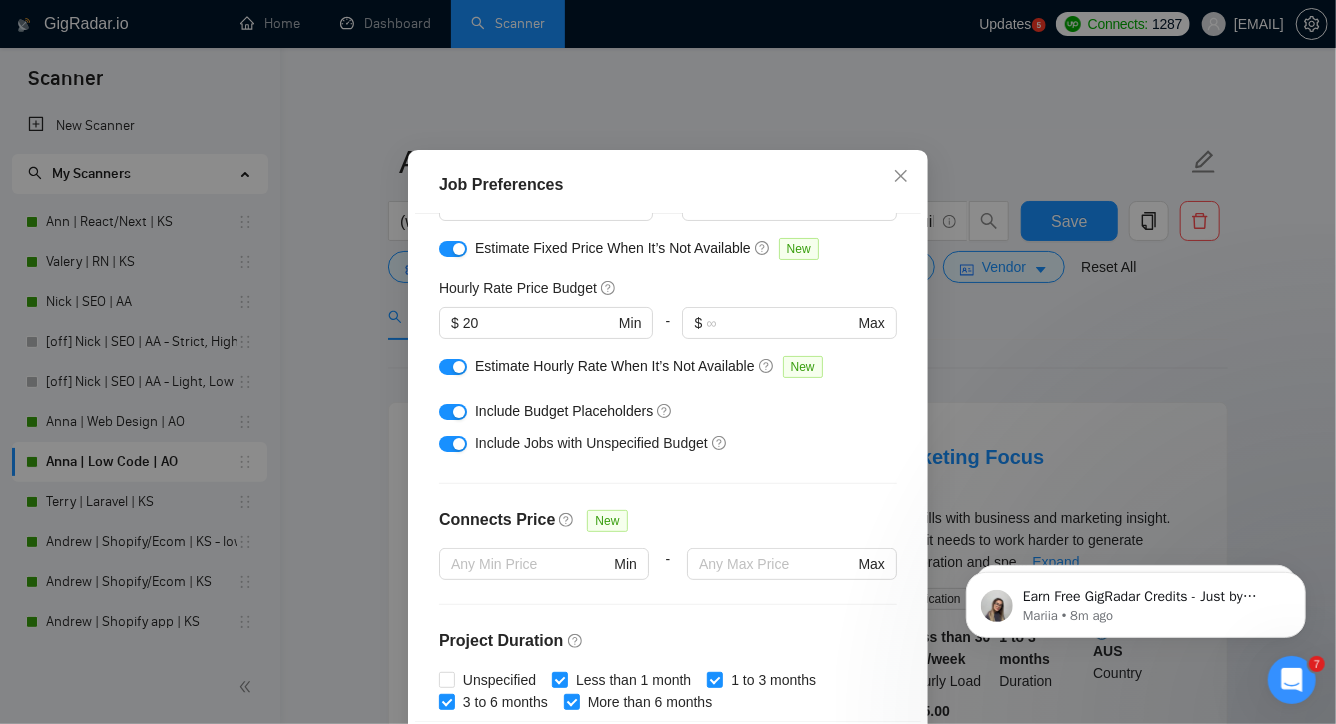 scroll, scrollTop: 196, scrollLeft: 0, axis: vertical 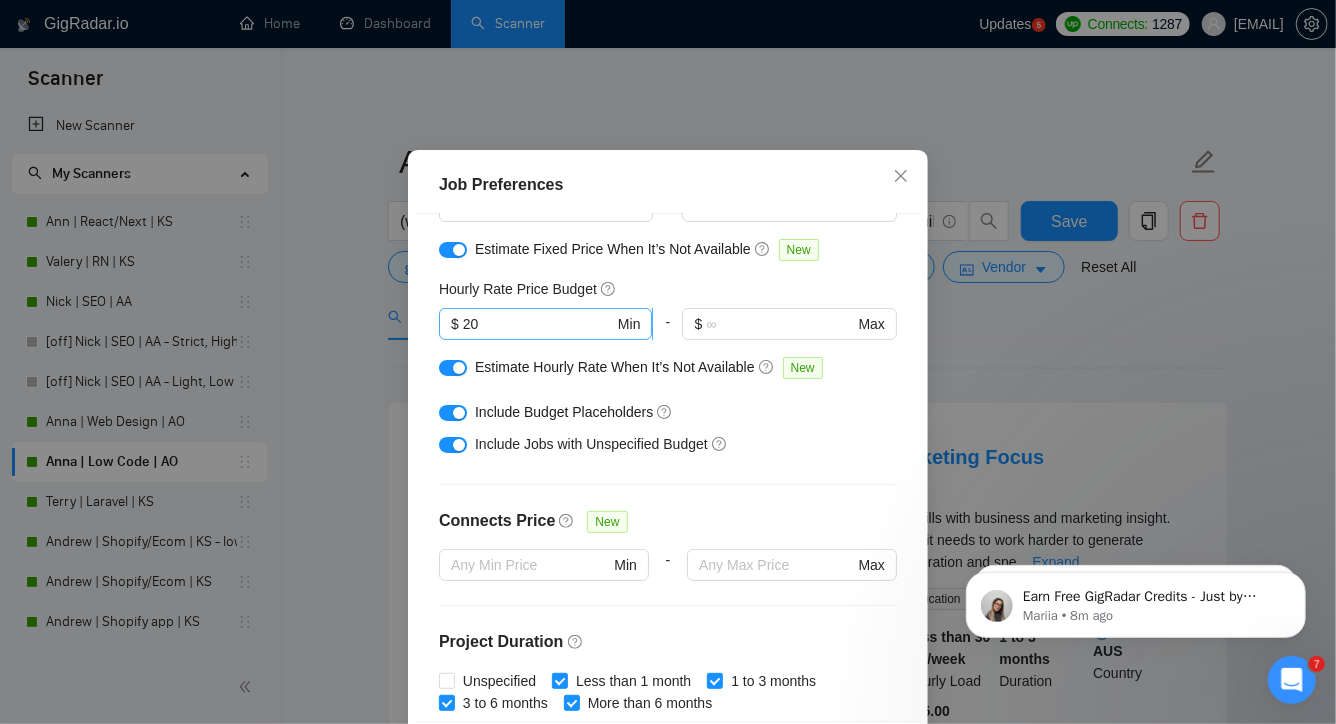 click on "20" at bounding box center (538, 324) 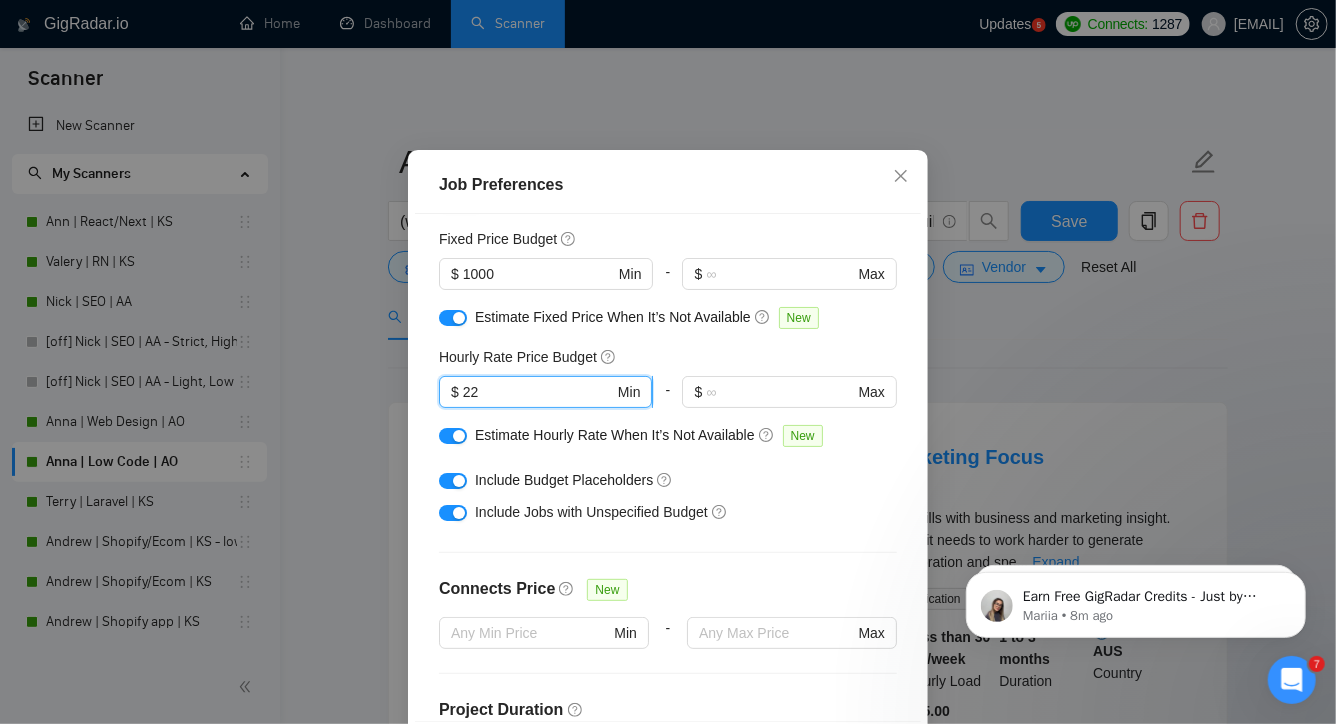 scroll, scrollTop: 106, scrollLeft: 0, axis: vertical 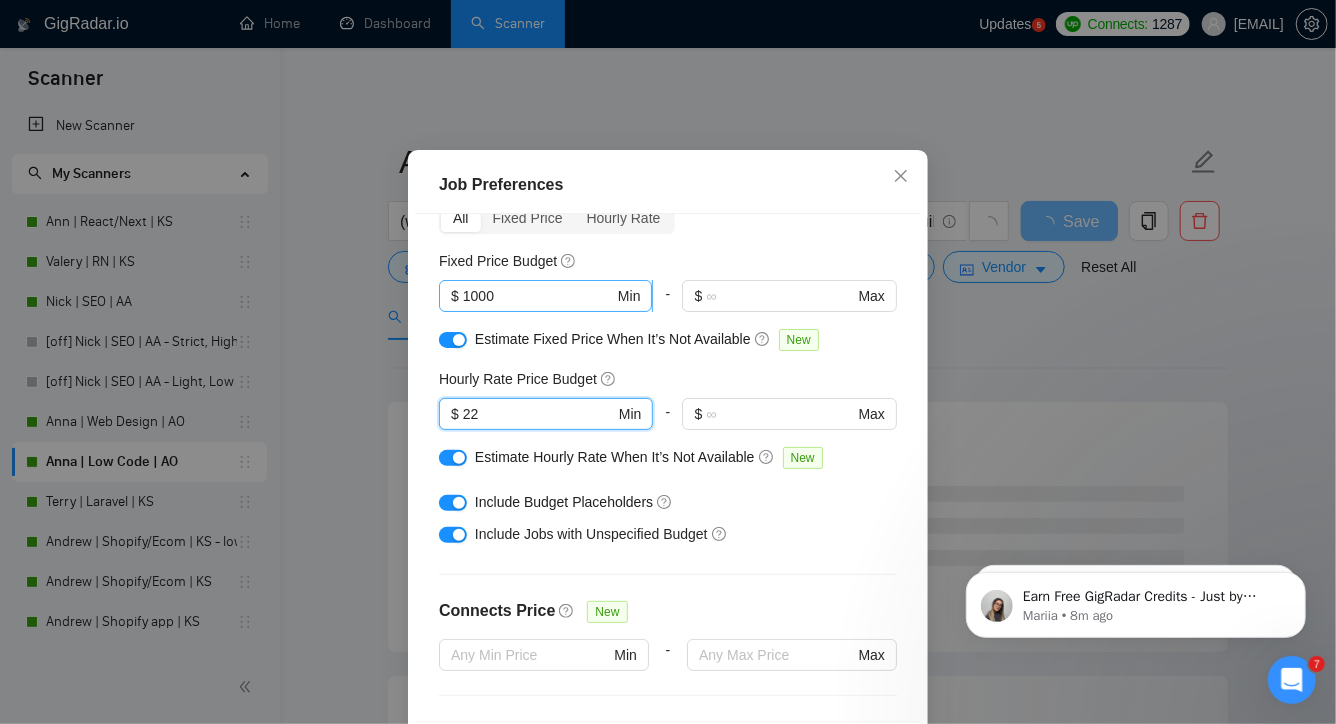 type on "22" 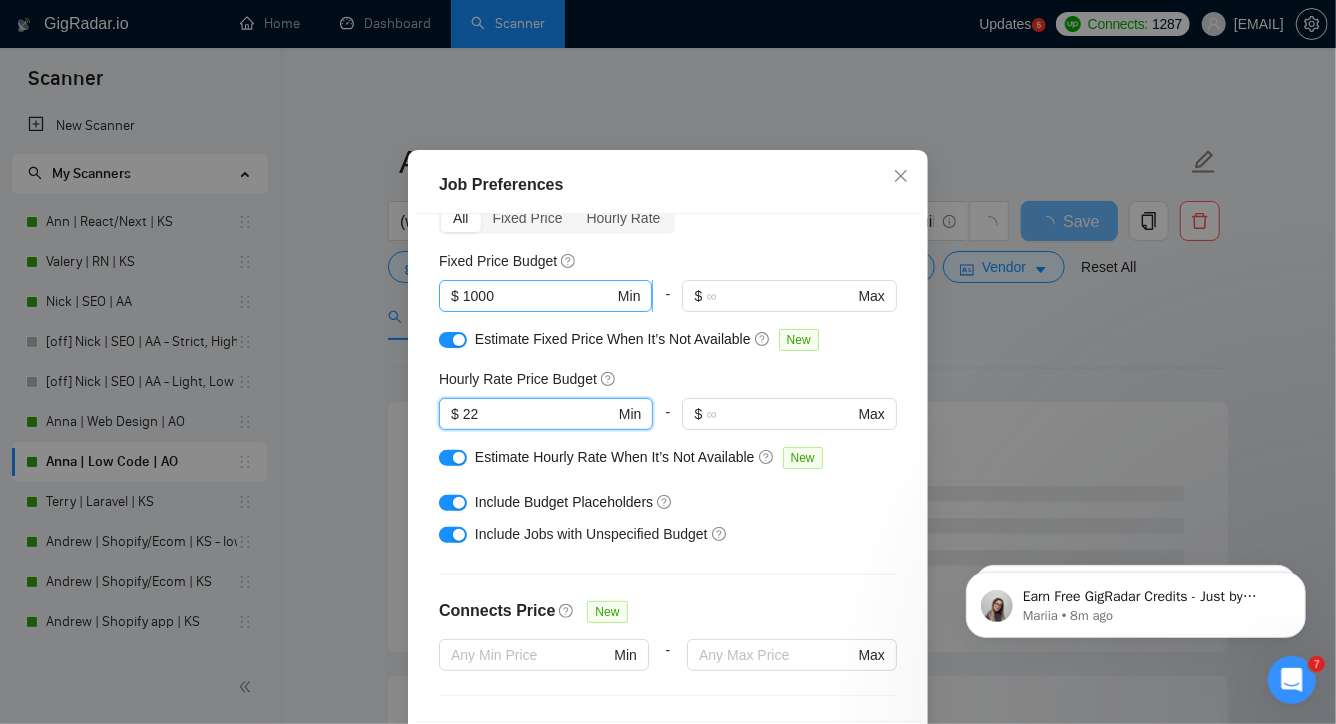 click on "1000" at bounding box center [538, 296] 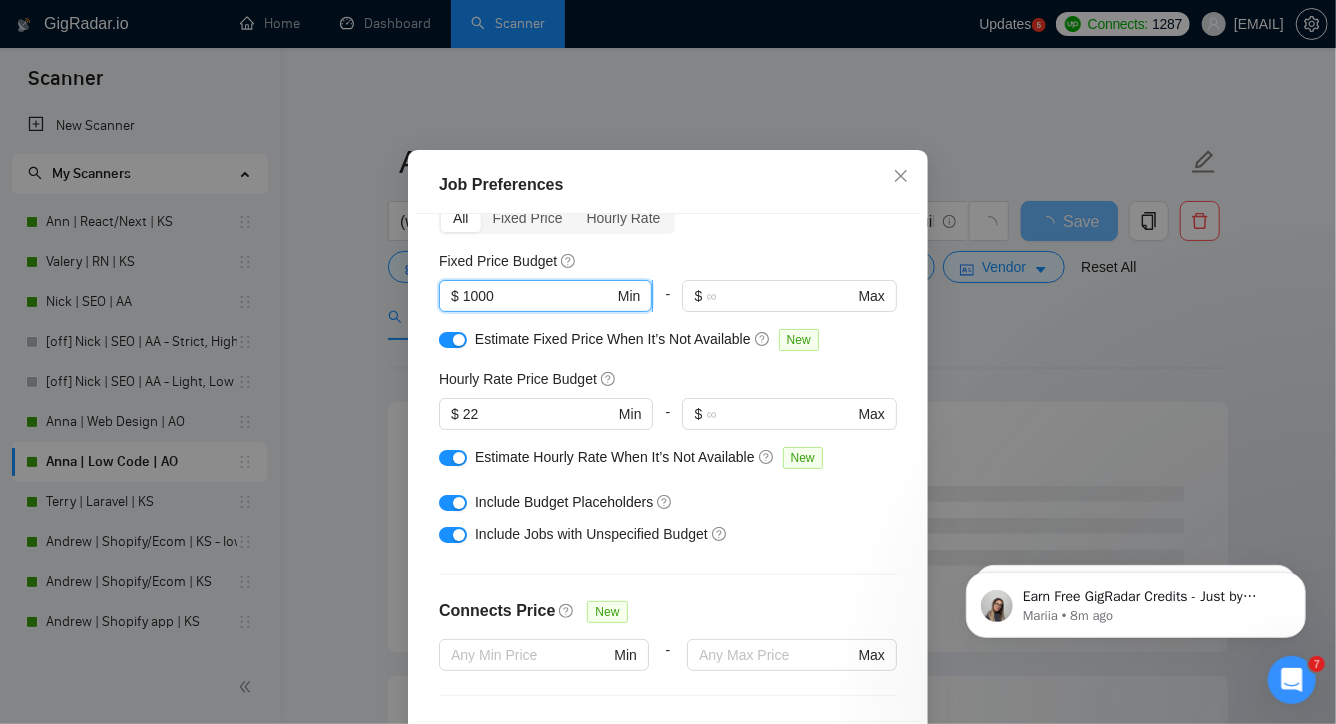 click on "1000" at bounding box center [538, 296] 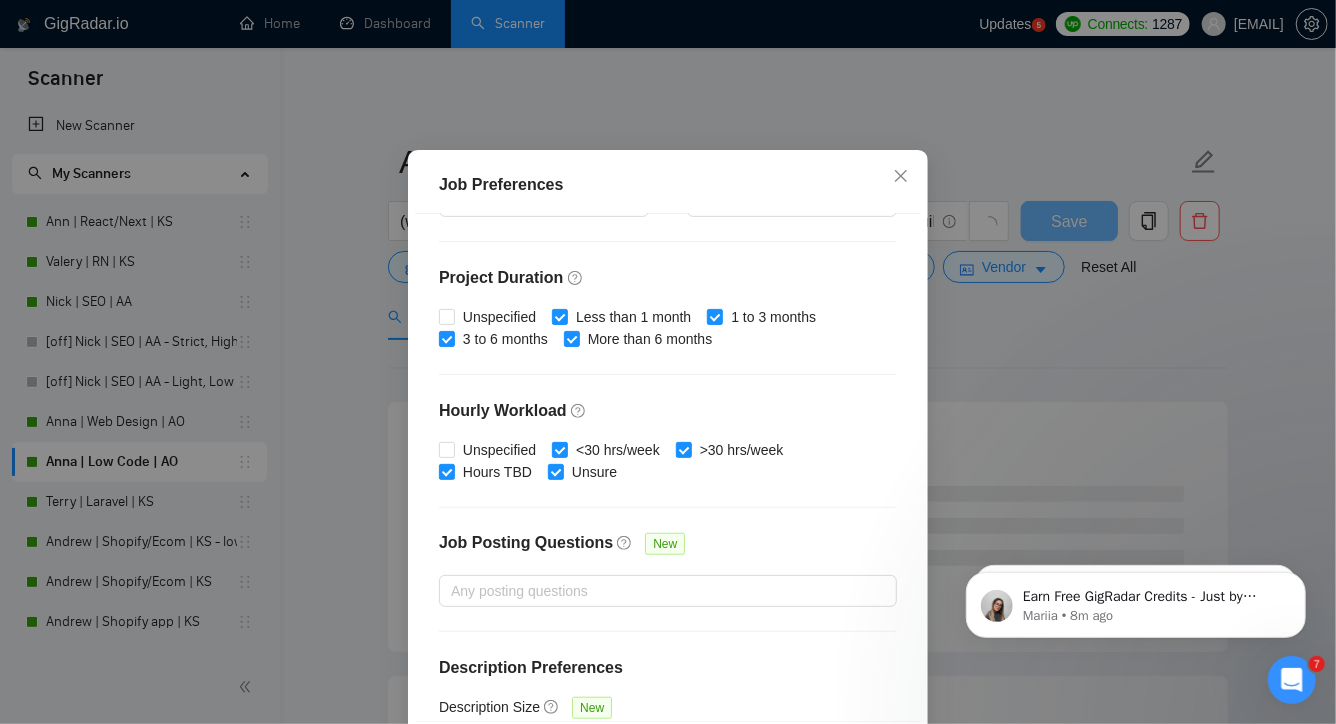 scroll, scrollTop: 620, scrollLeft: 0, axis: vertical 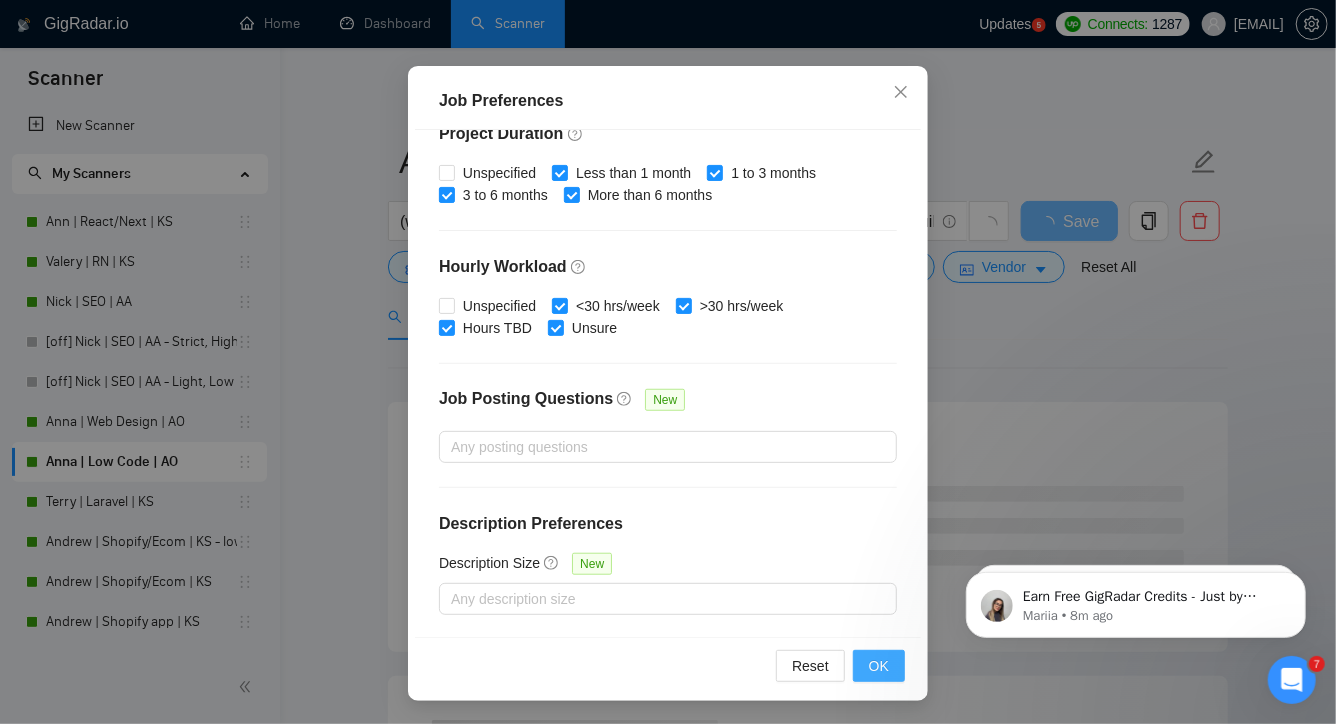 type on "1300" 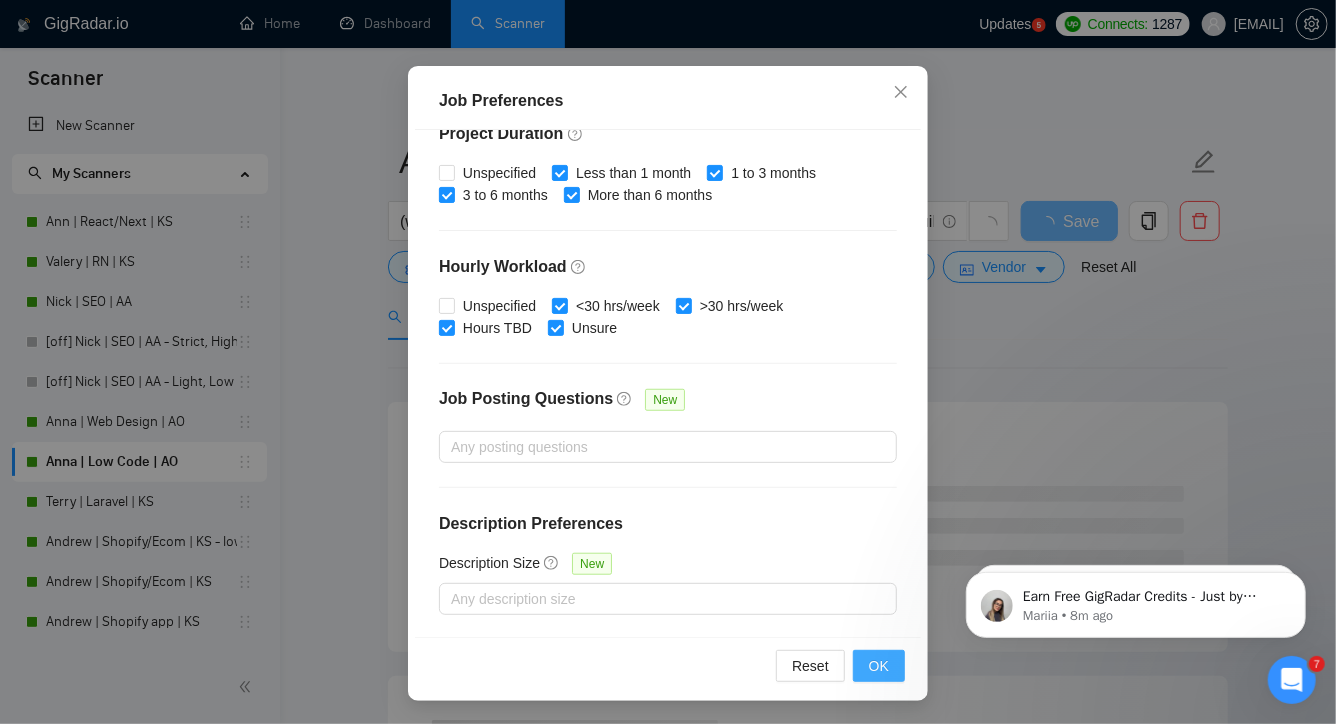click on "OK" at bounding box center (879, 666) 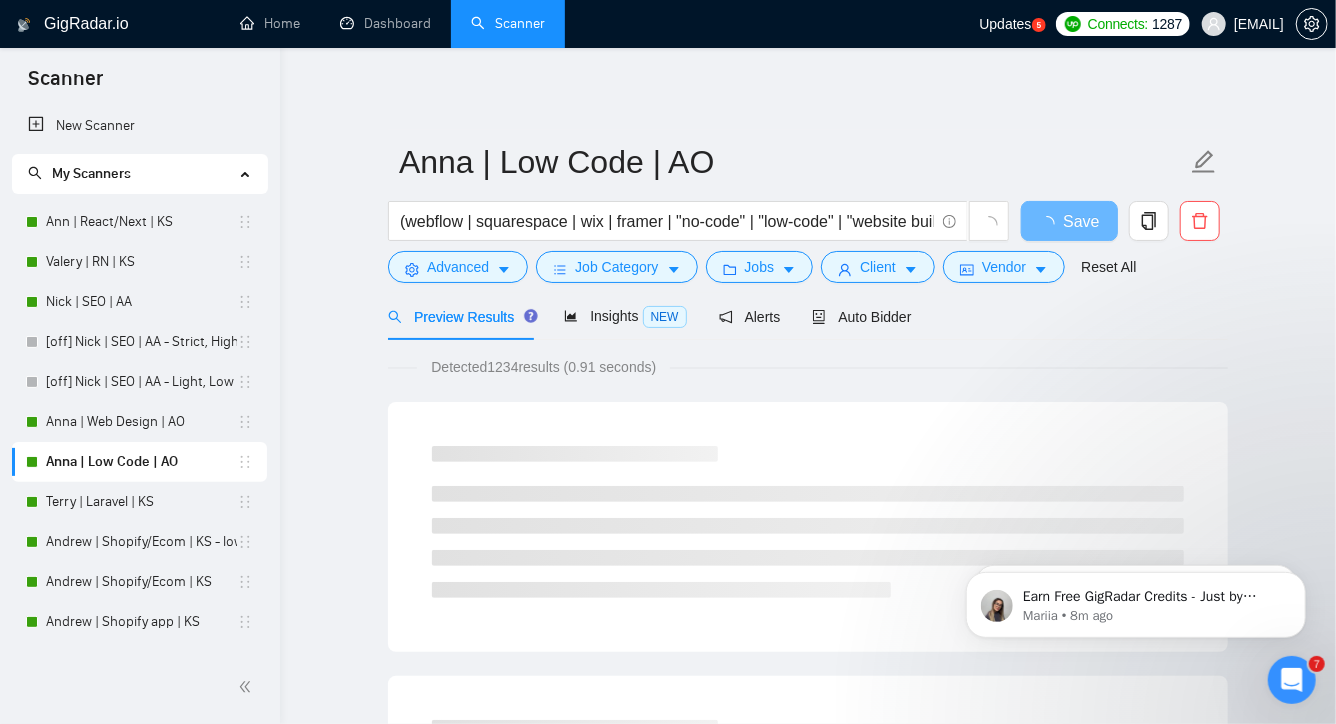 scroll, scrollTop: 54, scrollLeft: 0, axis: vertical 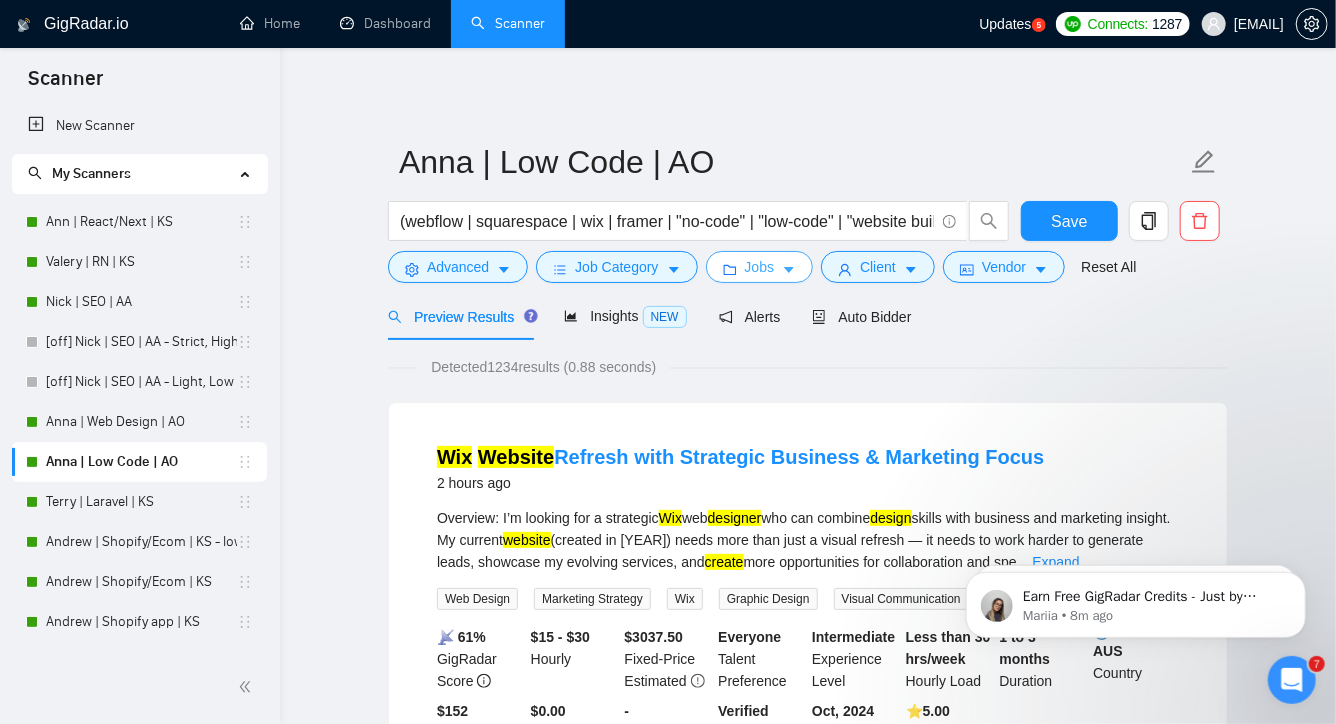 click on "Jobs" at bounding box center [760, 267] 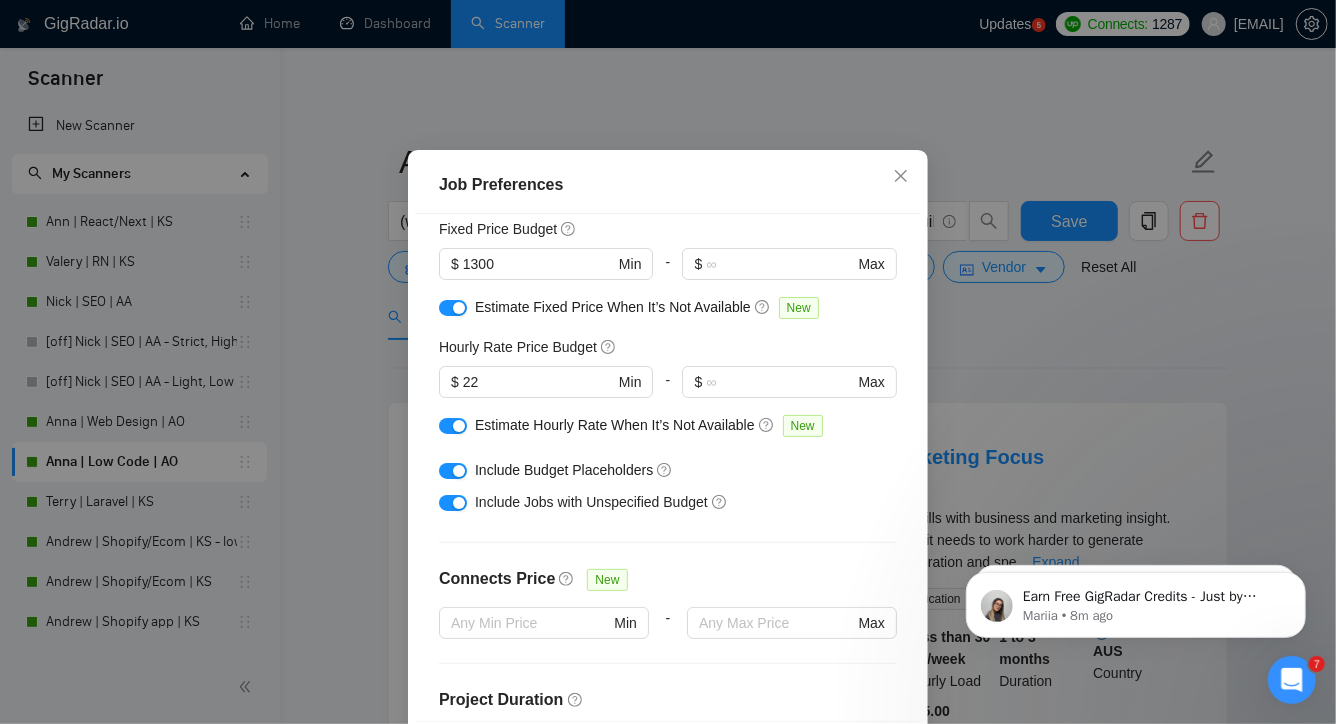 scroll, scrollTop: 139, scrollLeft: 0, axis: vertical 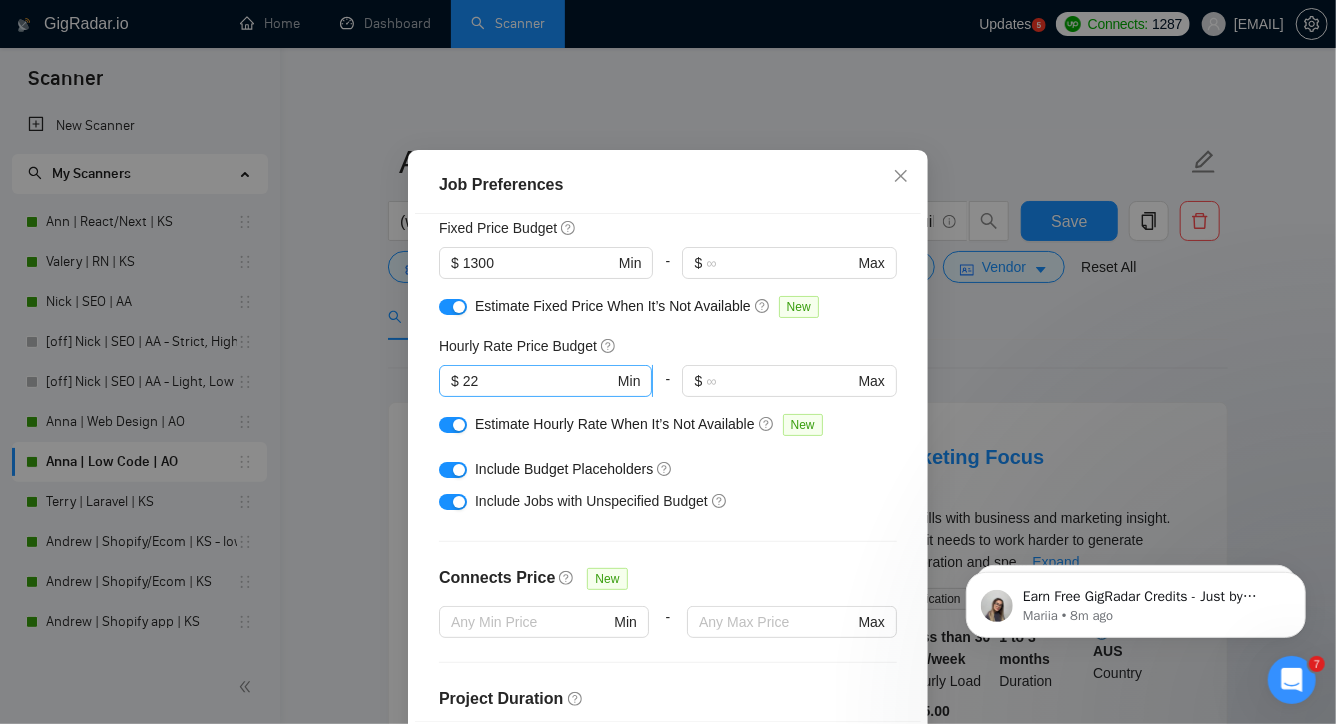 click on "22" at bounding box center (538, 381) 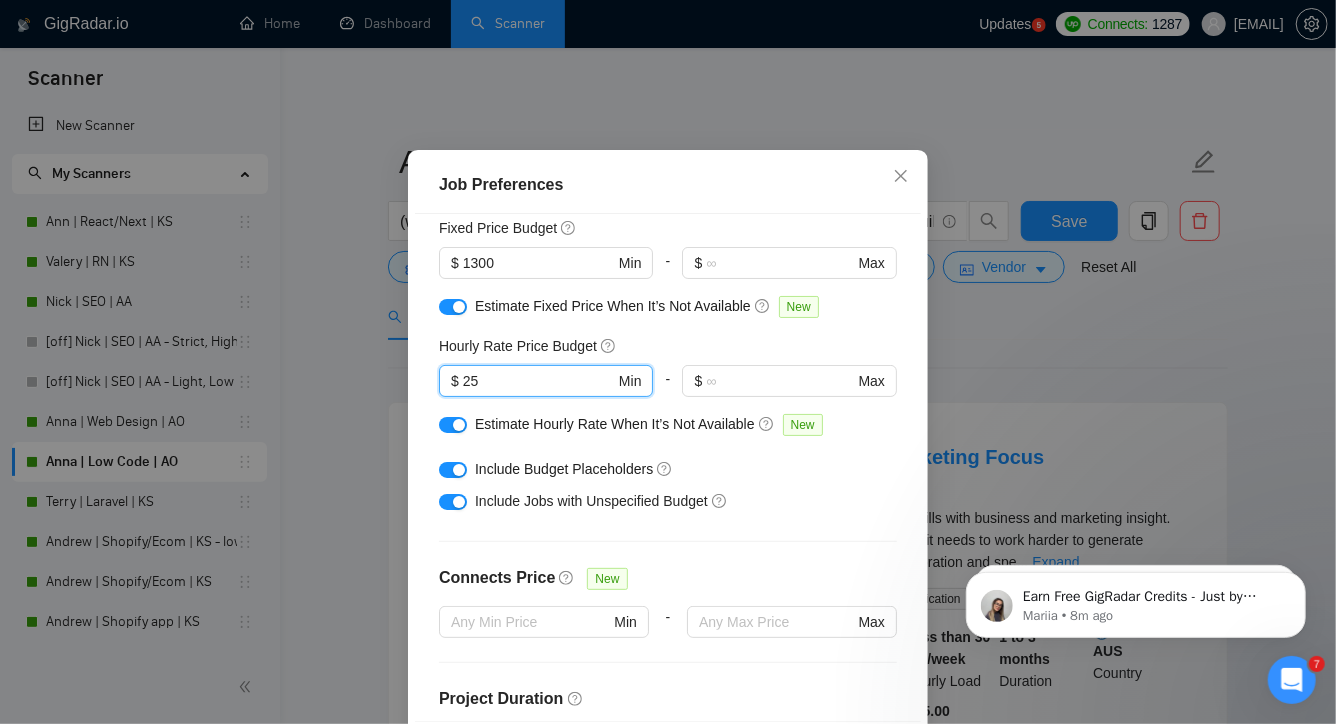 scroll, scrollTop: 124, scrollLeft: 0, axis: vertical 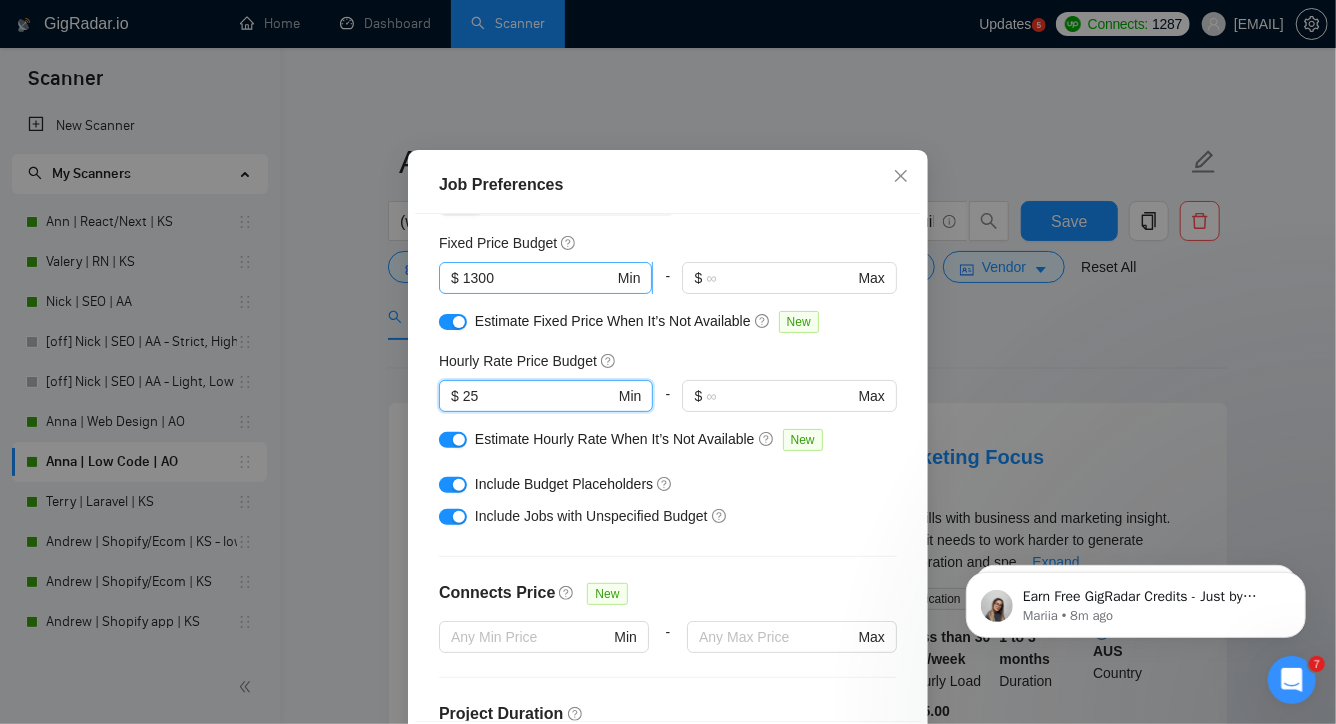 type on "25" 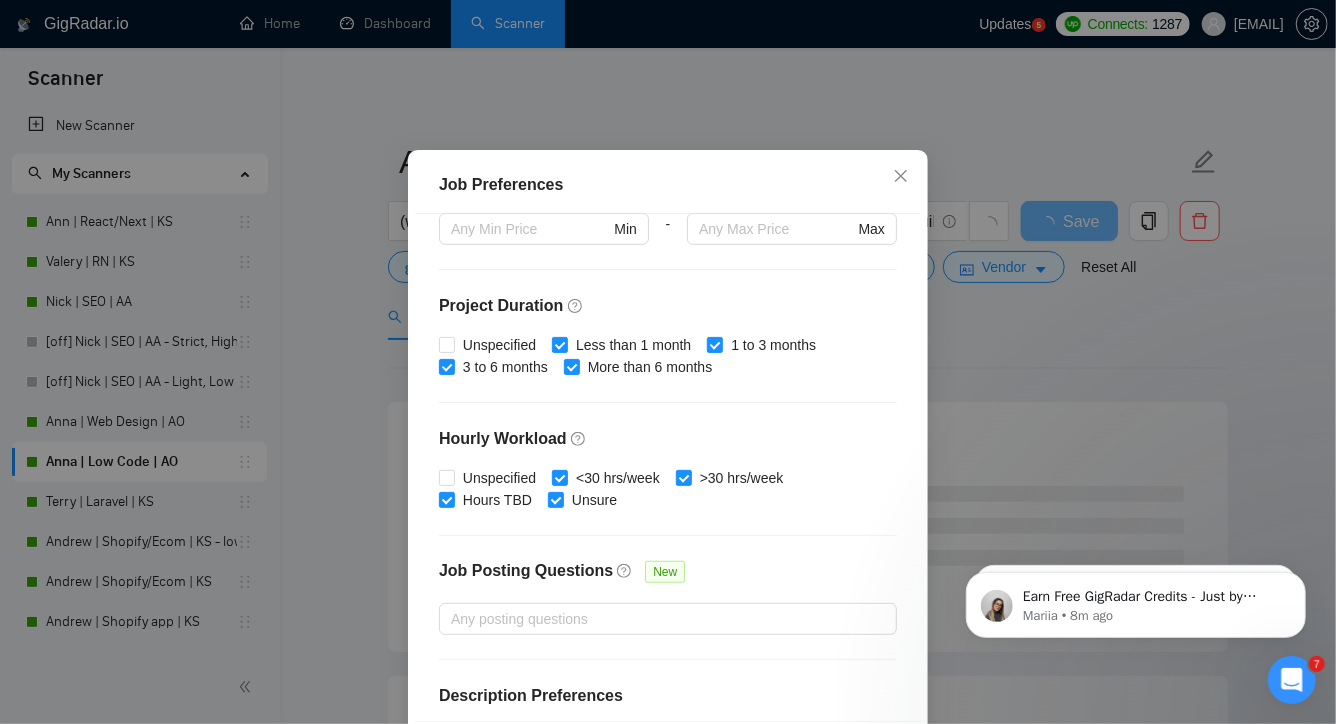 scroll, scrollTop: 620, scrollLeft: 0, axis: vertical 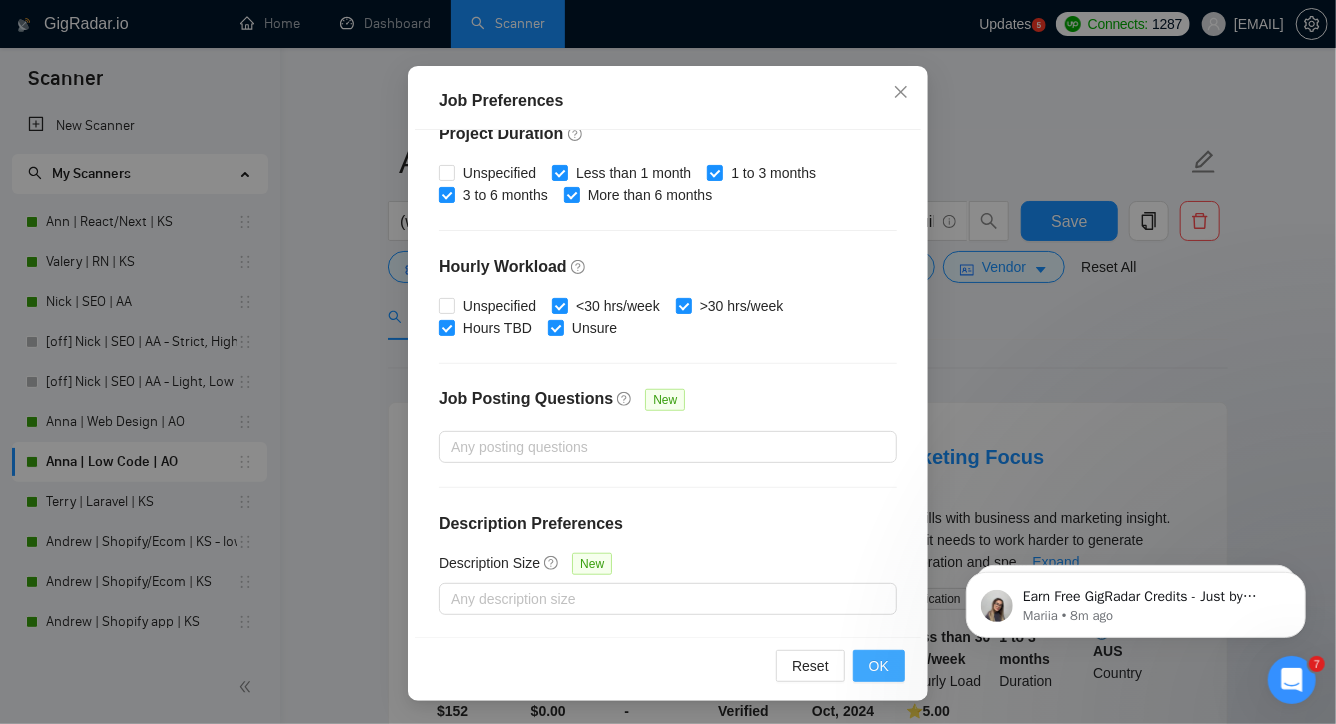 type on "2000" 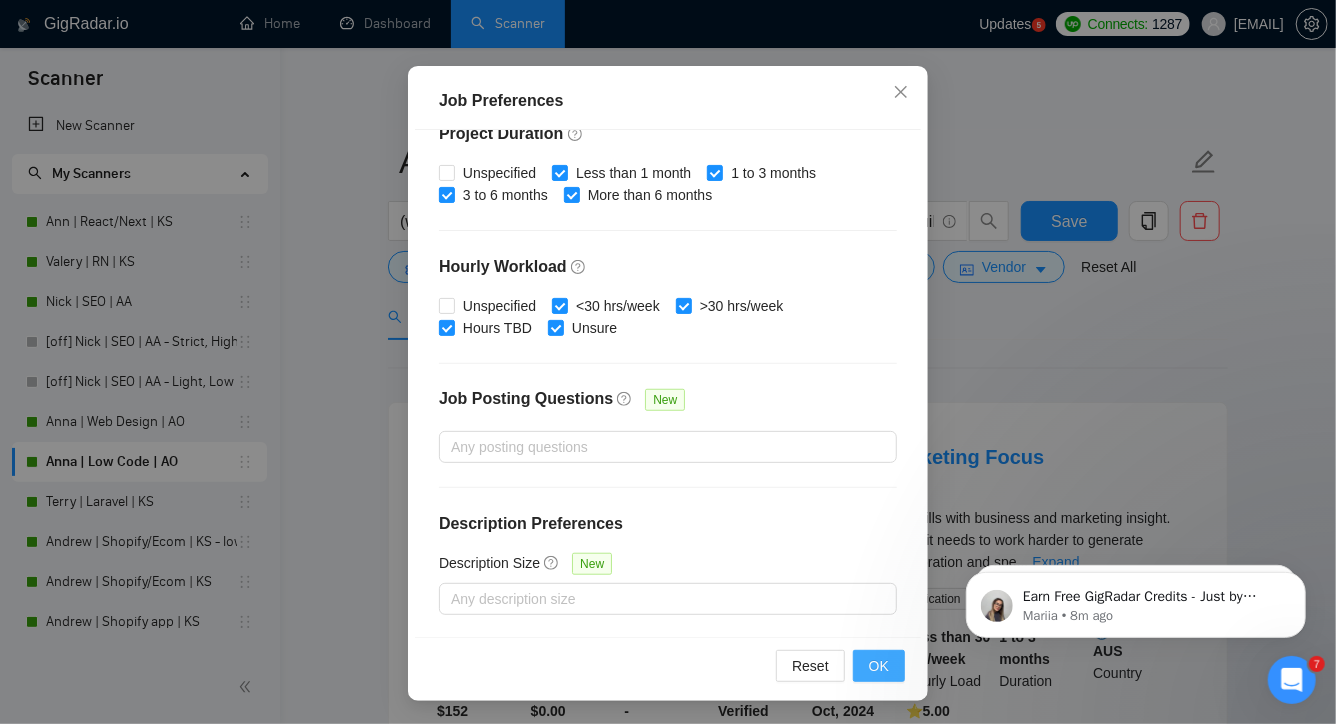 click on "OK" at bounding box center (879, 666) 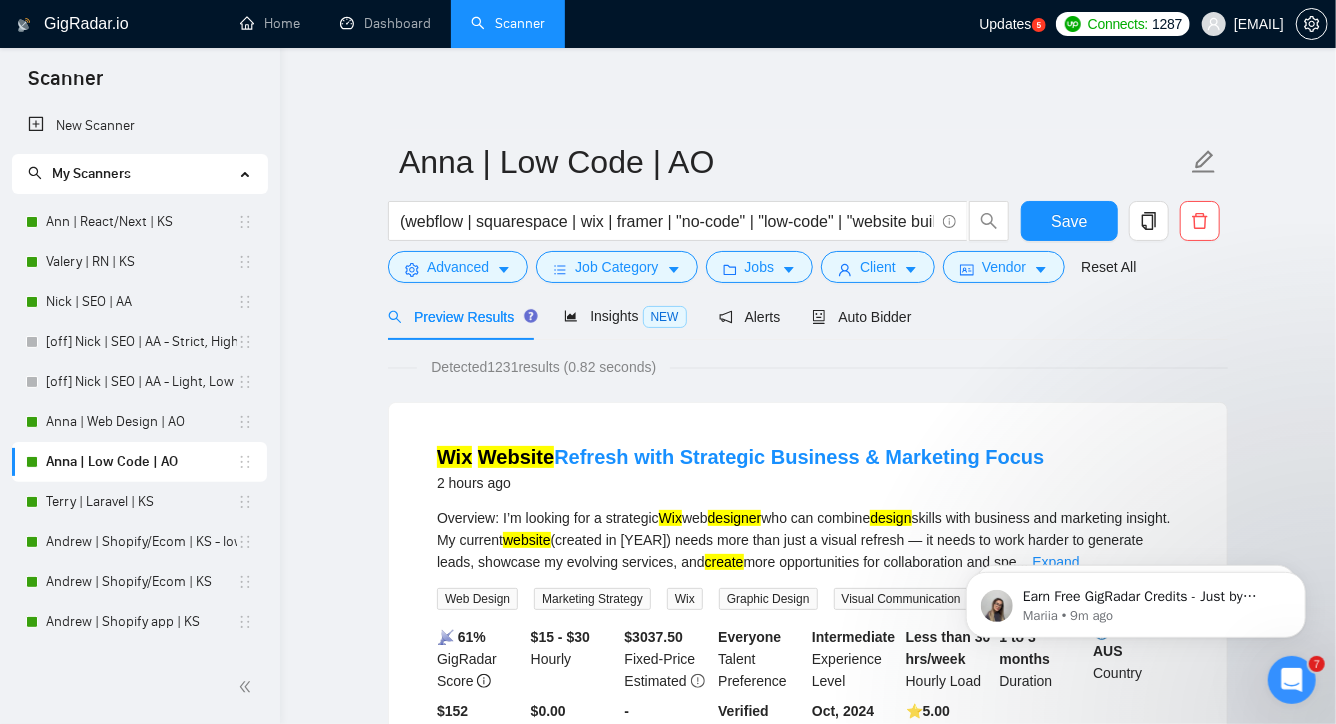 scroll, scrollTop: 54, scrollLeft: 0, axis: vertical 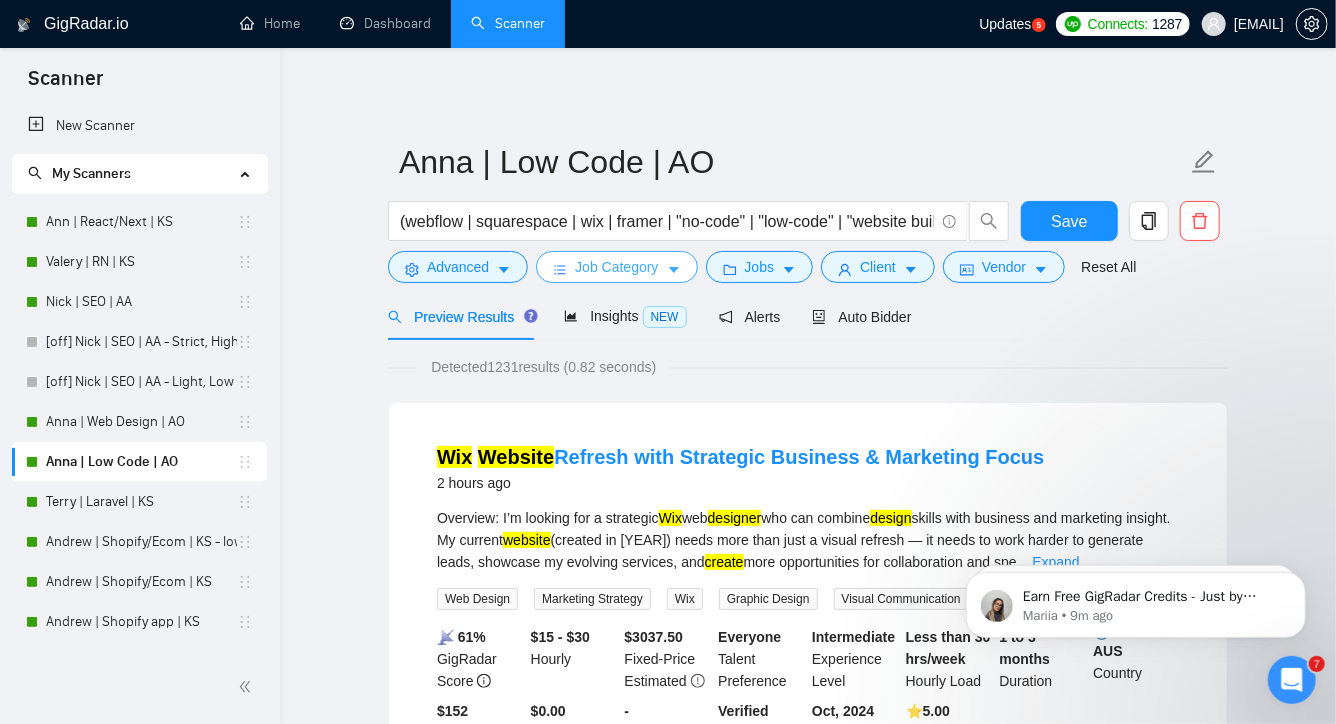 click on "Job Category" at bounding box center (616, 267) 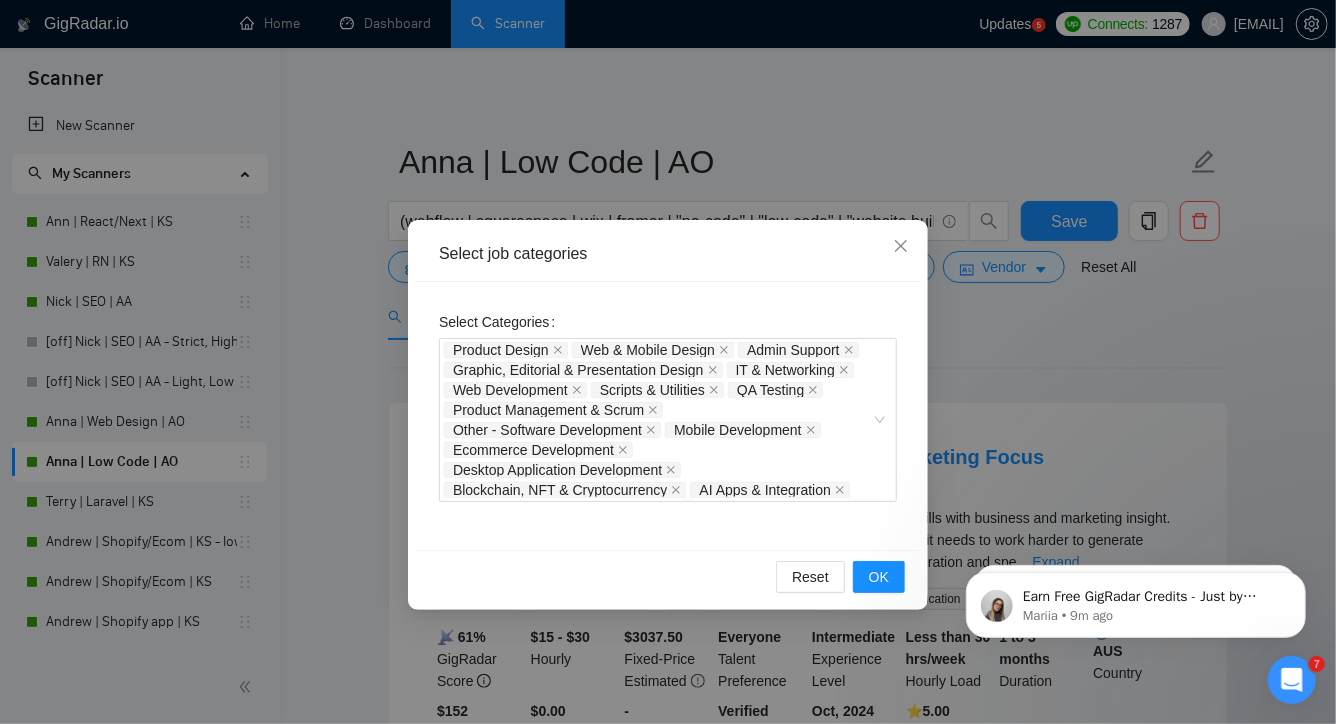 click on "Select job categories" at bounding box center [668, 254] 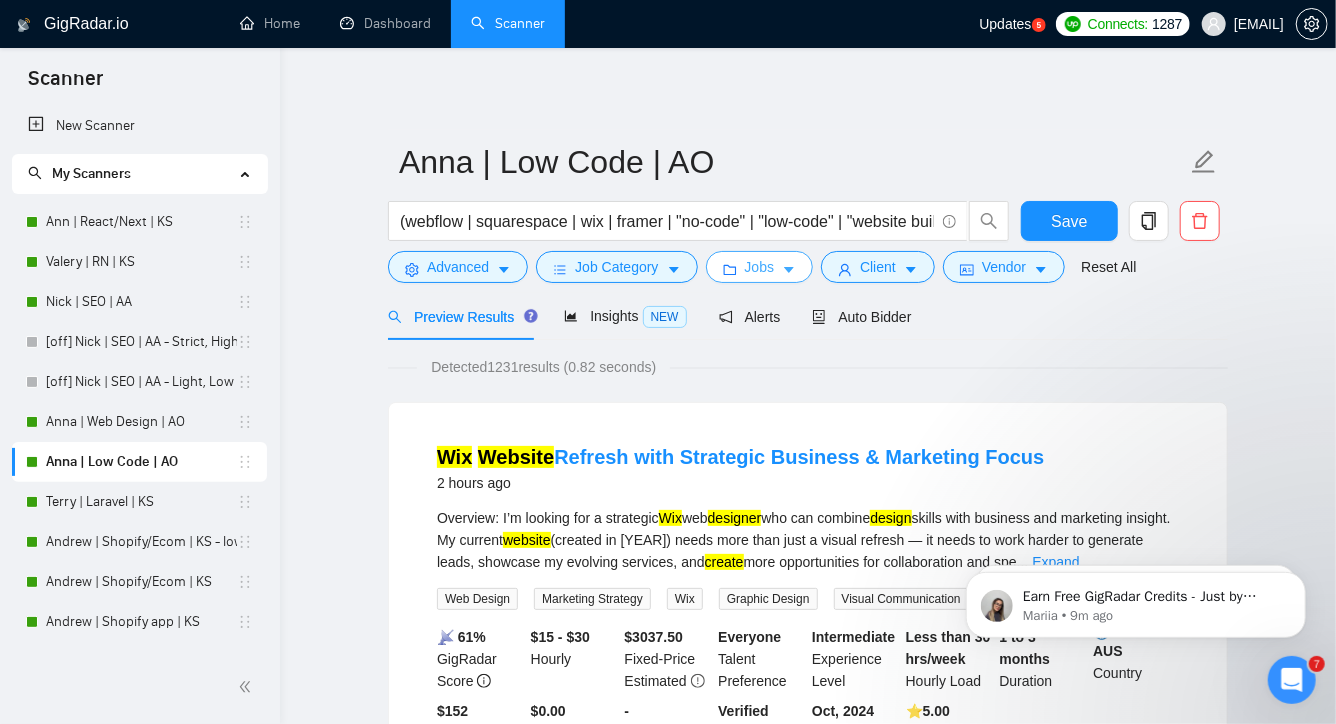 click on "Jobs" at bounding box center [760, 267] 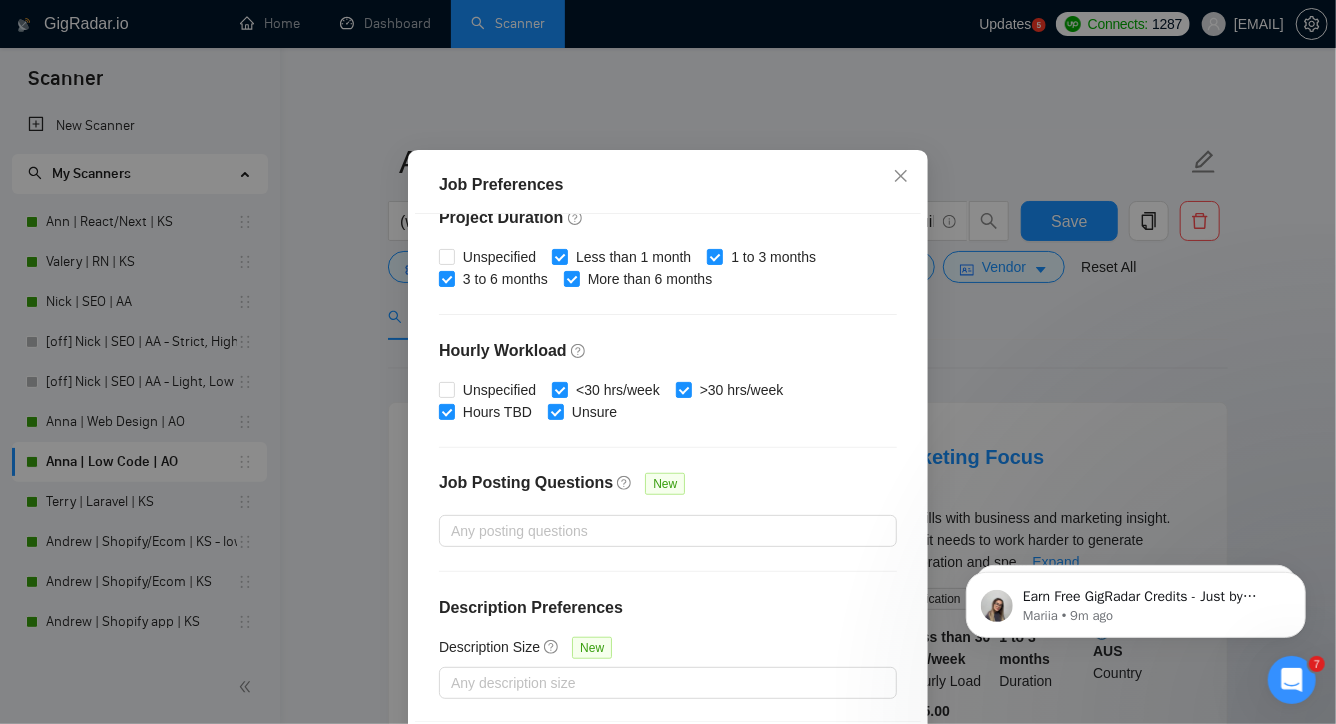 click on "Job Preferences Budget Project Type All Fixed Price Hourly Rate   Fixed Price Budget $ 2000 Min - $ Max Estimate Fixed Price When It’s Not Available New   Hourly Rate Price Budget $ 25 Min - $ Max Estimate Hourly Rate When It’s Not Available New Include Budget Placeholders Include Jobs with Unspecified Budget   Connects Price New Min - Max Project Duration   Unspecified Less than 1 month 1 to 3 months 3 to 6 months More than 6 months Hourly Workload   Unspecified <30 hrs/week >30 hrs/week Hours TBD Unsure Job Posting Questions New   Any posting questions Description Preferences Description Size New   Any description size Reset OK" at bounding box center (668, 362) 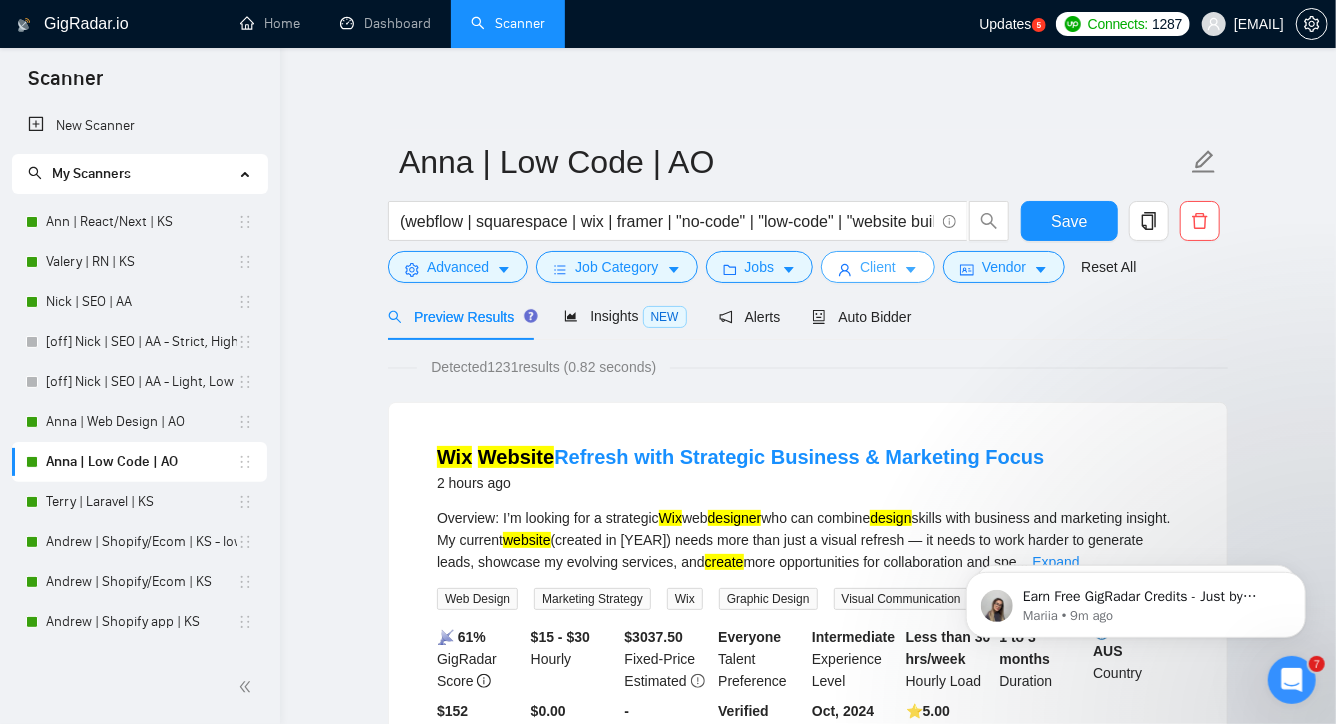 click on "Client" at bounding box center (878, 267) 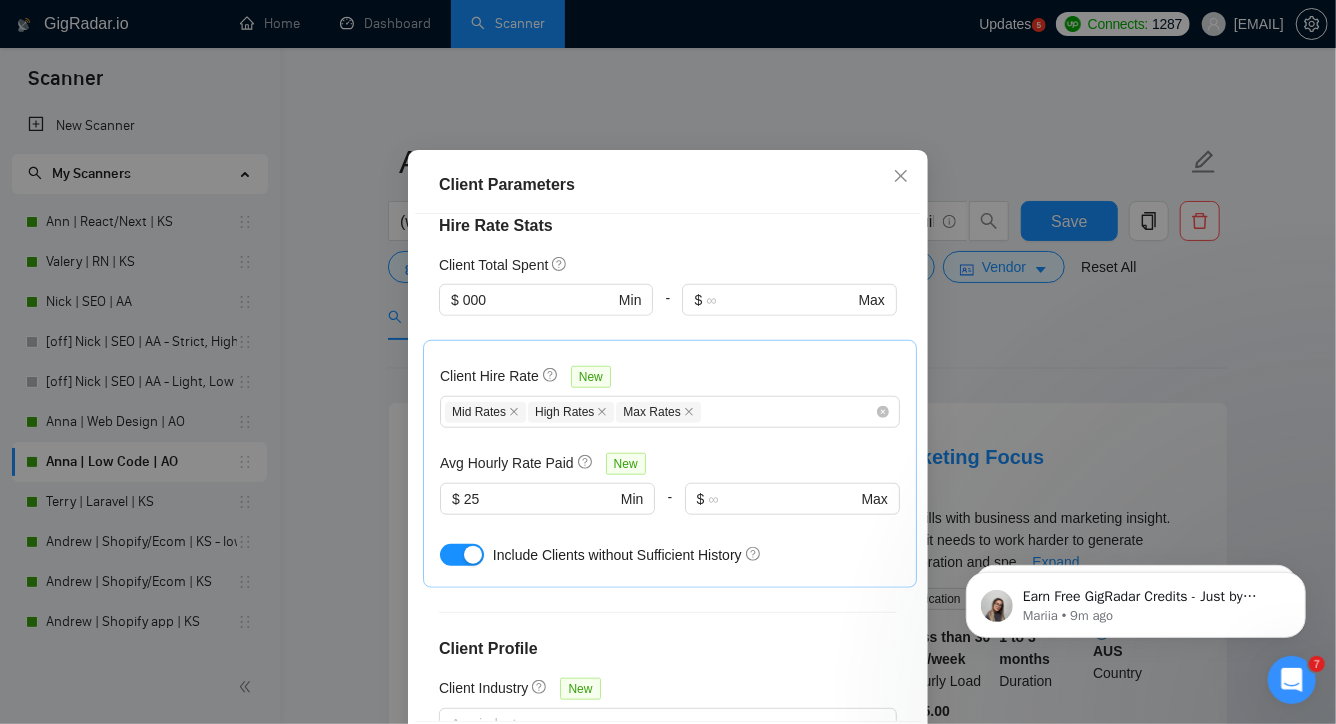 scroll, scrollTop: 837, scrollLeft: 0, axis: vertical 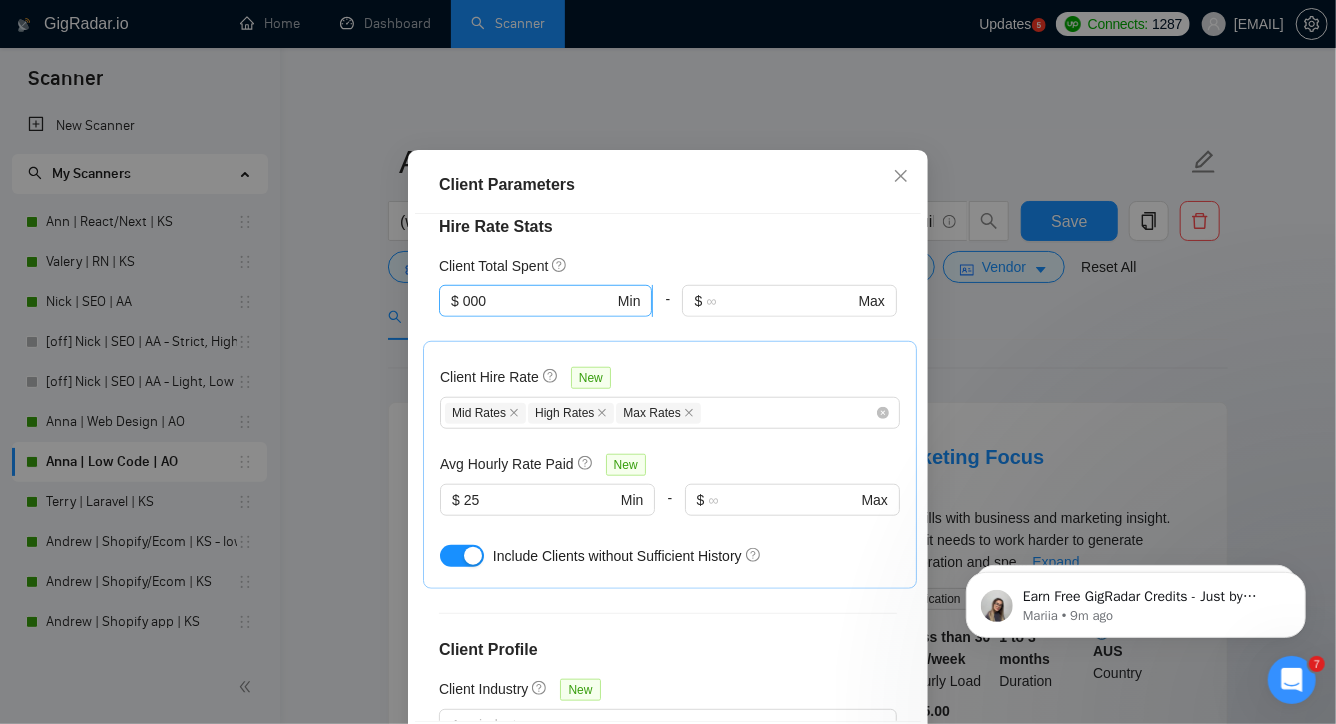 click on "000" at bounding box center [538, 301] 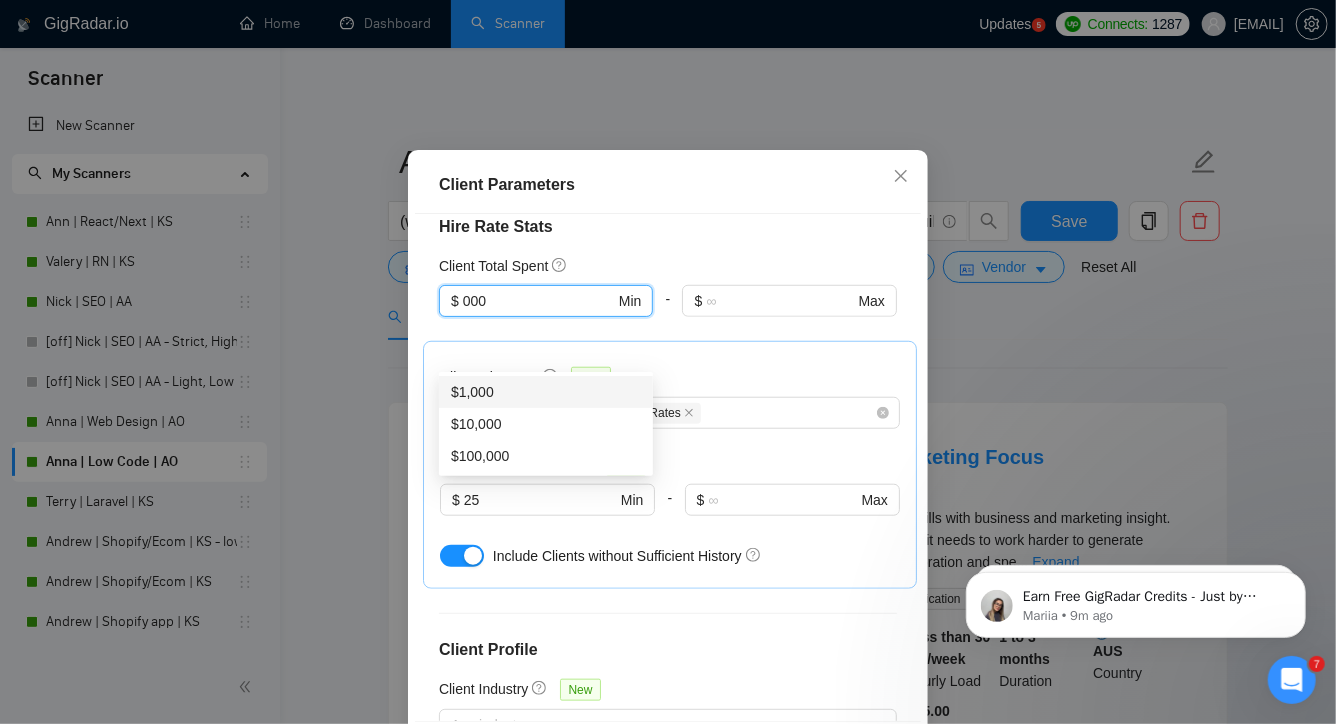 click on "$1,000" at bounding box center [546, 392] 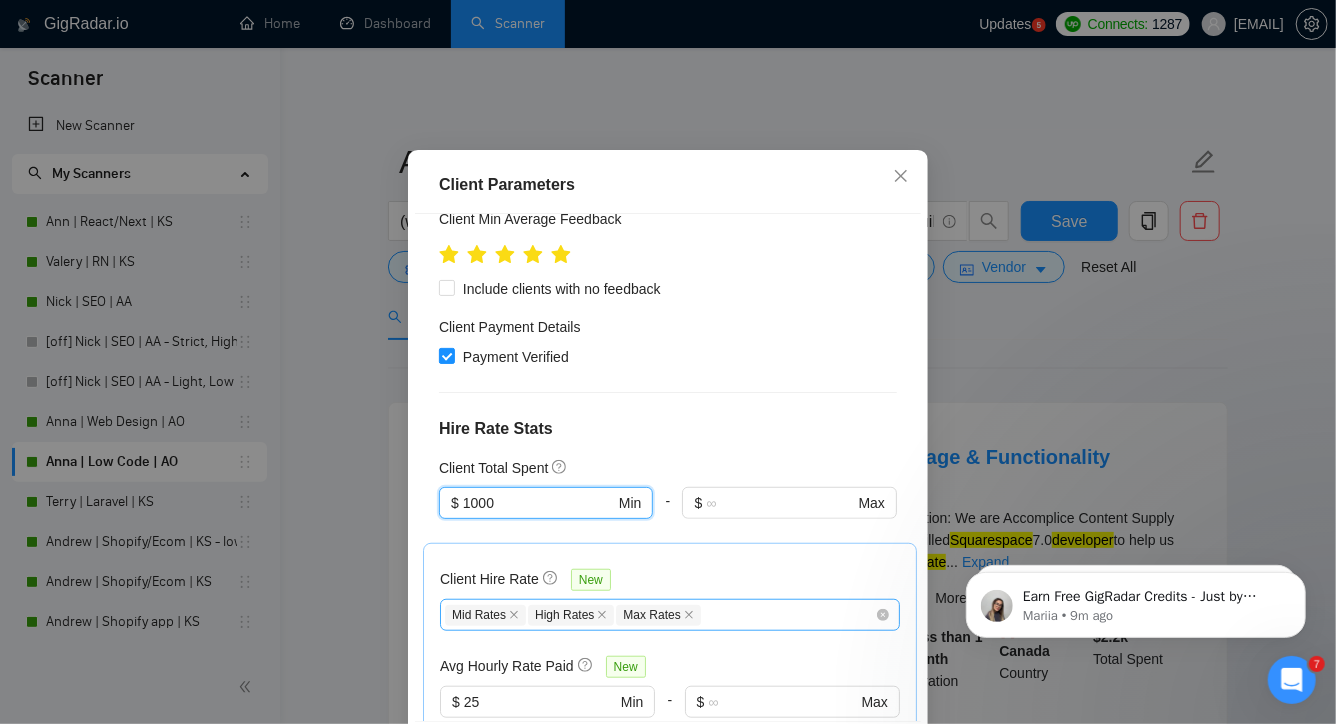 scroll, scrollTop: 1074, scrollLeft: 0, axis: vertical 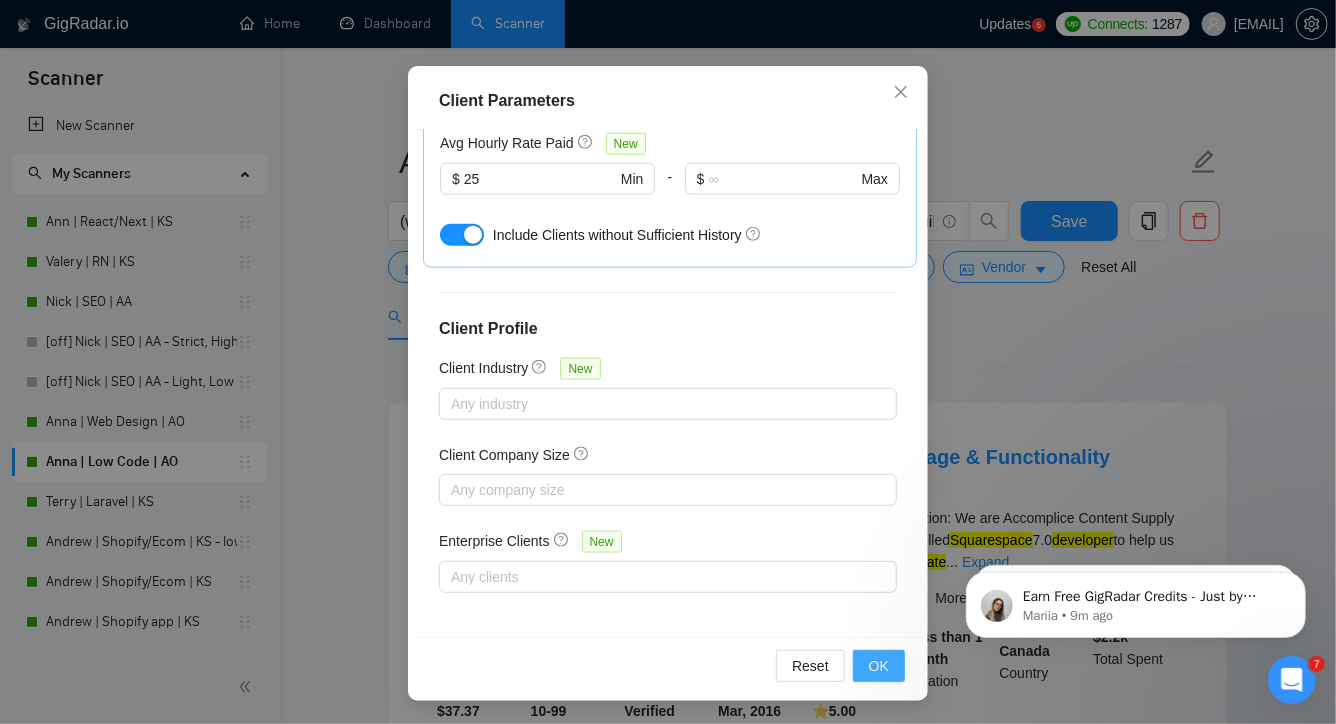 click on "OK" at bounding box center (879, 666) 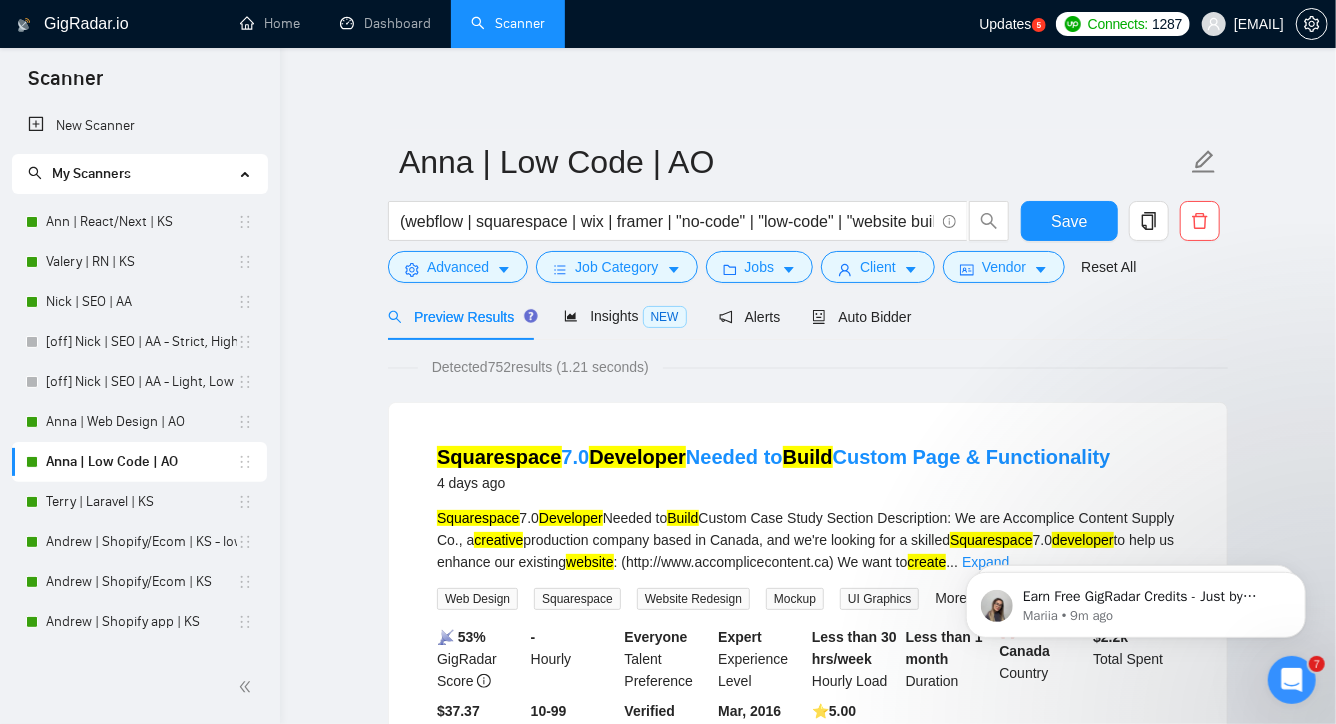 scroll, scrollTop: 54, scrollLeft: 0, axis: vertical 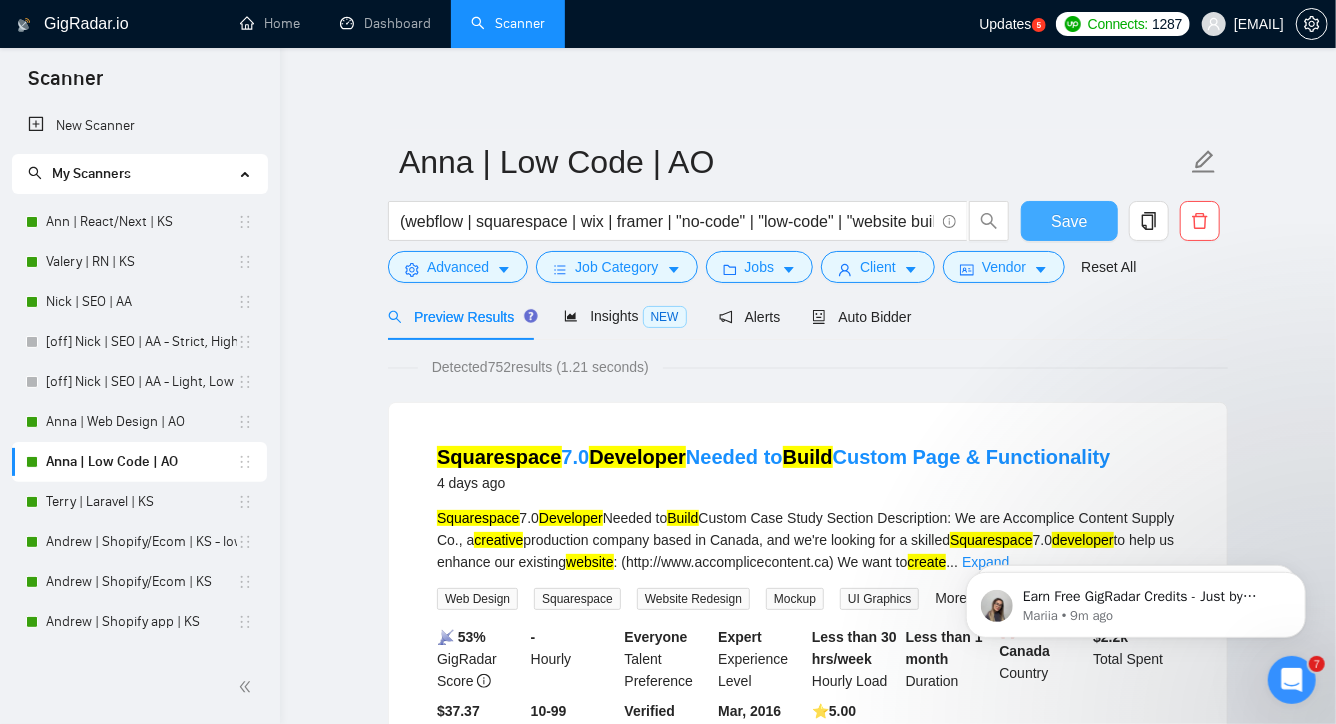 click on "Save" at bounding box center [1069, 221] 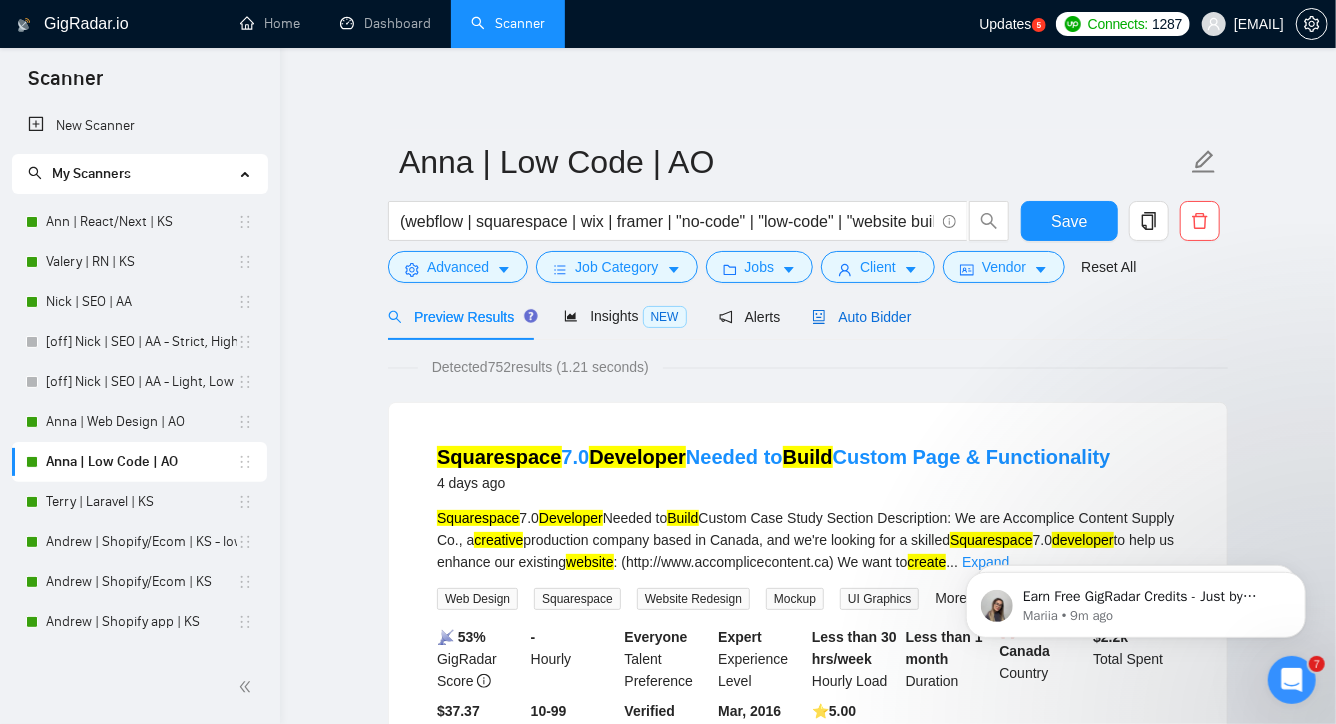 click on "Auto Bidder" at bounding box center [861, 317] 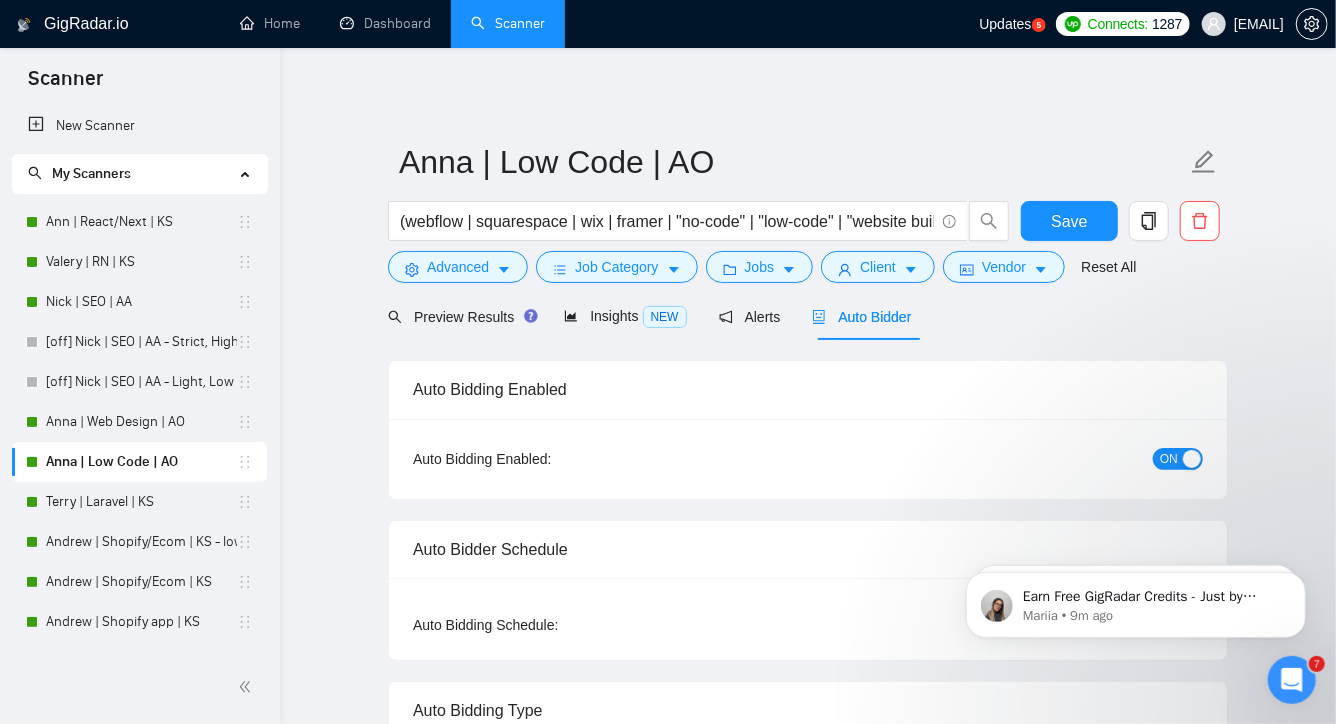 type 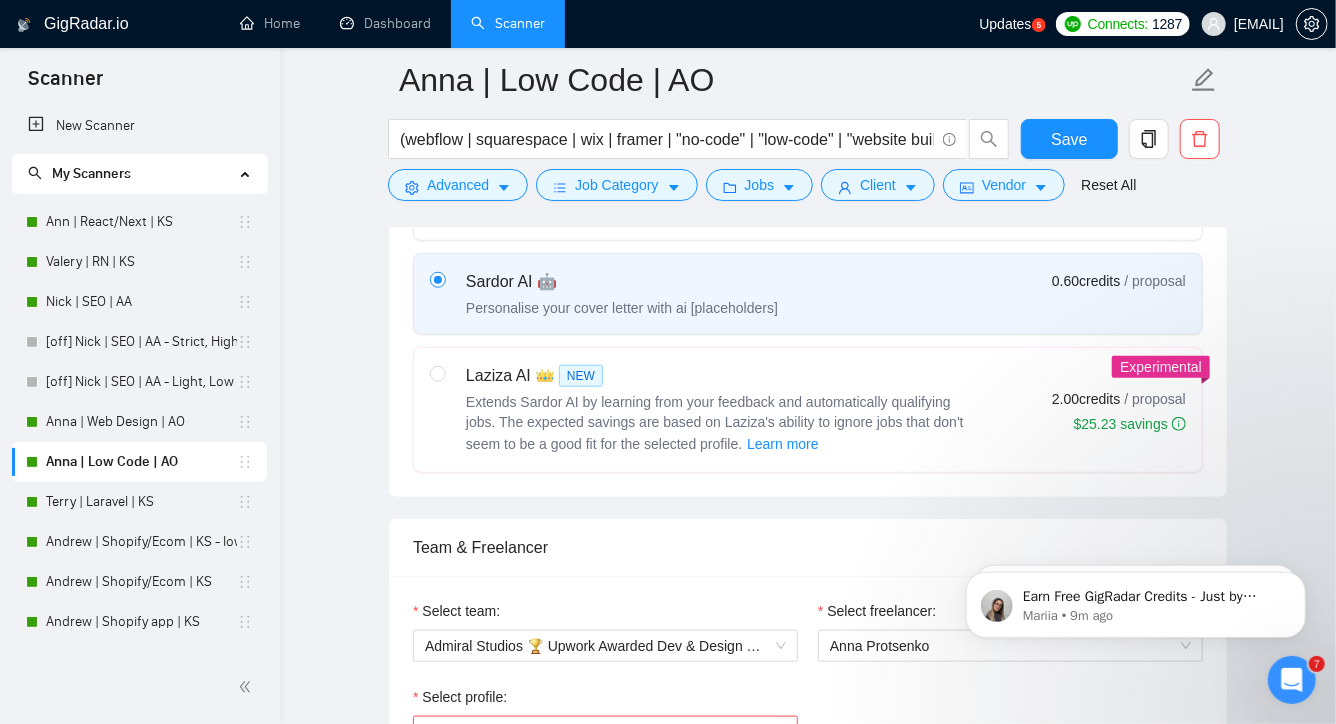 scroll, scrollTop: 944, scrollLeft: 0, axis: vertical 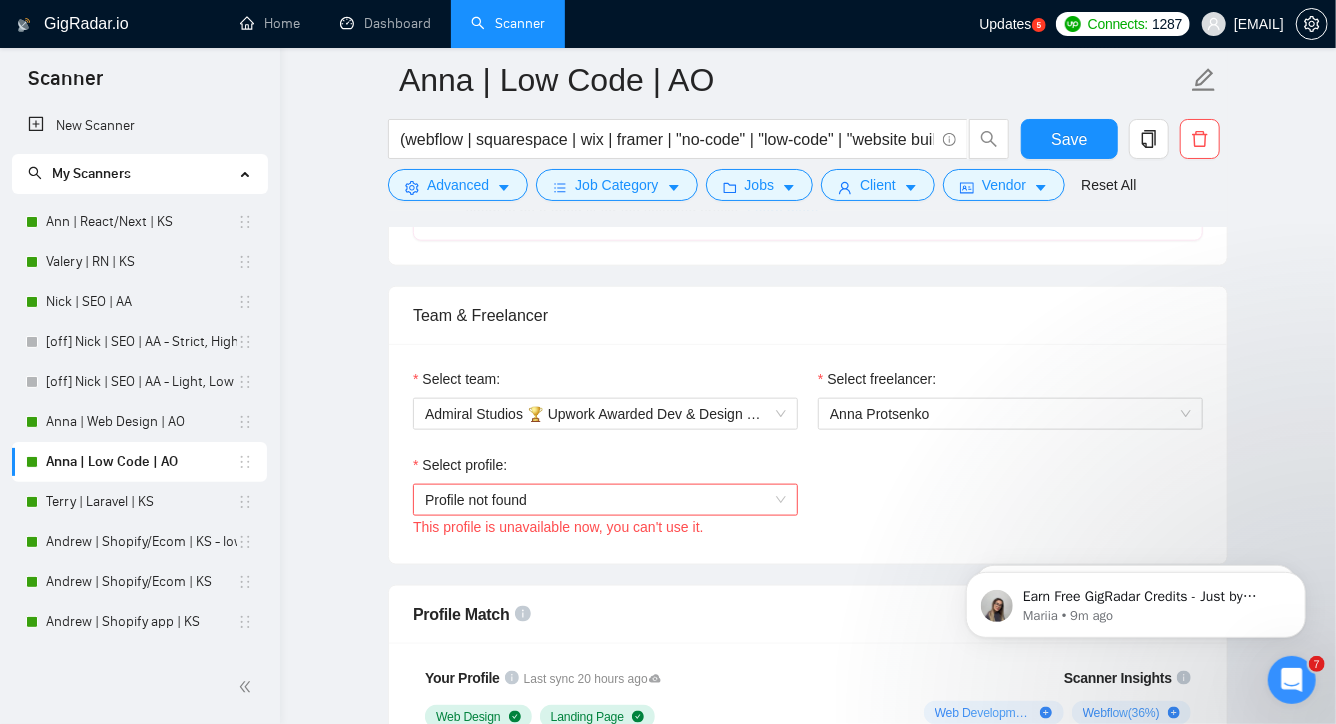 click on "This profile is unavailable now, you can't use it." at bounding box center [605, 527] 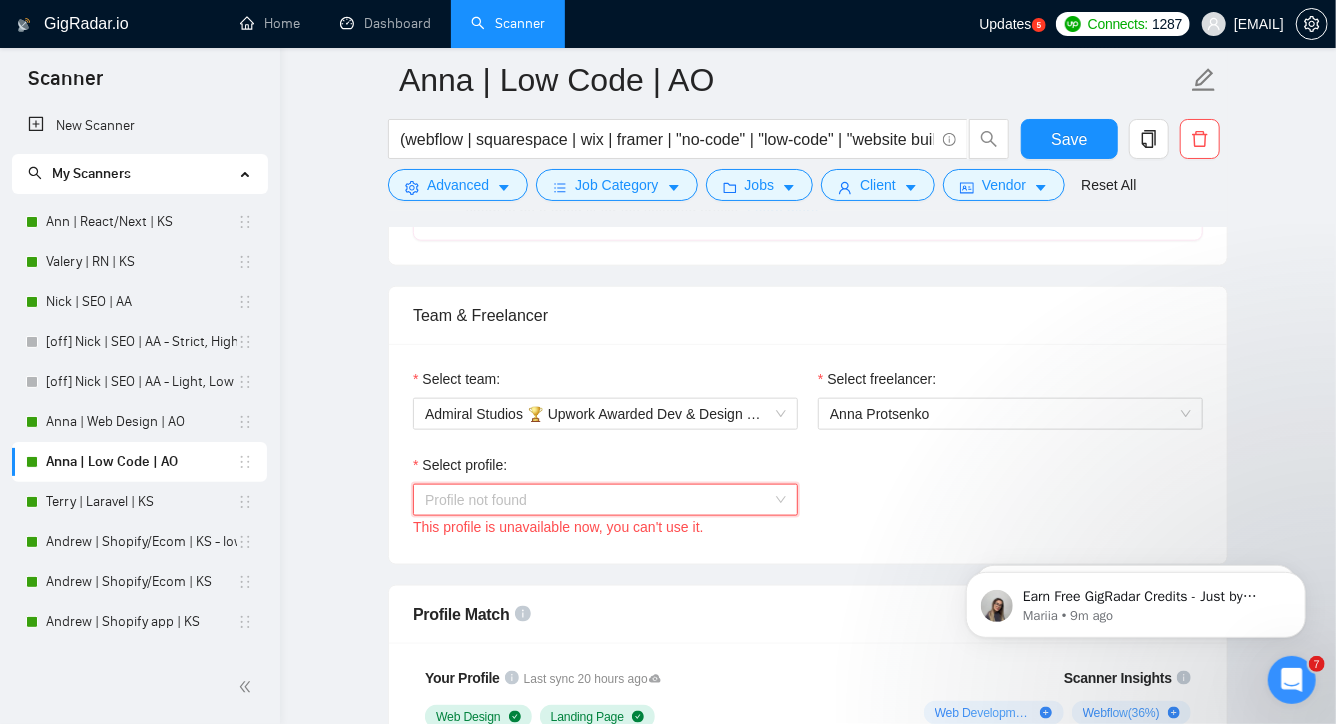 click on "Profile not found" at bounding box center [605, 500] 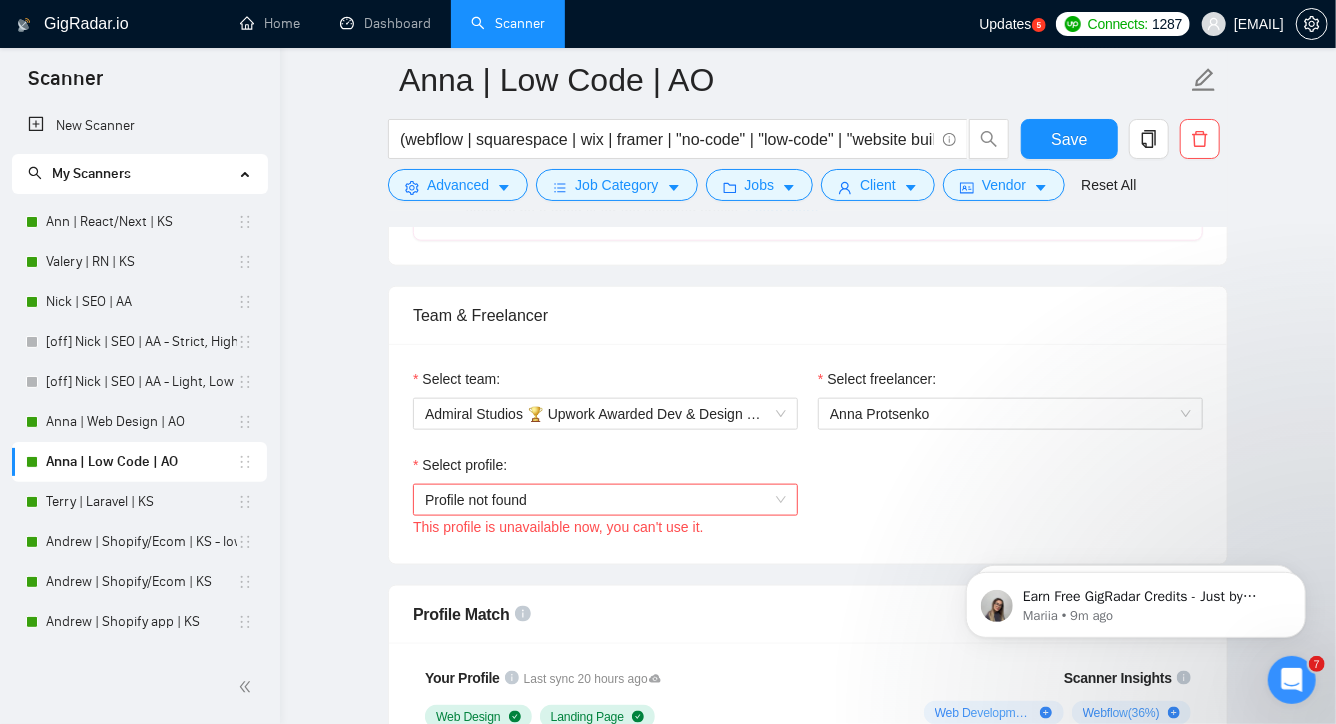 click on "Select profile:" at bounding box center [605, 469] 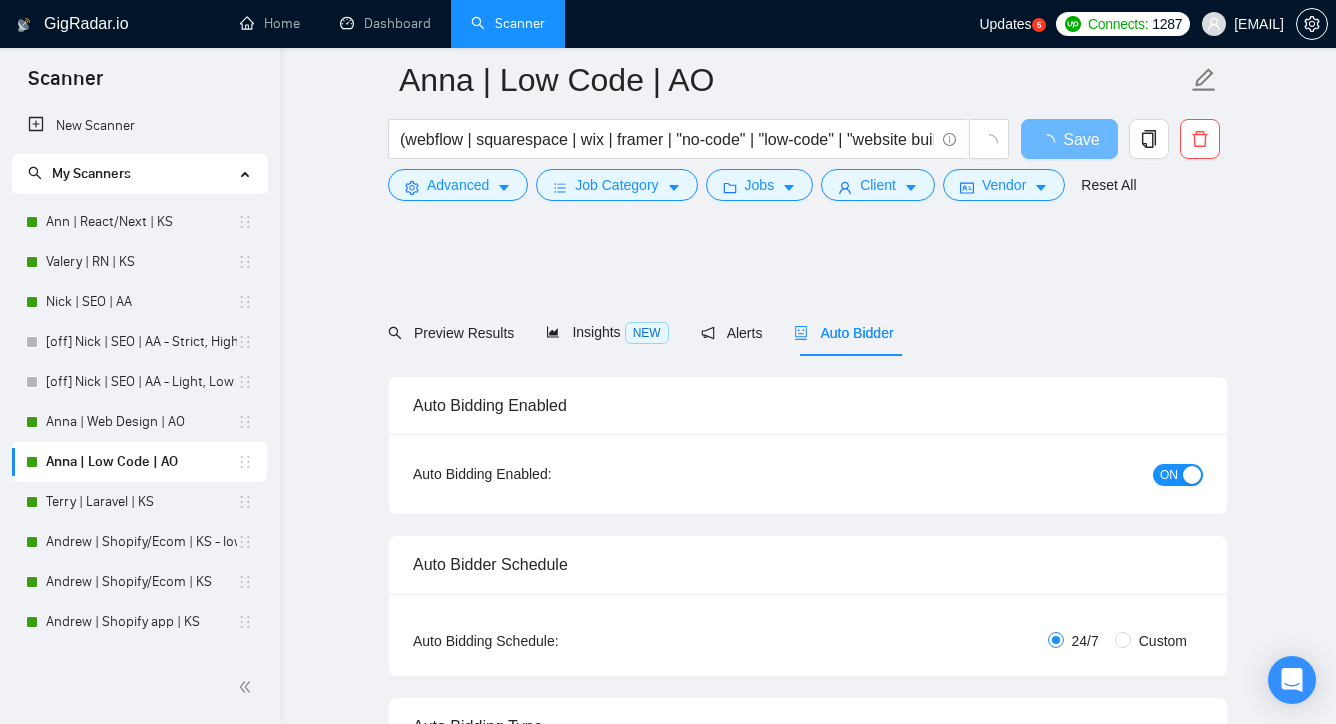 scroll, scrollTop: 944, scrollLeft: 0, axis: vertical 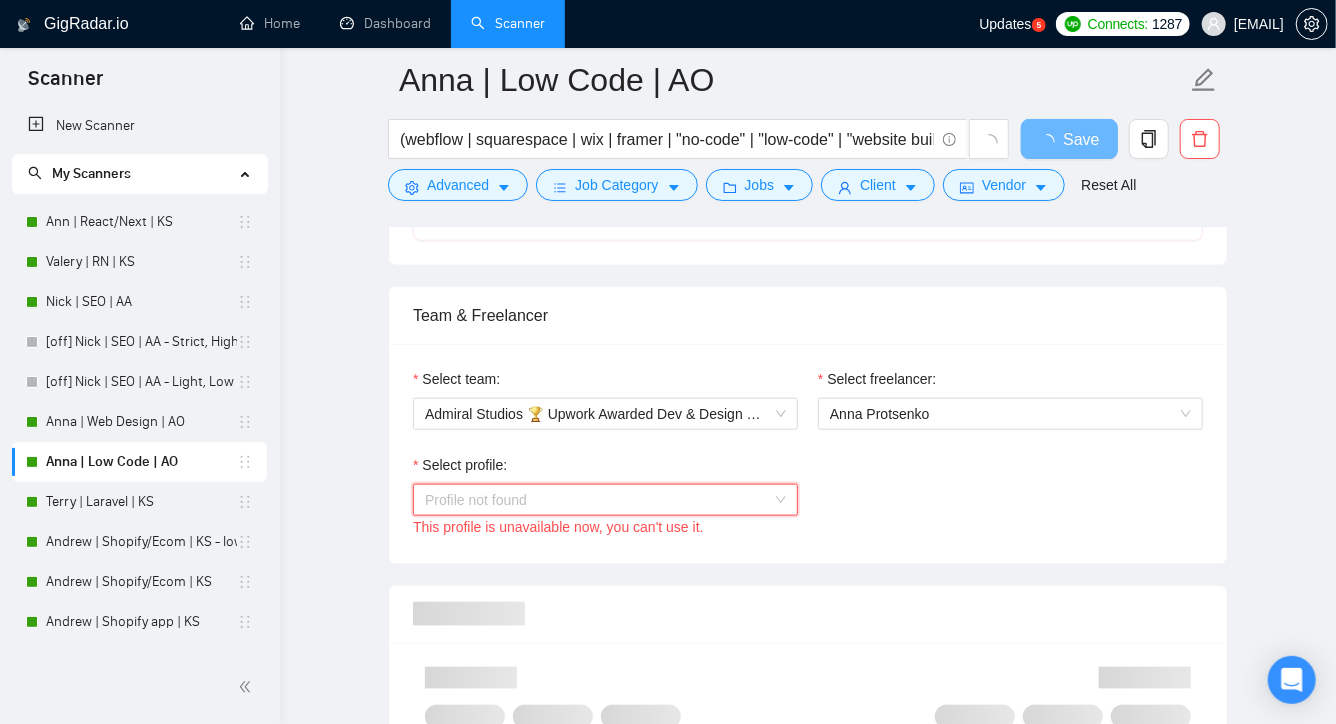 click on "Profile not found" at bounding box center [605, 500] 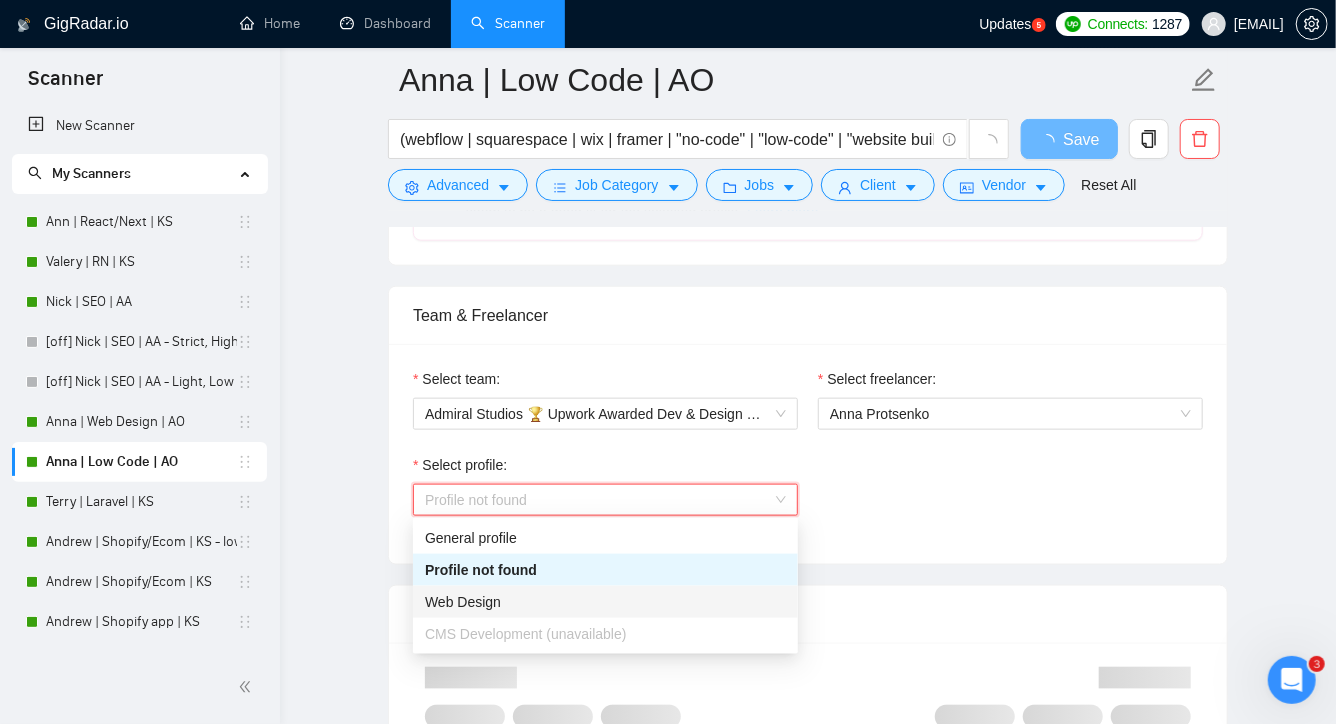 scroll, scrollTop: 0, scrollLeft: 0, axis: both 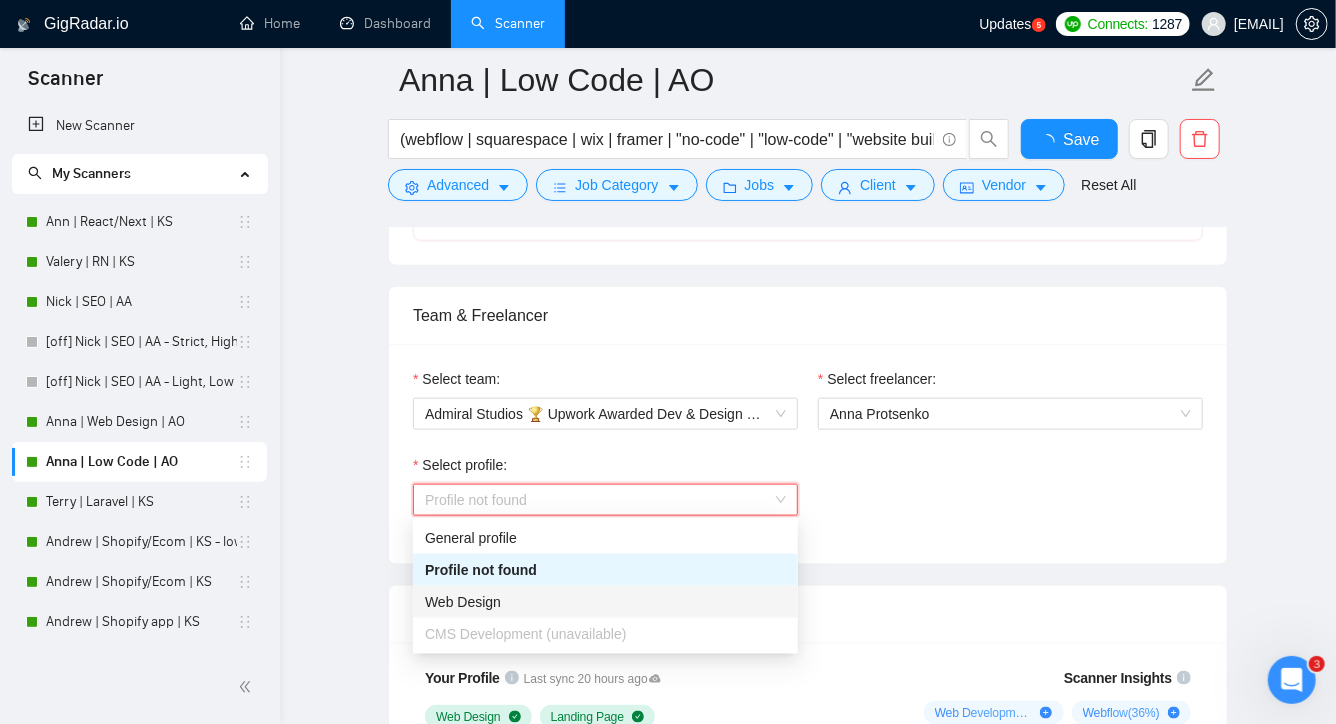 type 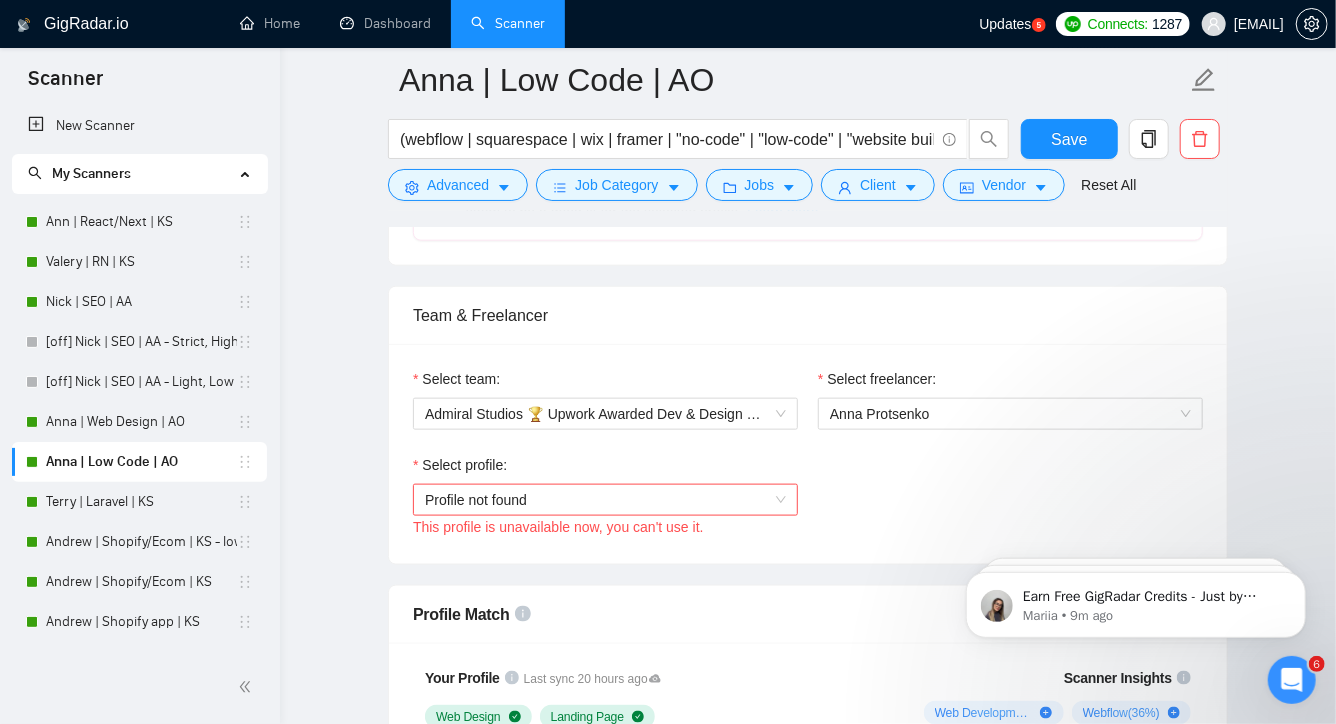 scroll, scrollTop: 0, scrollLeft: 0, axis: both 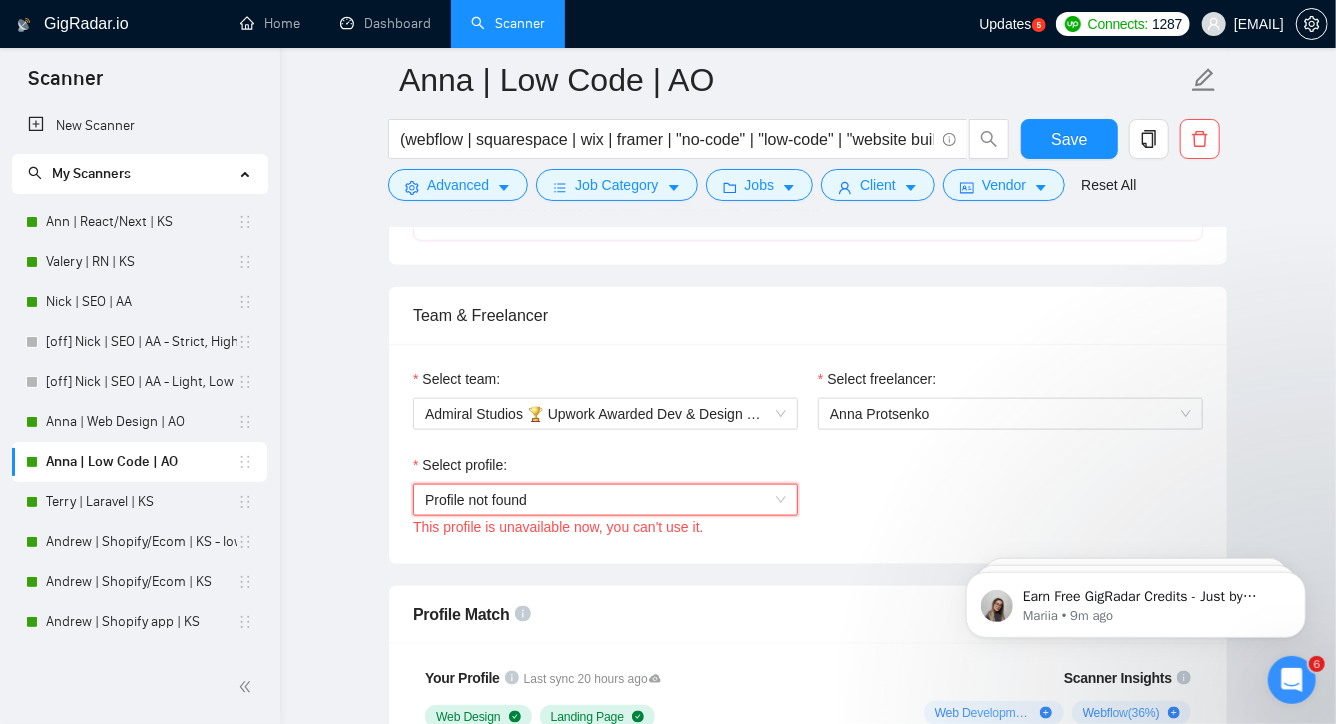 click 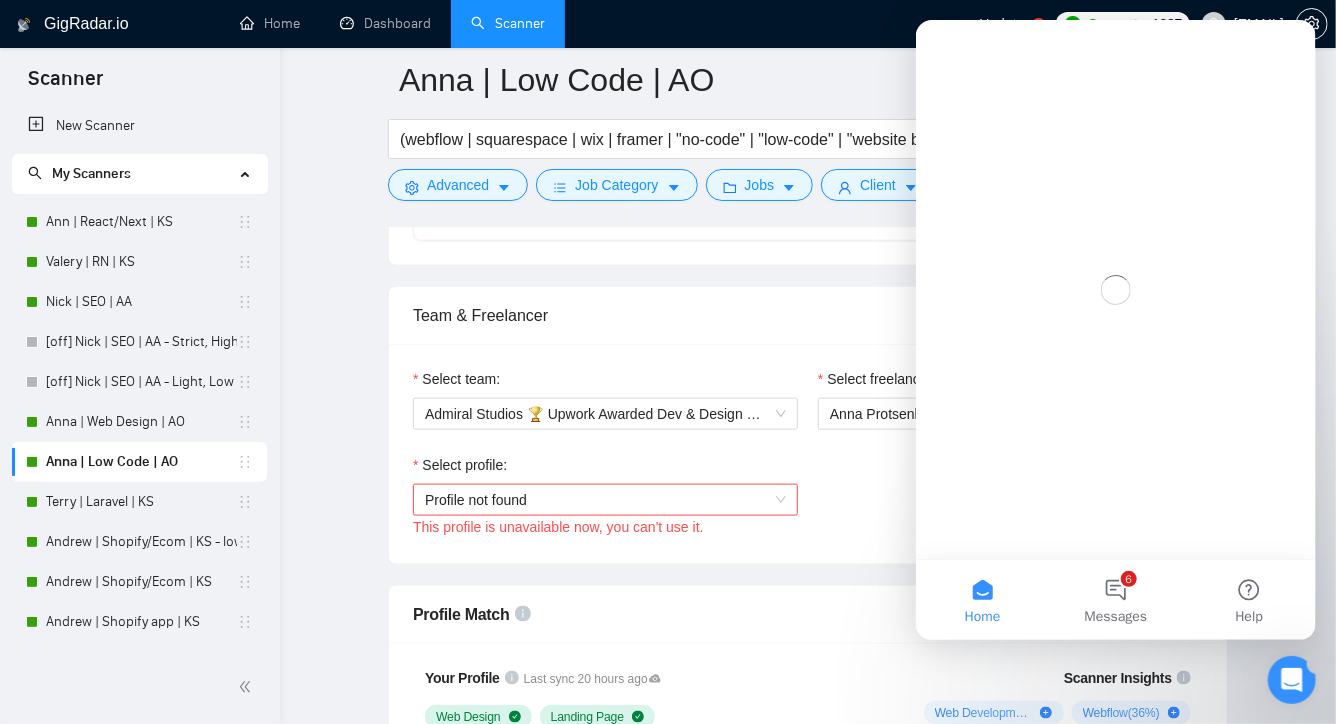 scroll, scrollTop: 0, scrollLeft: 0, axis: both 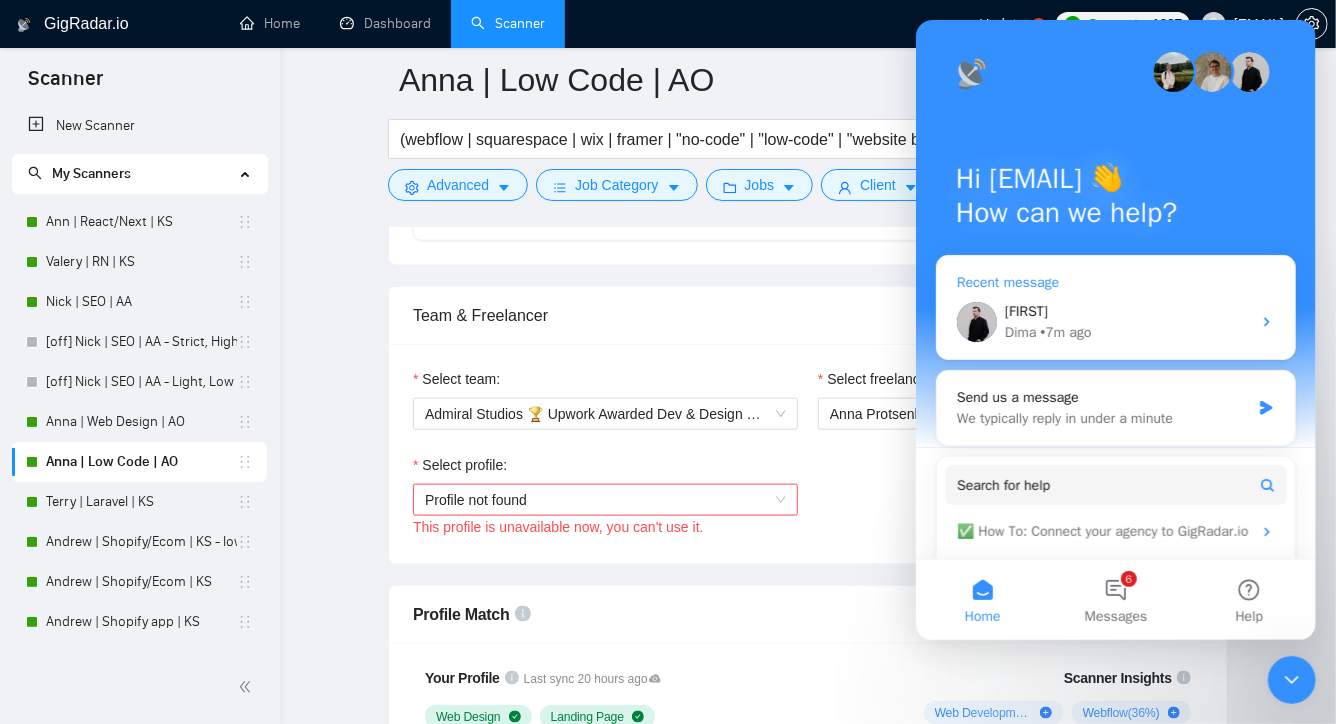 click on "[NAME] •  7m ago" at bounding box center (1115, 322) 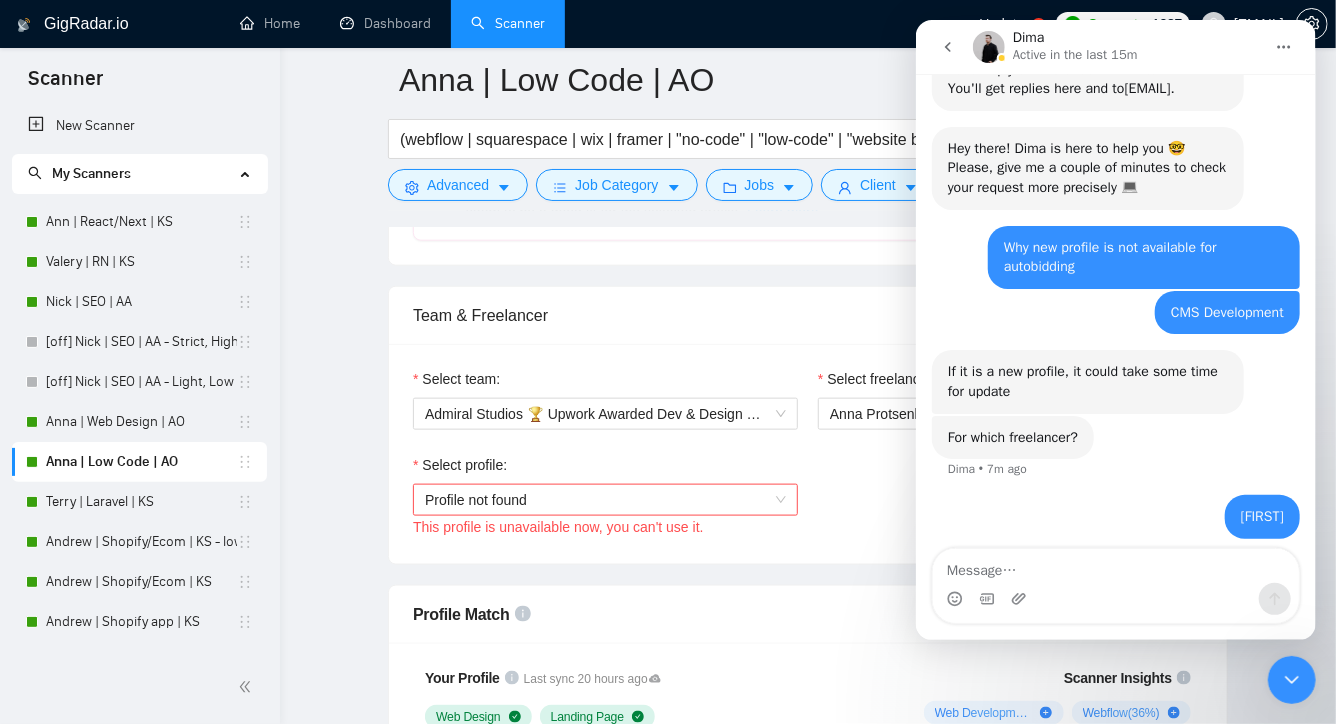 scroll, scrollTop: 300, scrollLeft: 0, axis: vertical 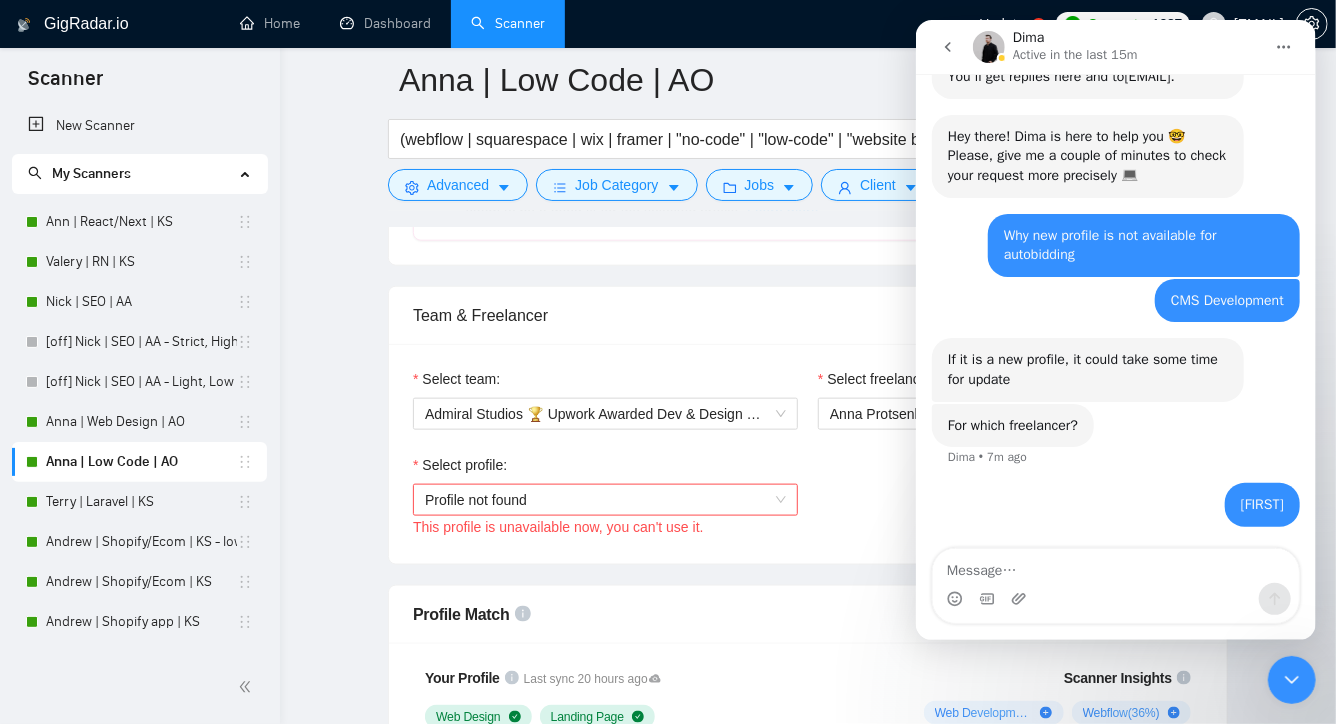 click at bounding box center [1115, 566] 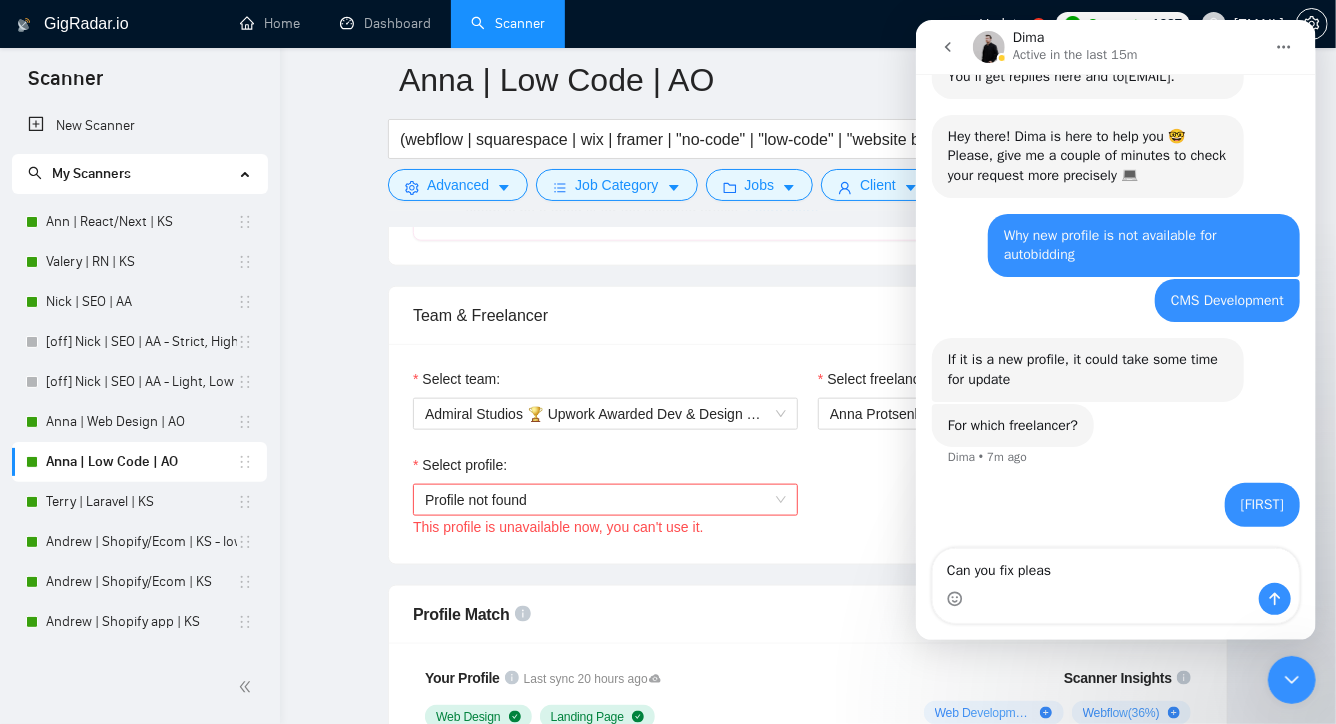 type on "Can you fix please" 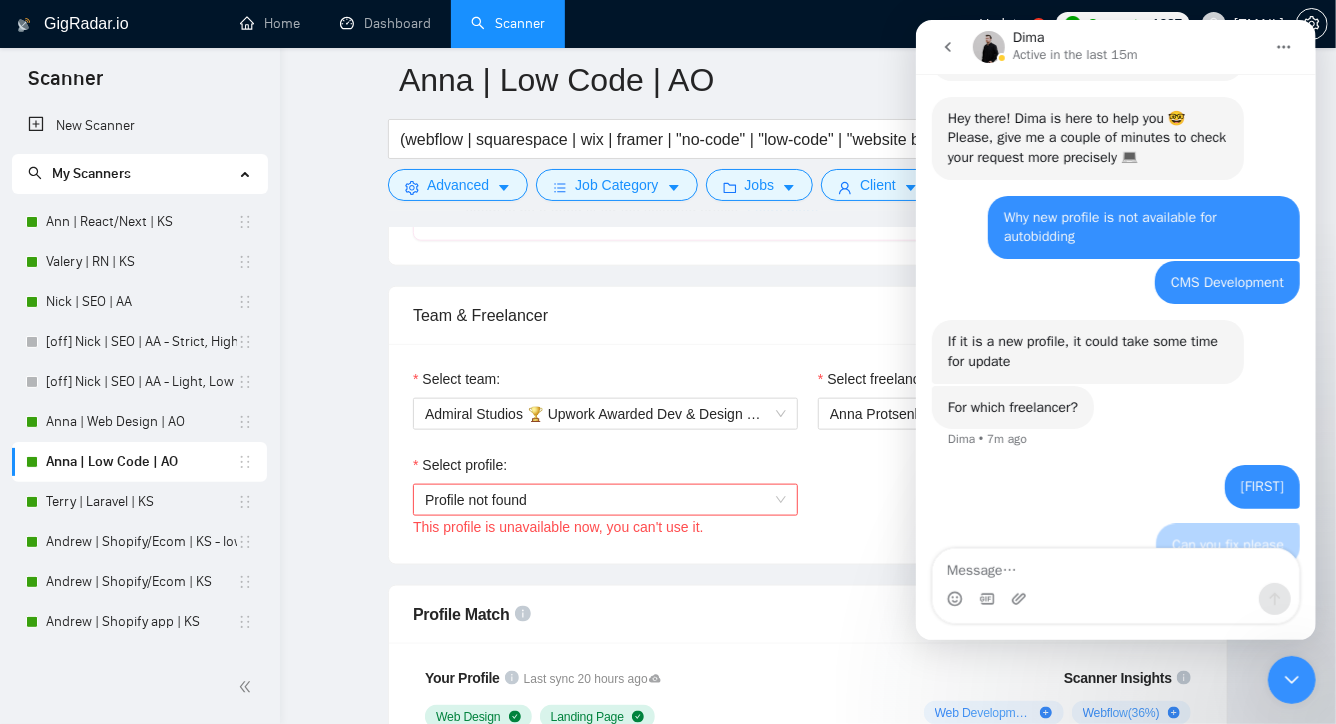 scroll, scrollTop: 345, scrollLeft: 0, axis: vertical 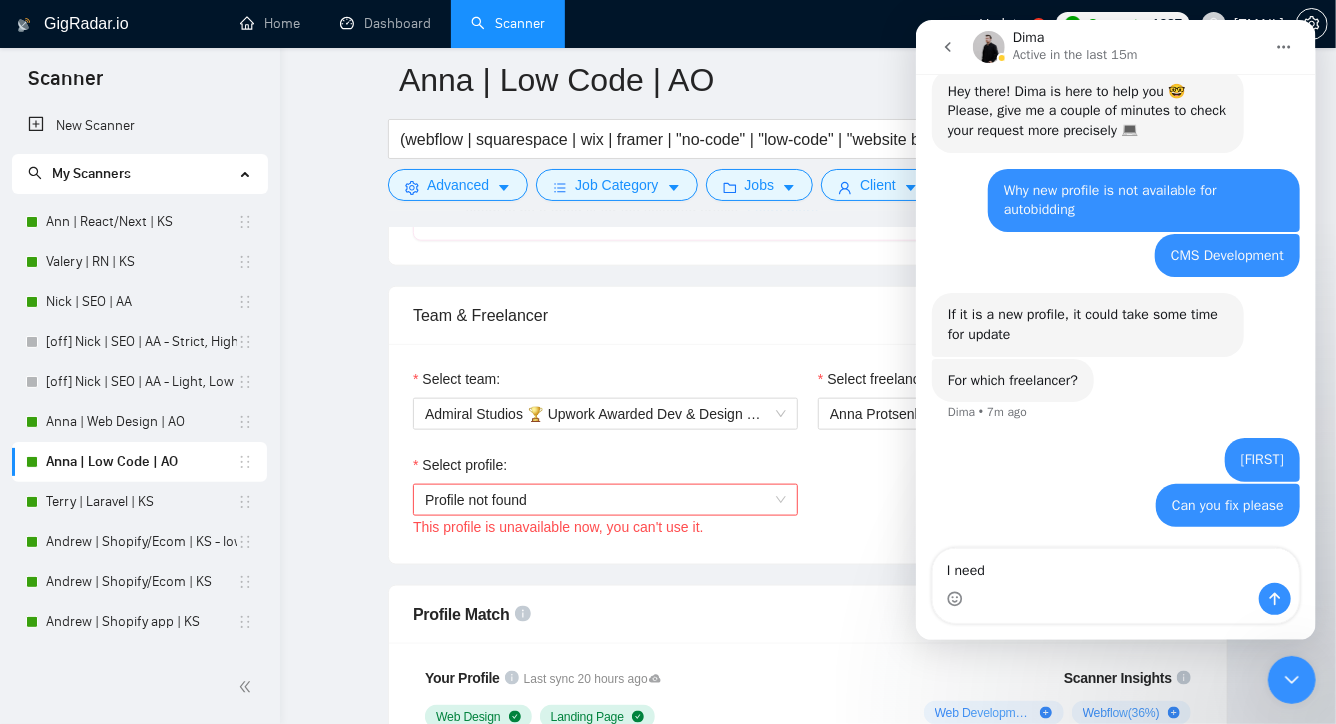 type on "I need" 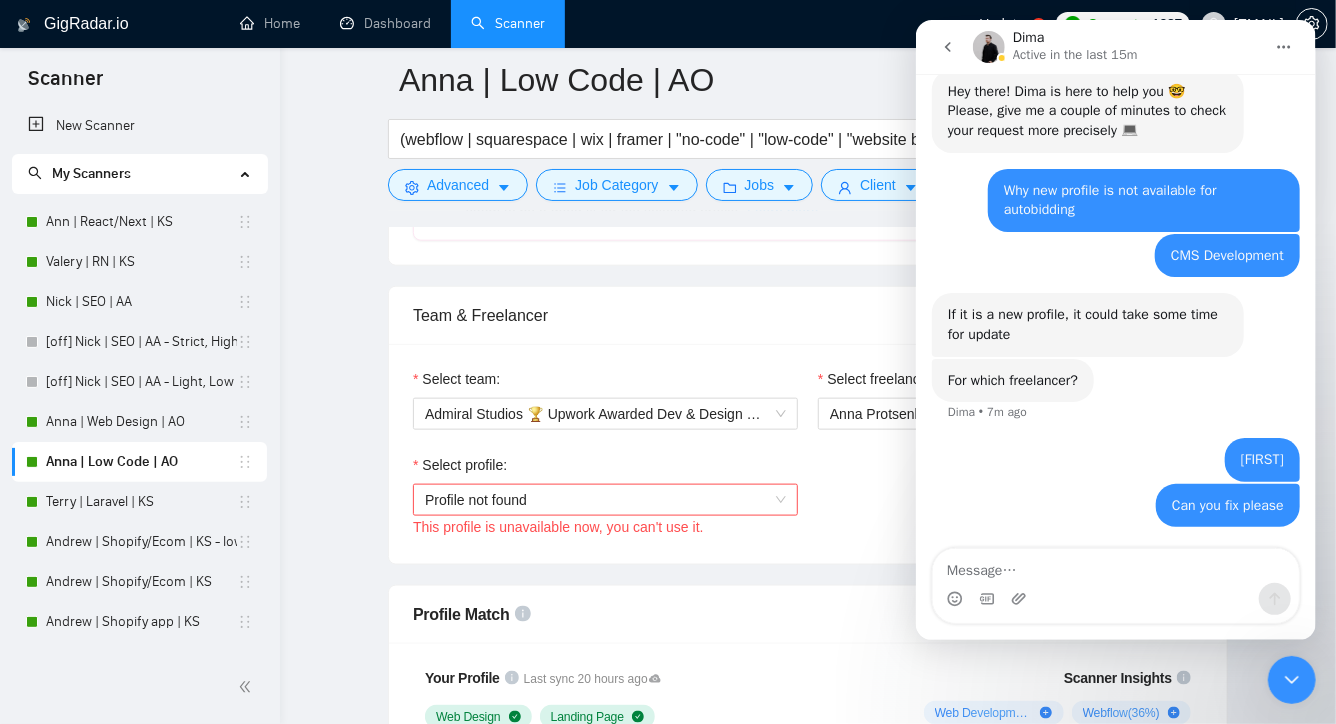 click on "[EMAIL]" at bounding box center (1243, 24) 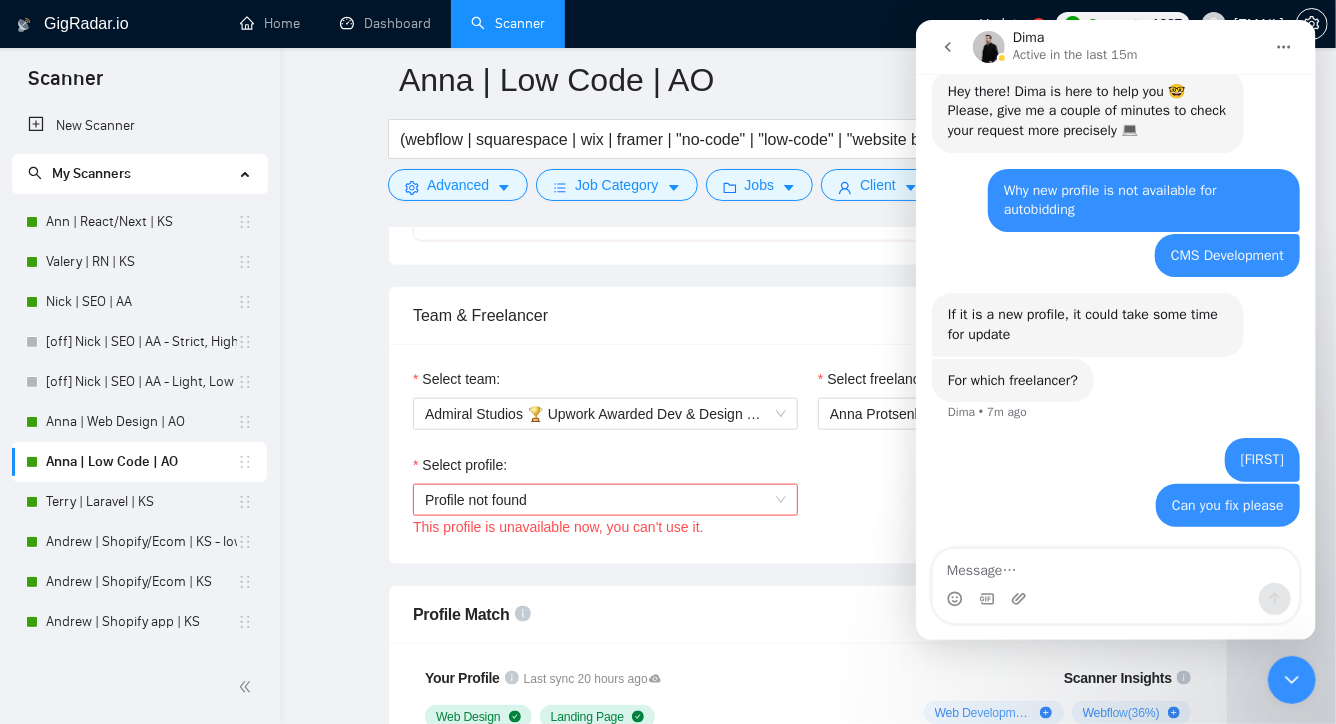 drag, startPoint x: 1296, startPoint y: 676, endPoint x: 2528, endPoint y: 1326, distance: 1392.9551 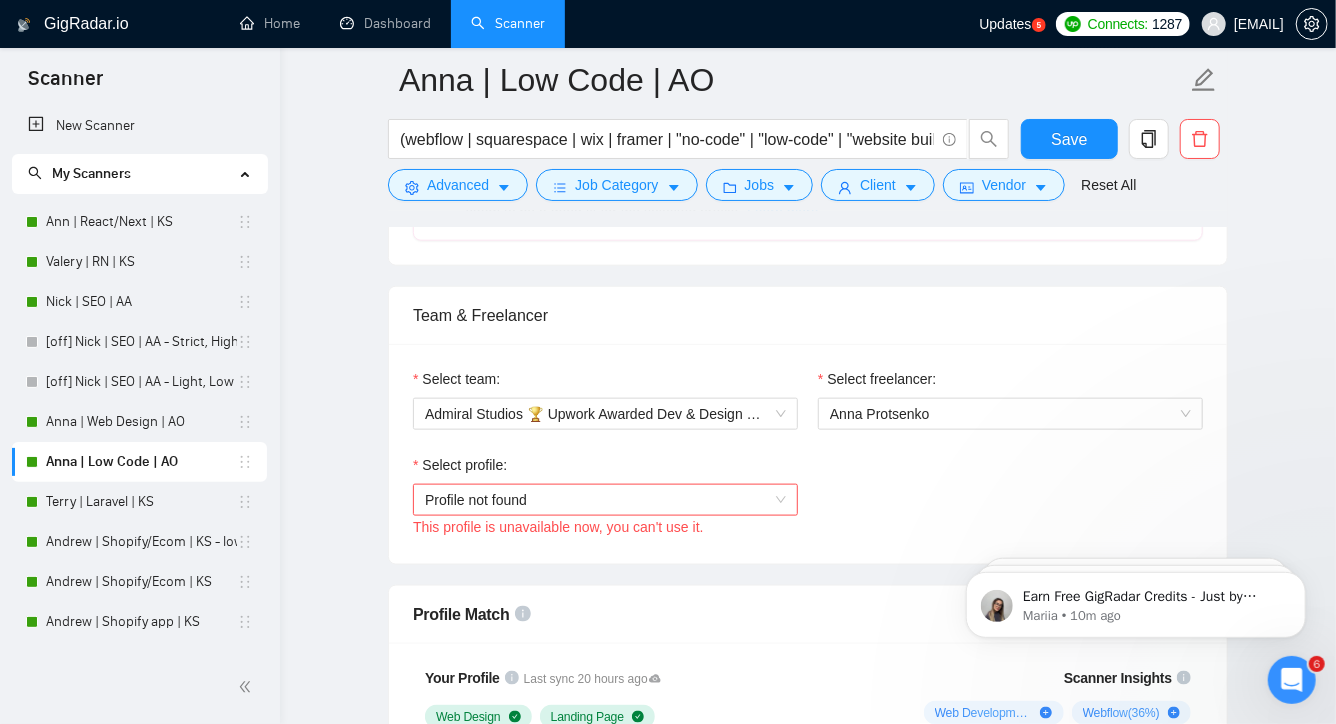 scroll, scrollTop: 0, scrollLeft: 0, axis: both 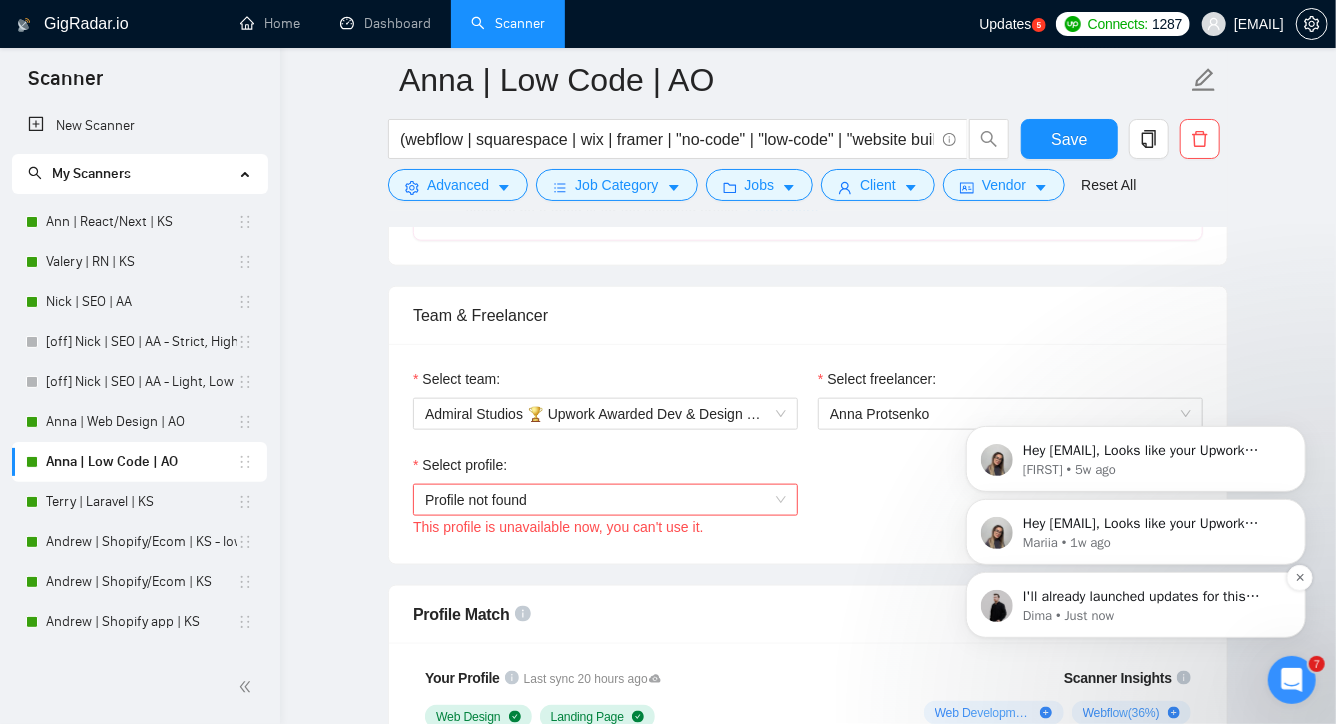 click on "Dima • Just now" at bounding box center (1151, 615) 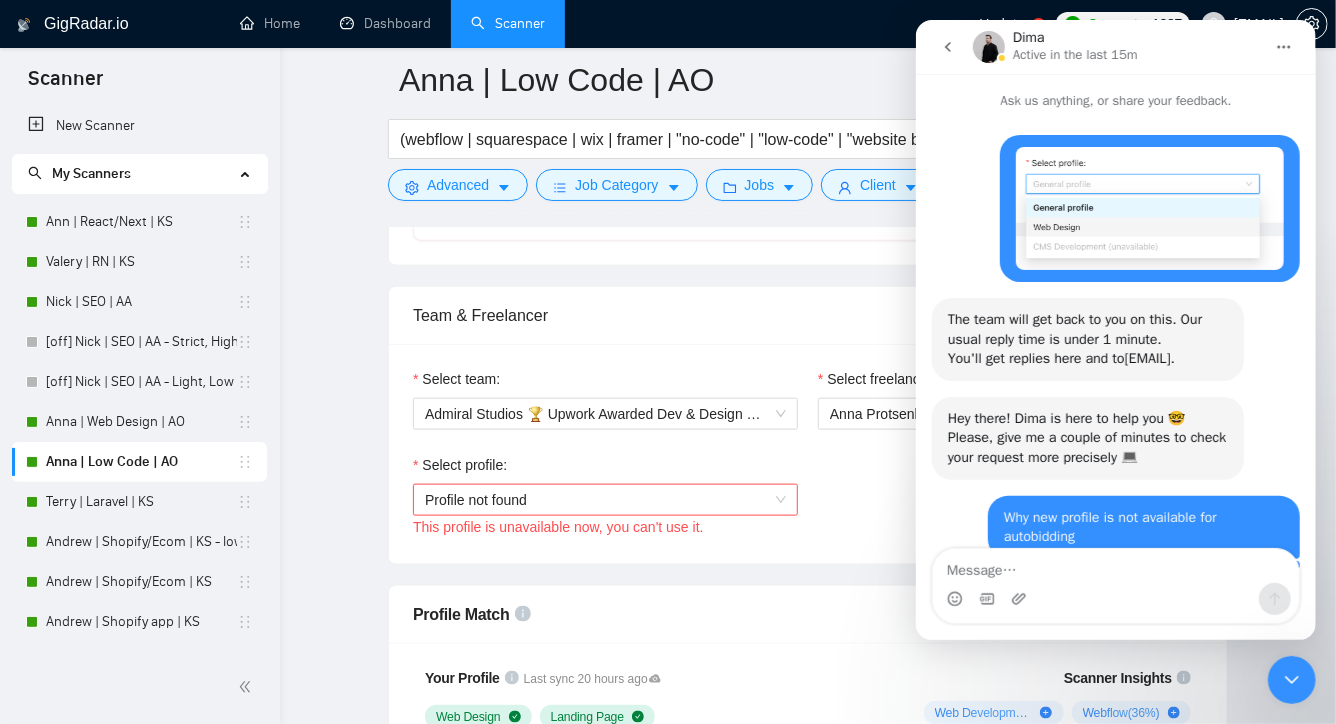 scroll, scrollTop: 2, scrollLeft: 0, axis: vertical 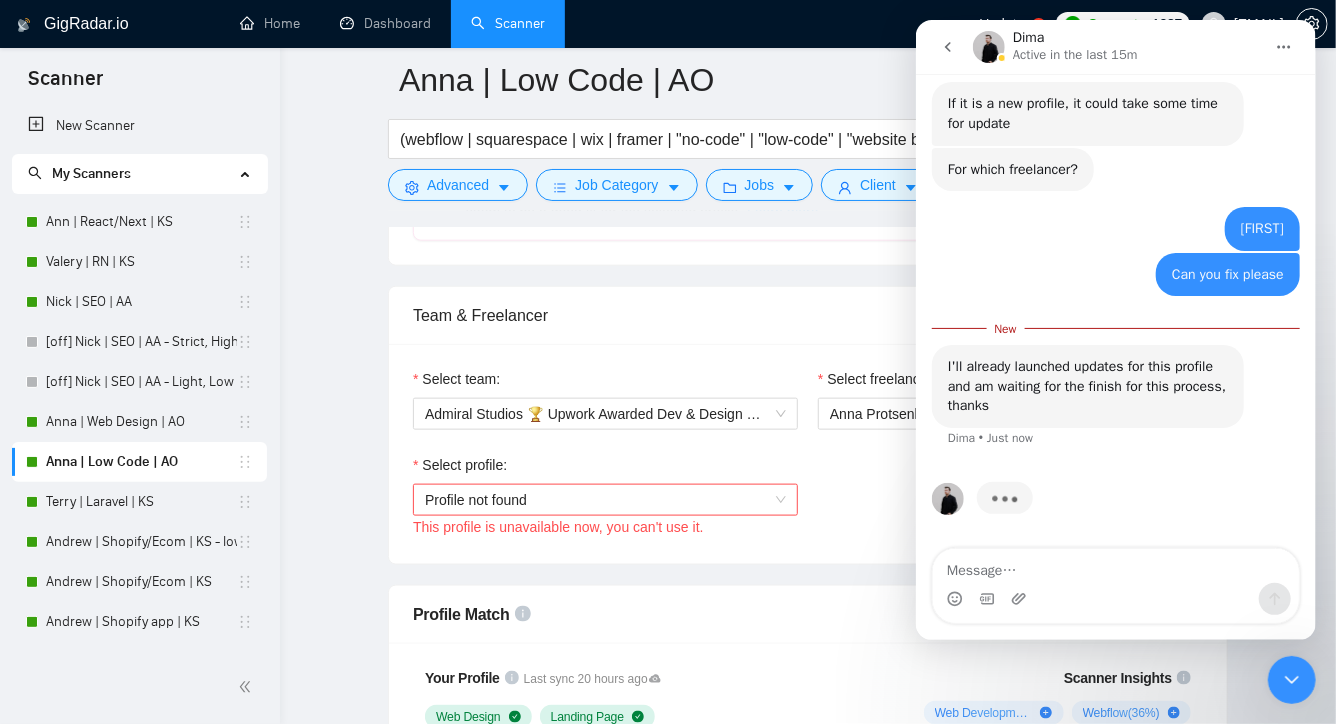 click on "I'll already launched updates for this profile and am waiting for the finish for this process, thanks" at bounding box center (1087, 386) 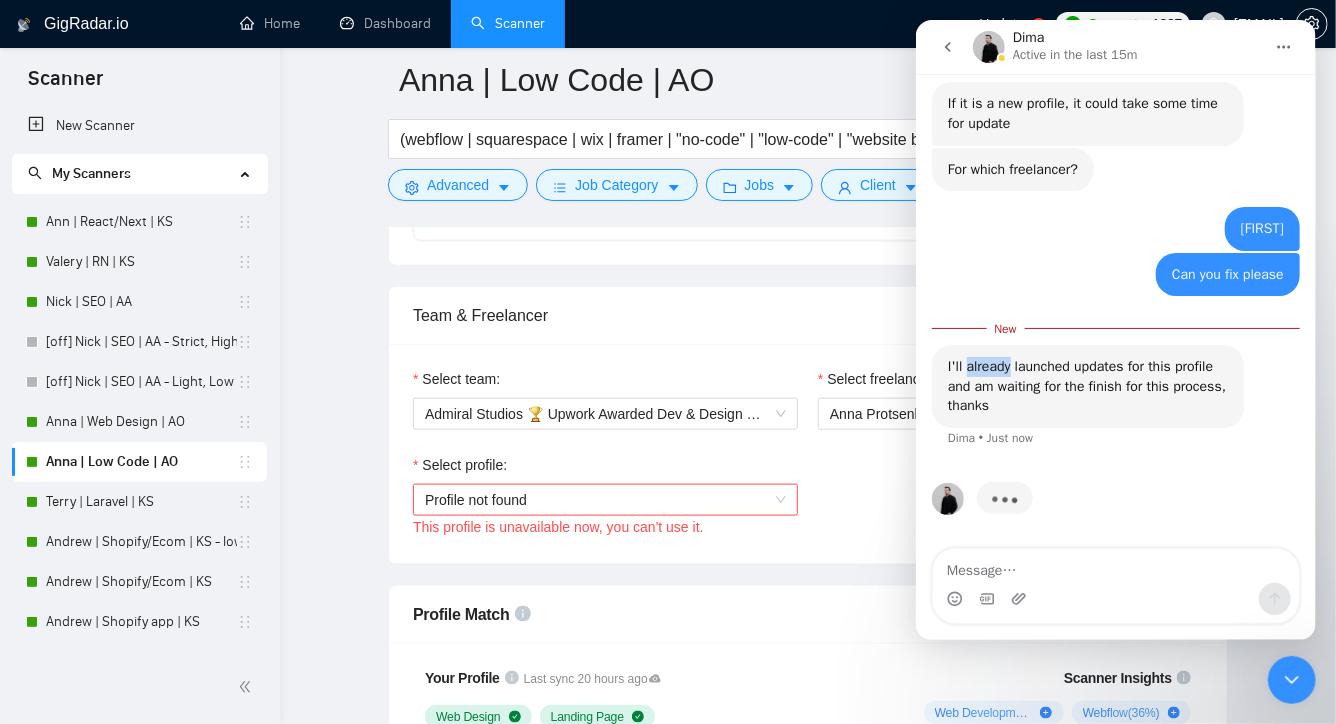 click on "I'll already launched updates for this profile and am waiting for the finish for this process, thanks" at bounding box center (1087, 386) 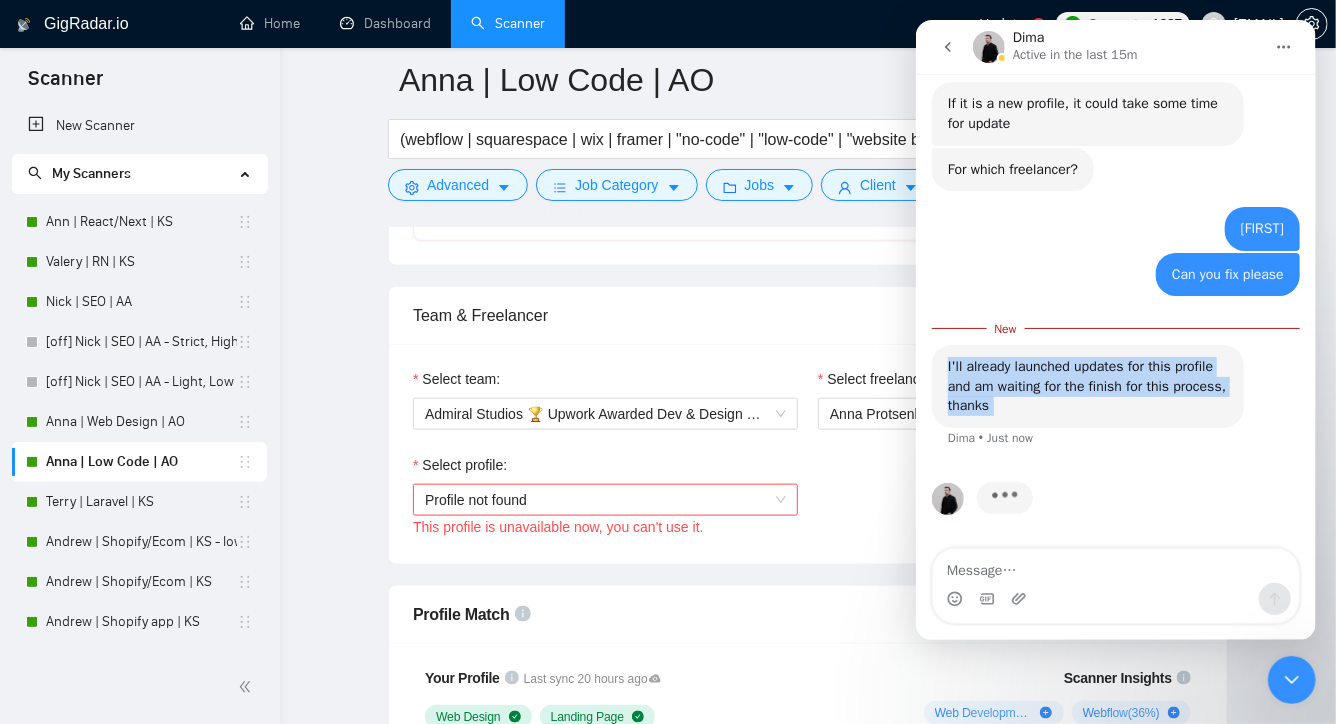 click on "I'll already launched updates for this profile and am waiting for the finish for this process, thanks" at bounding box center [1087, 386] 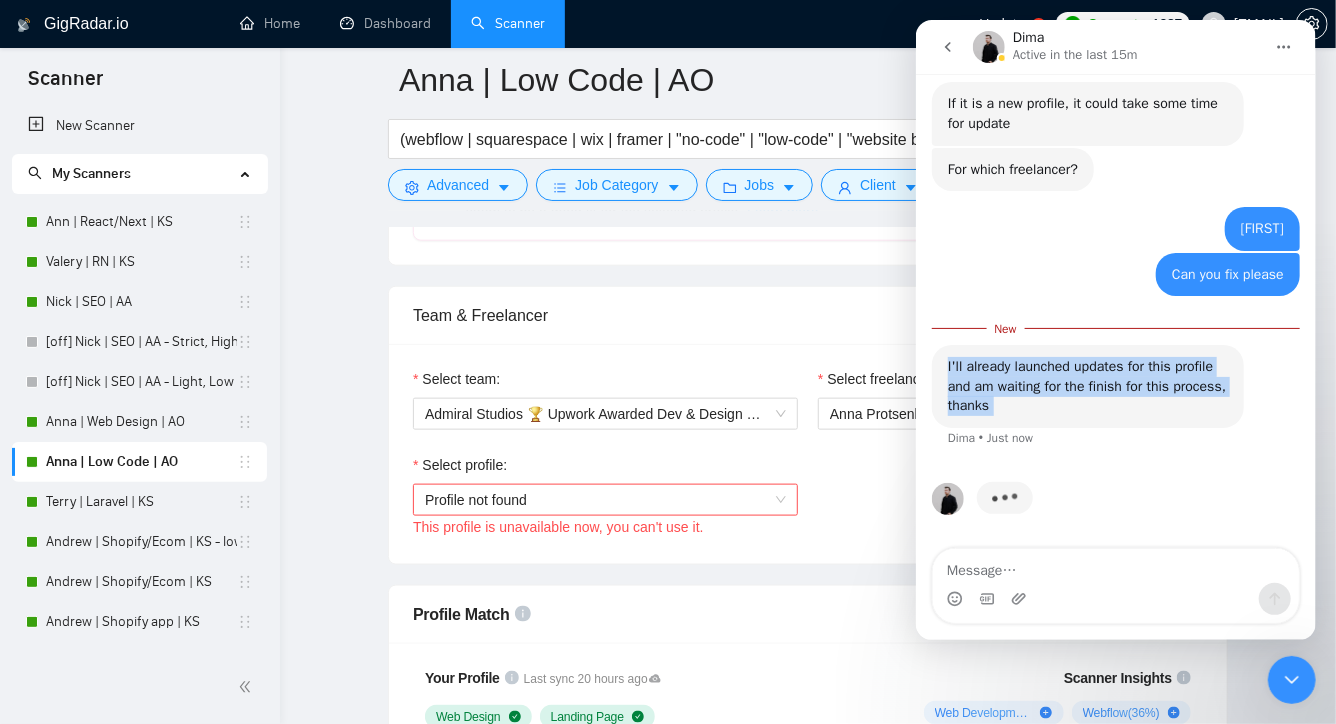 scroll, scrollTop: 510, scrollLeft: 0, axis: vertical 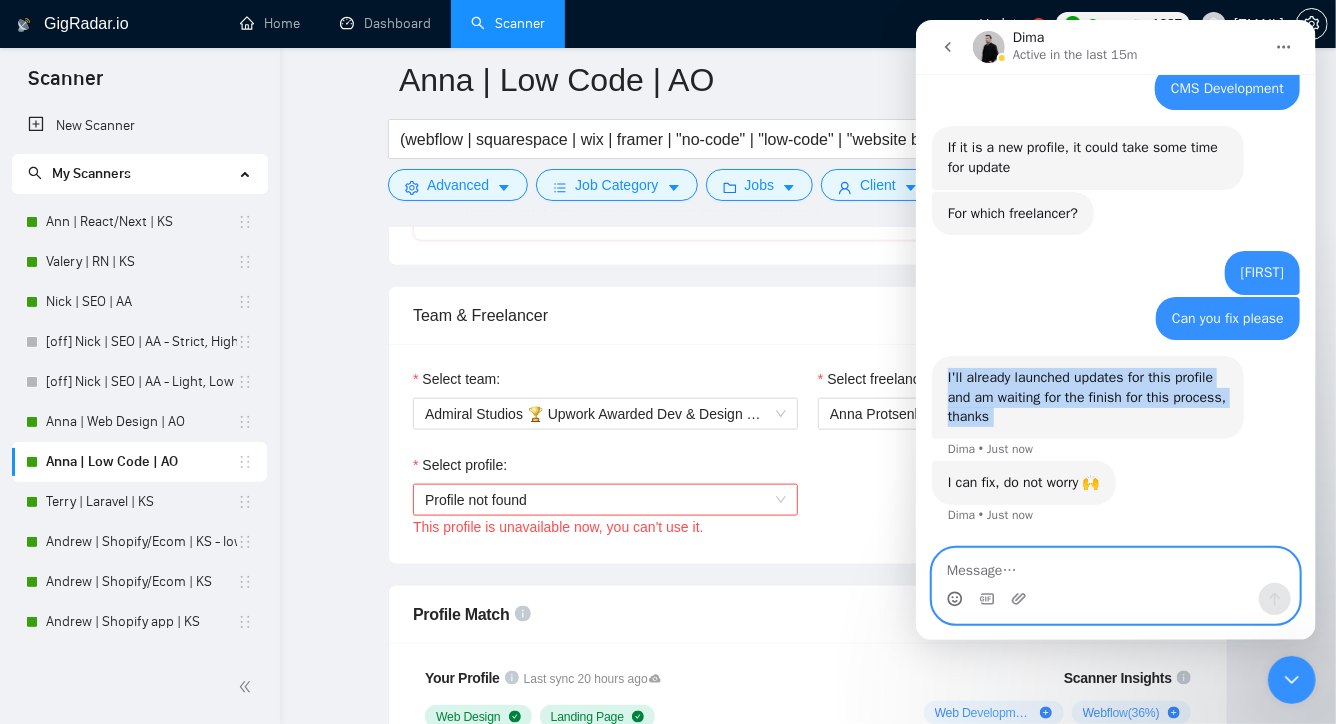click 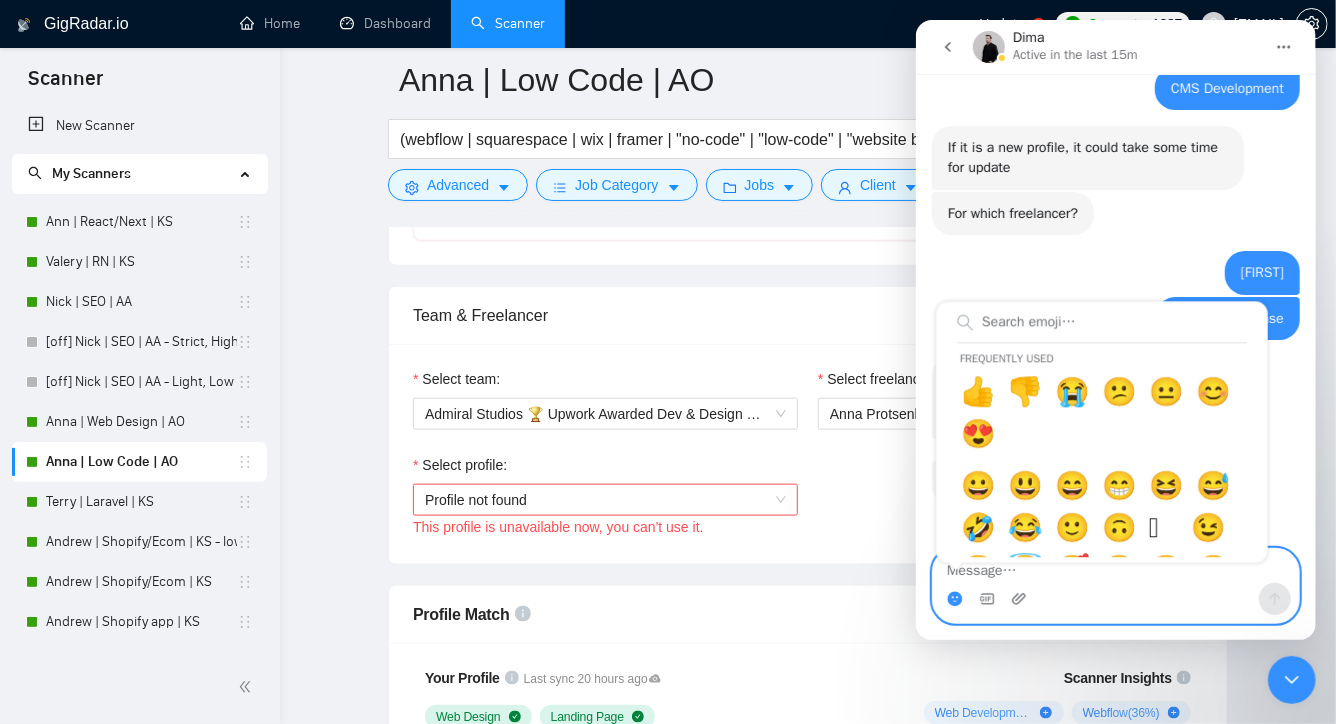 click at bounding box center [1115, 566] 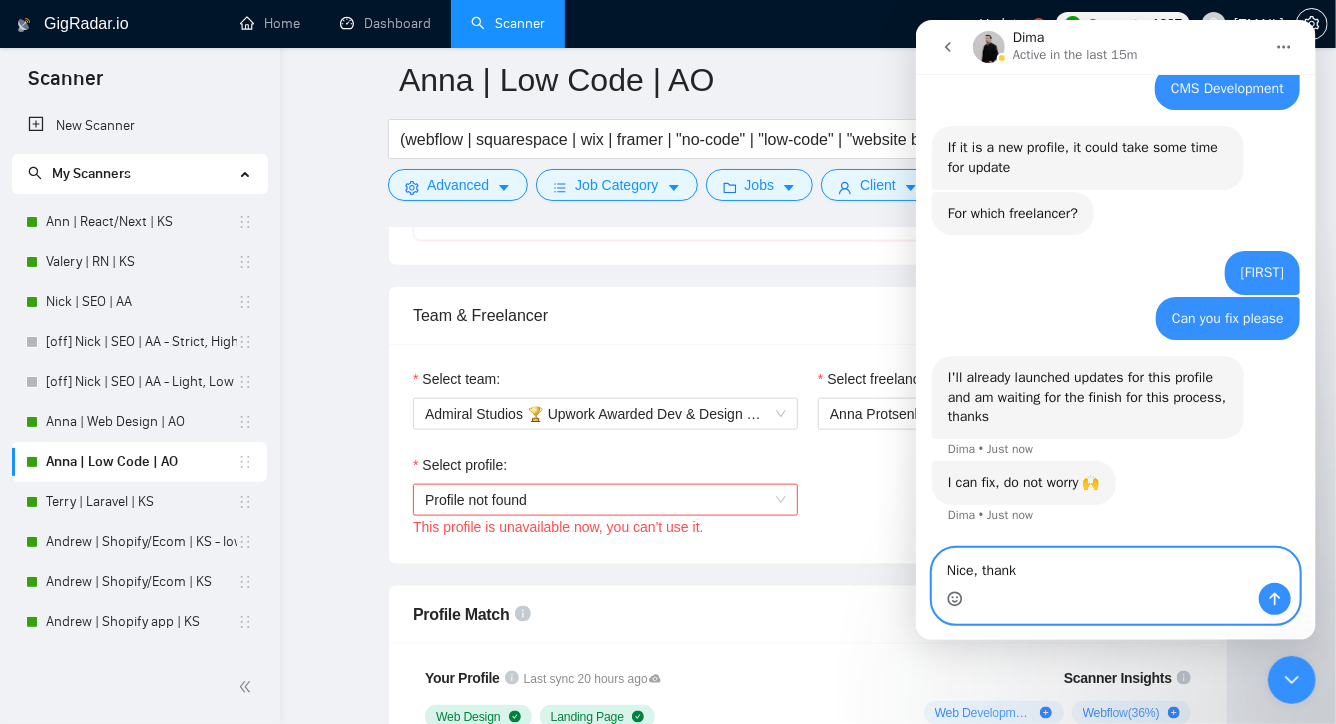 type on "Nice, thanks" 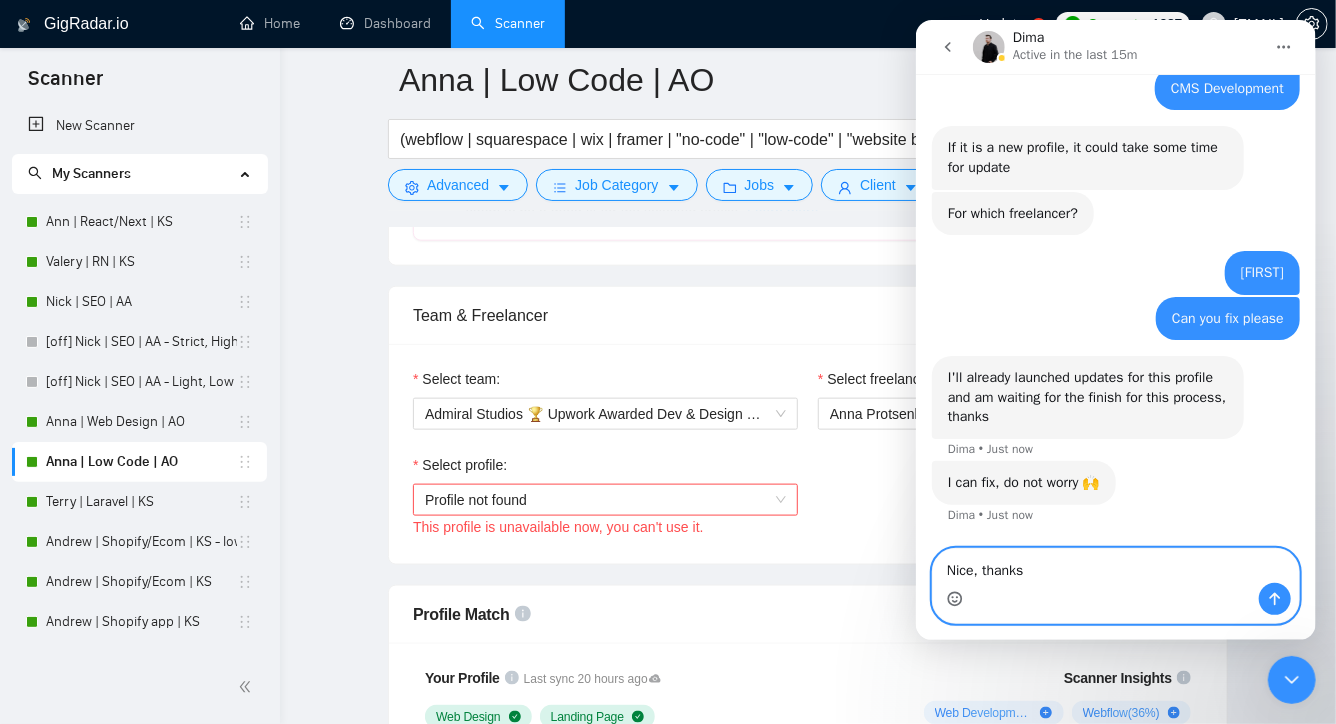 type 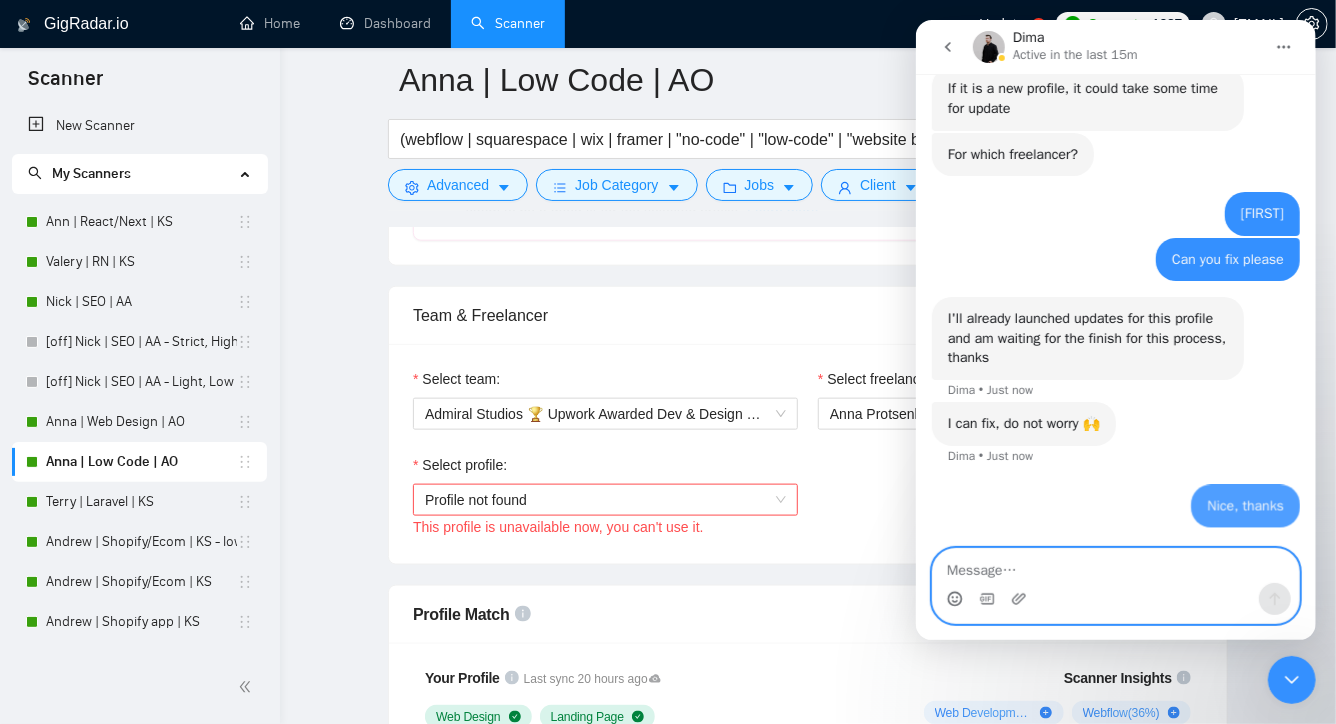 scroll, scrollTop: 570, scrollLeft: 0, axis: vertical 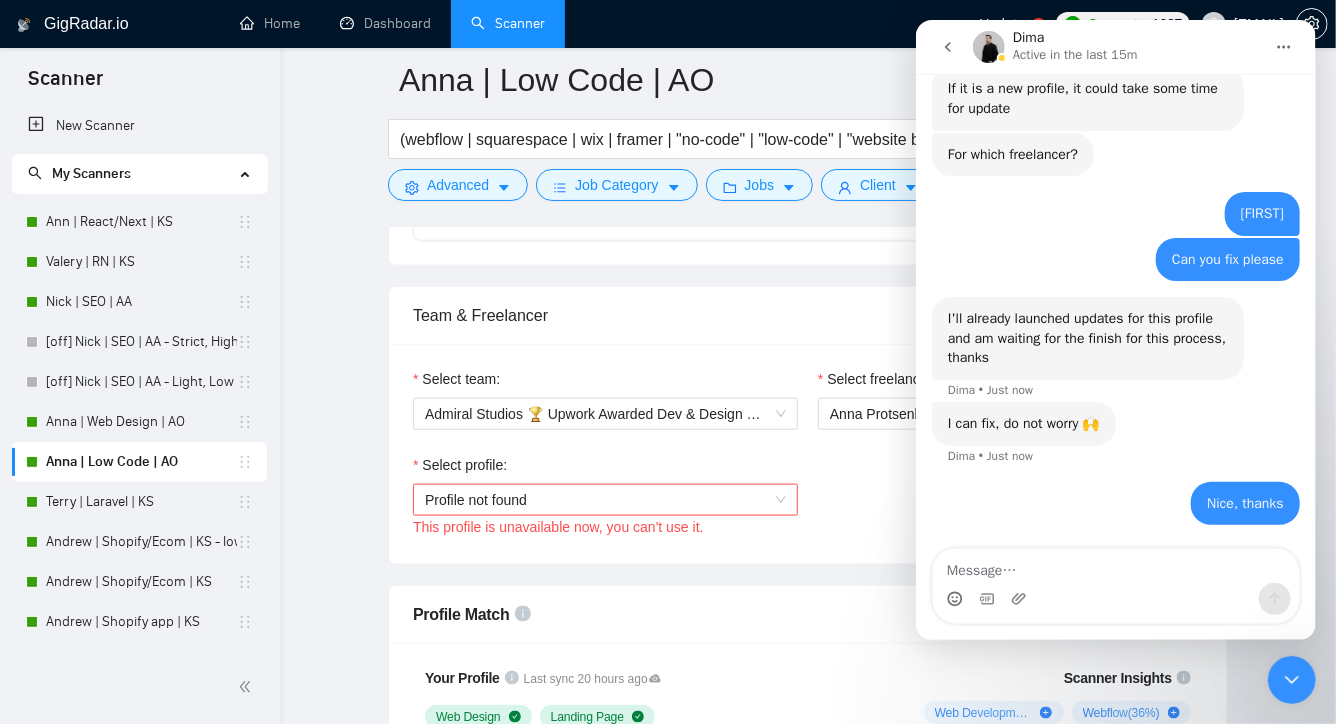 click at bounding box center [1291, 679] 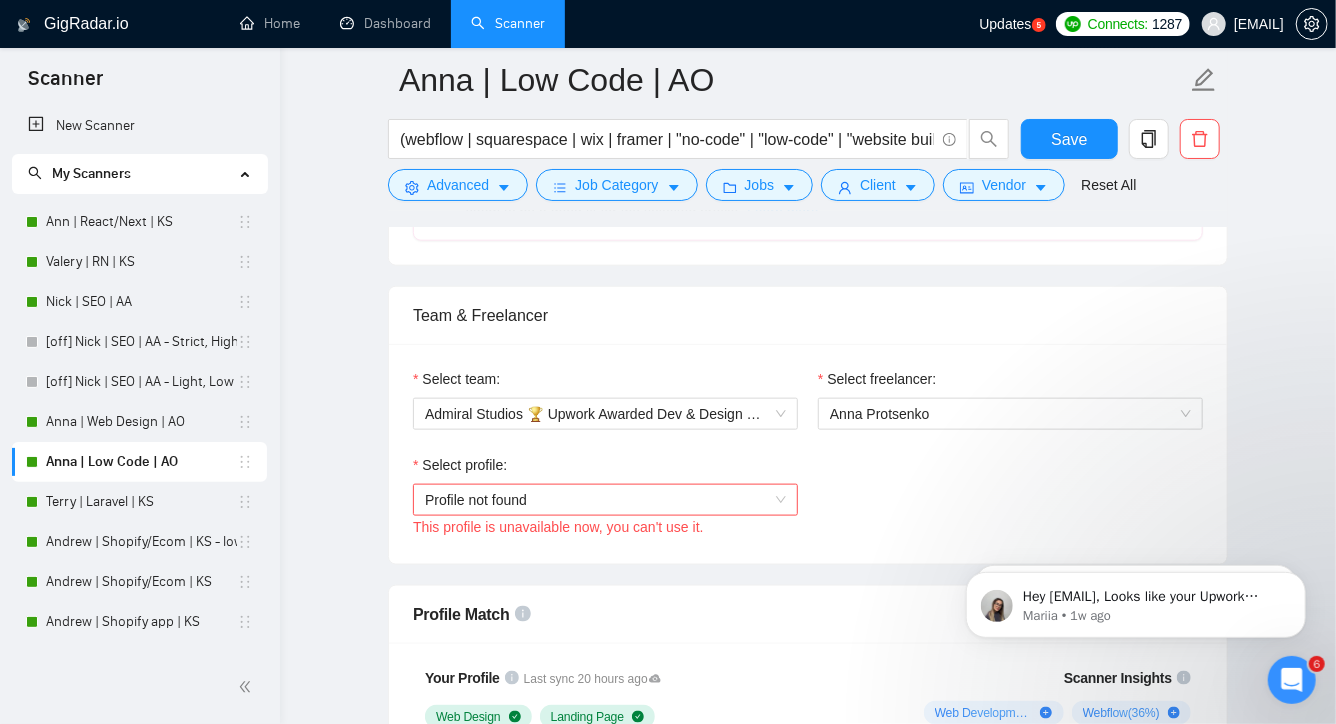 scroll, scrollTop: 0, scrollLeft: 0, axis: both 